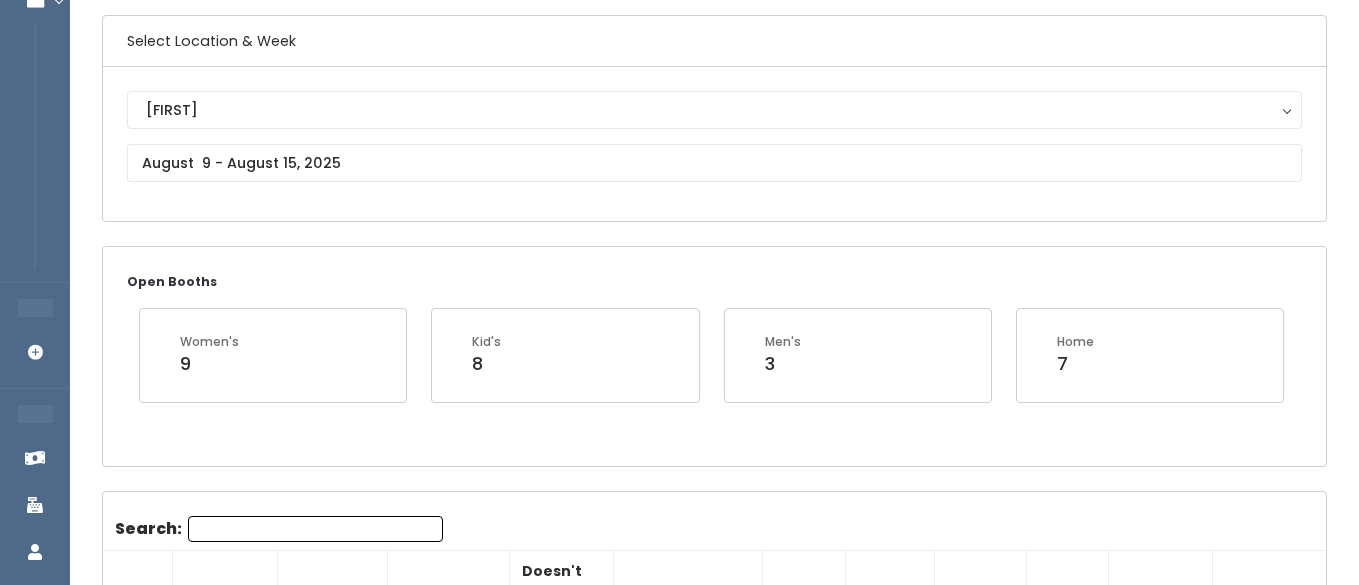 scroll, scrollTop: 311, scrollLeft: 0, axis: vertical 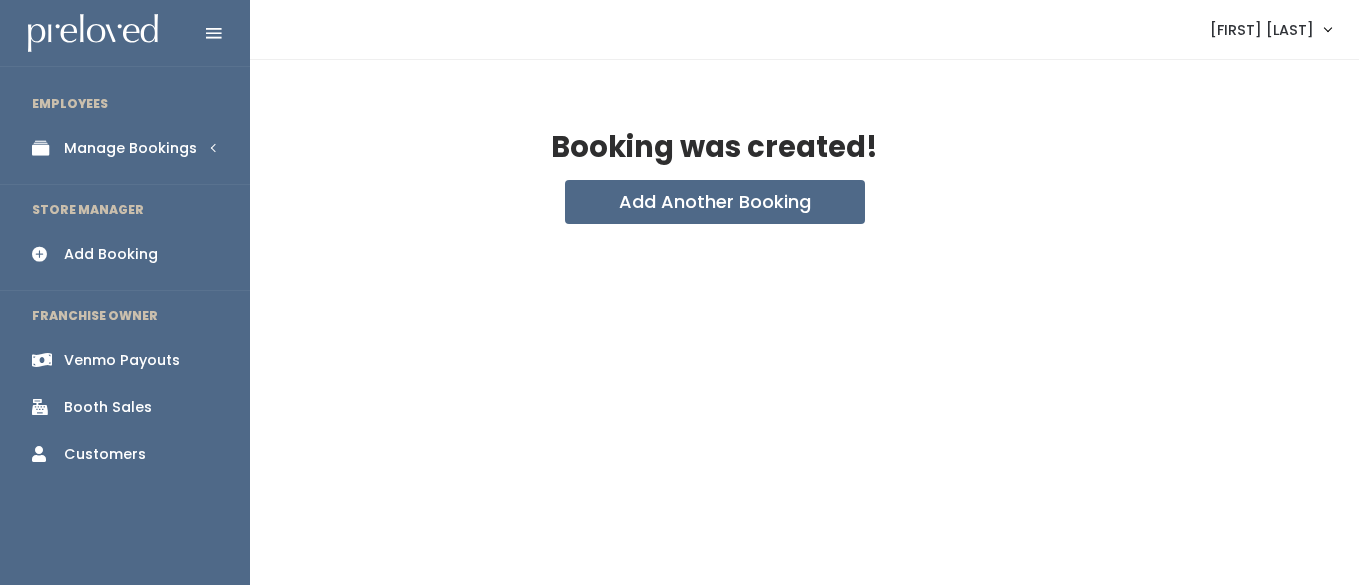 click at bounding box center (46, 148) 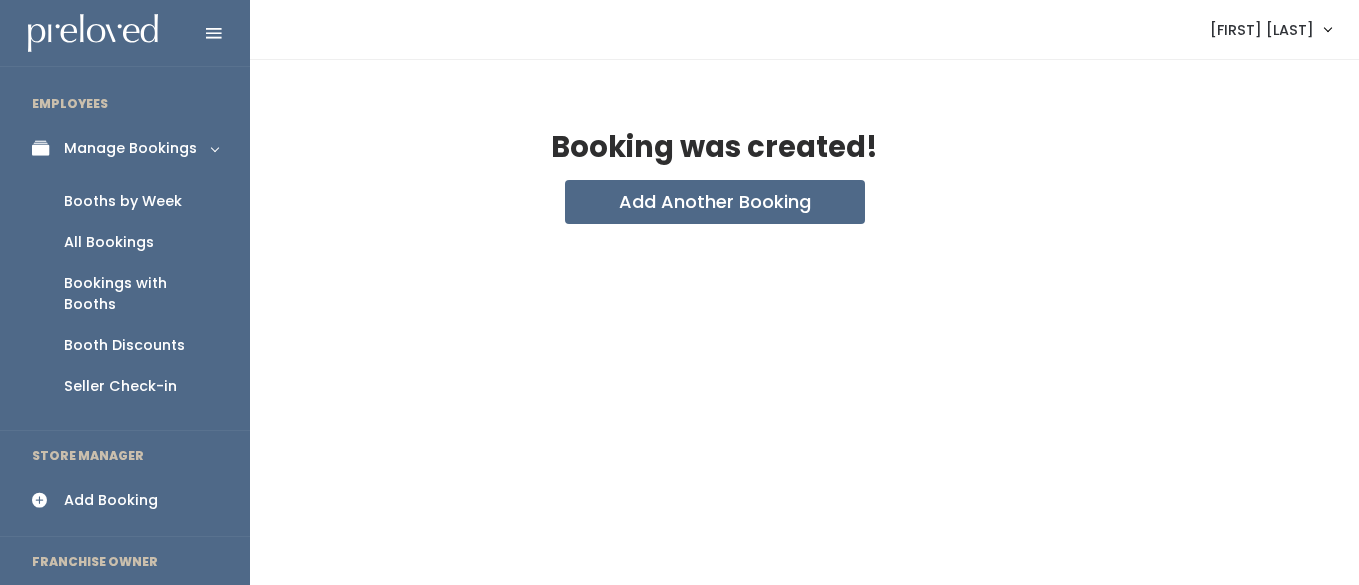 click on "Manage Bookings" at bounding box center (130, 148) 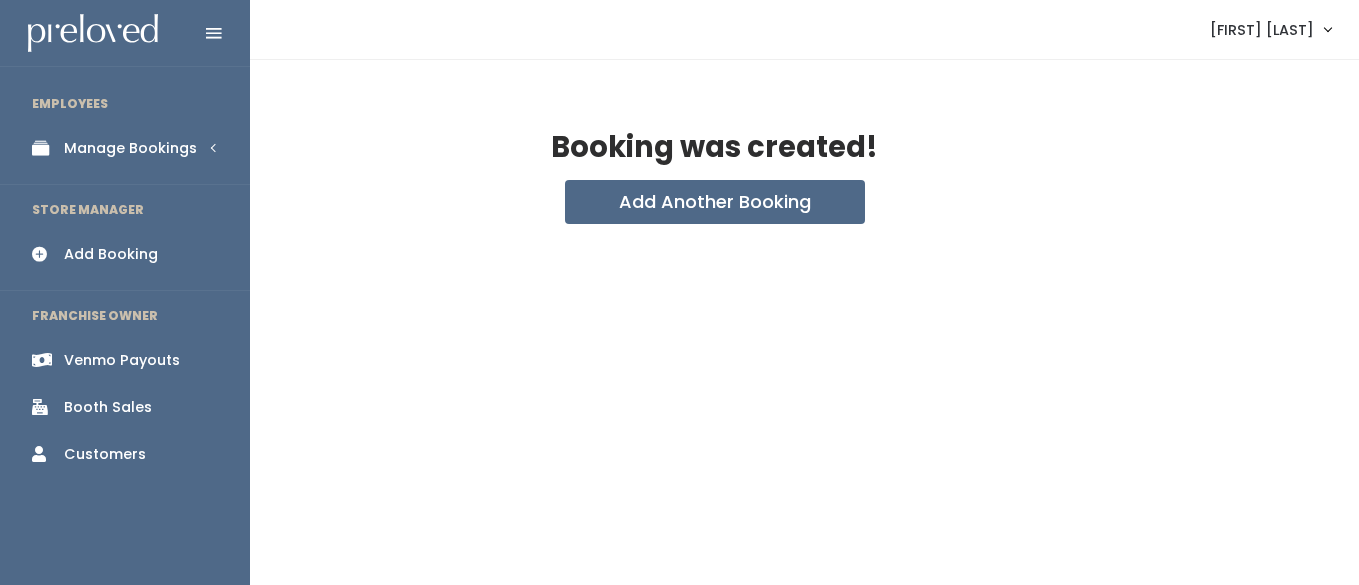 click on "Manage Bookings" at bounding box center [130, 148] 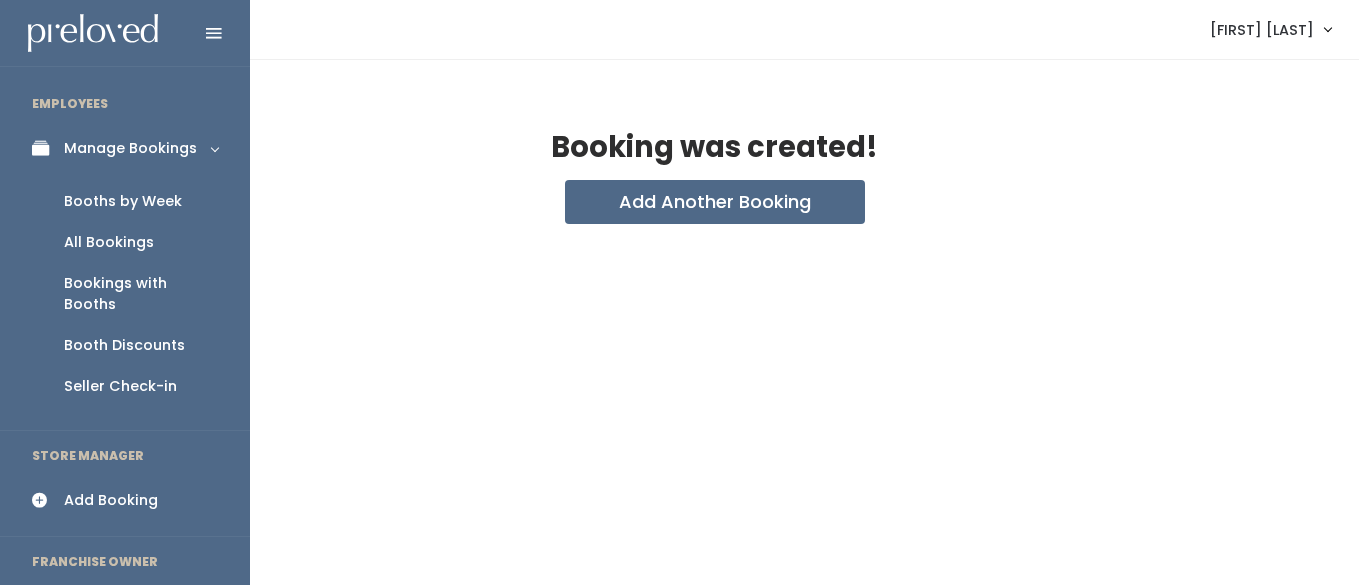 click on "Booths by Week" at bounding box center [123, 201] 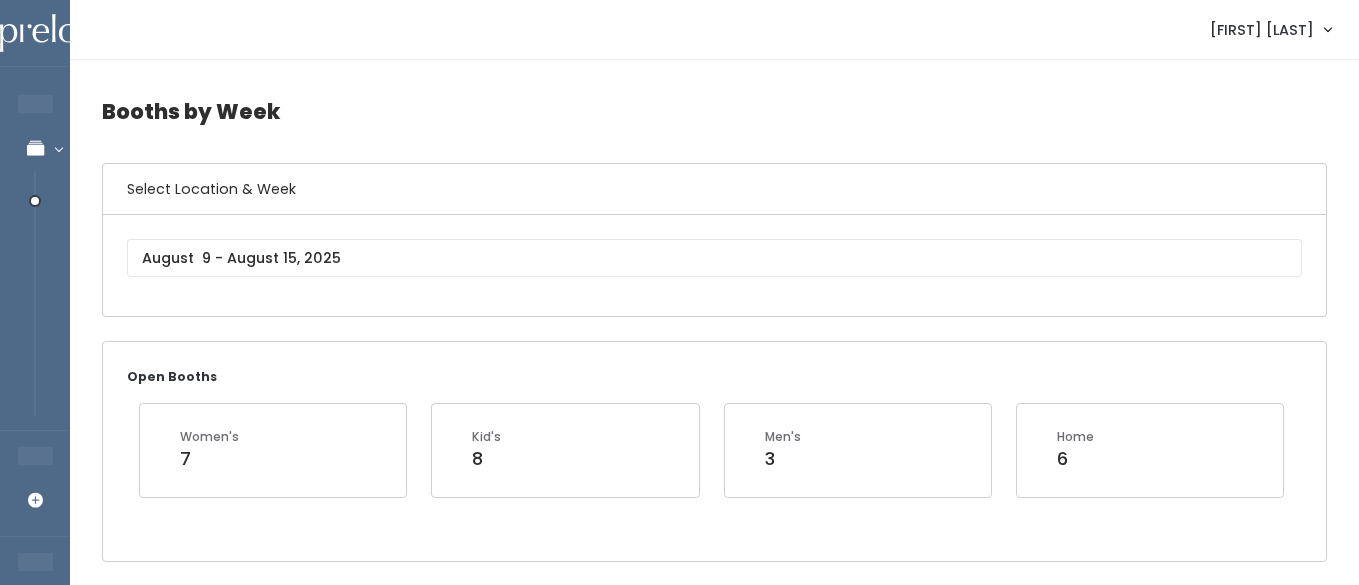 scroll, scrollTop: 0, scrollLeft: 0, axis: both 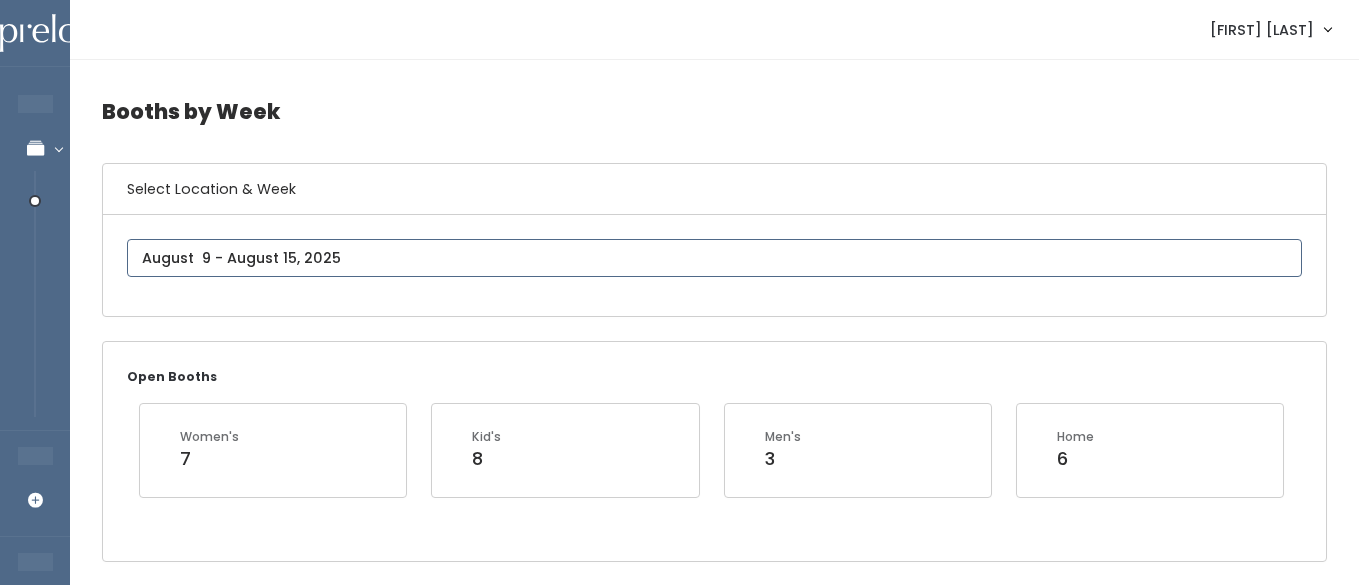 click on "EMPLOYEES
Manage Bookings
Booths by Week
All Bookings
Bookings with Booths
Booth Discounts
Seller Check-in
STORE MANAGER
Add Booking
FRANCHISE OWNER
Venmo Payouts
Booth Sales
Customers" at bounding box center (679, 2287) 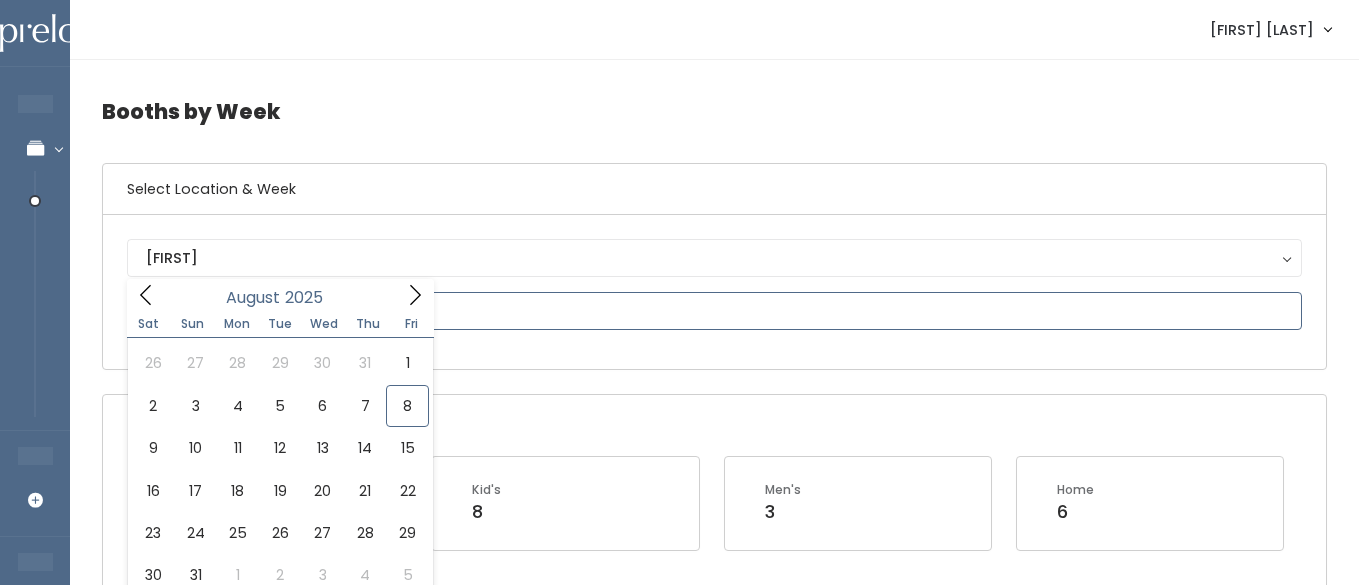 scroll, scrollTop: 0, scrollLeft: 0, axis: both 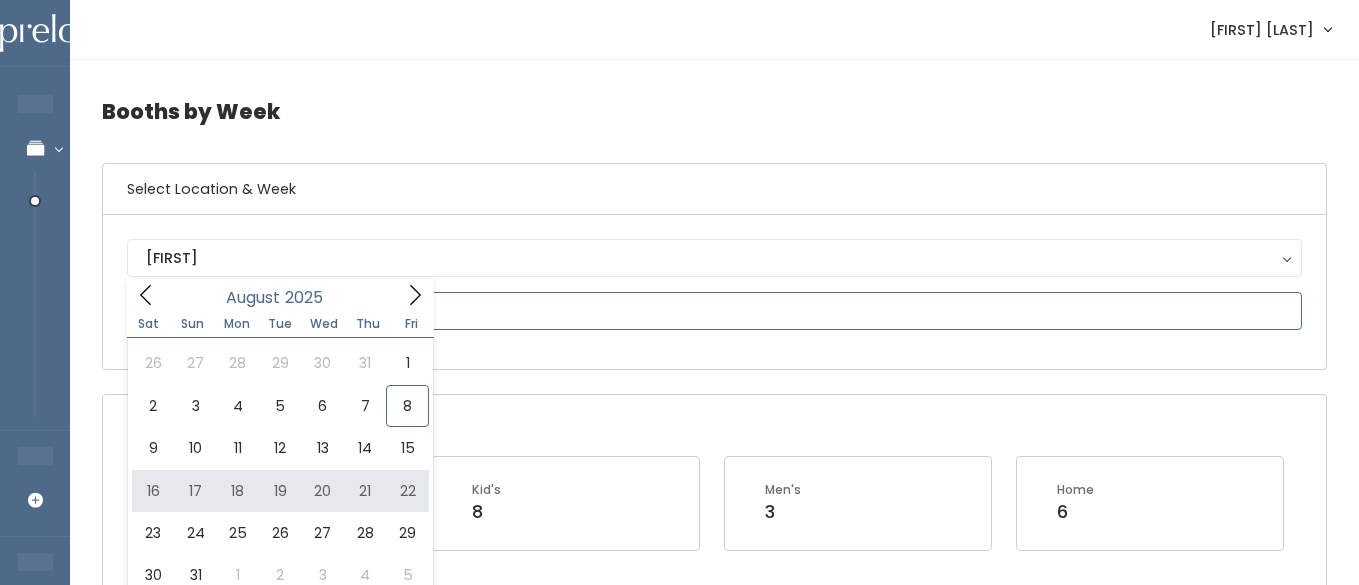 type on "August 16 to August 22" 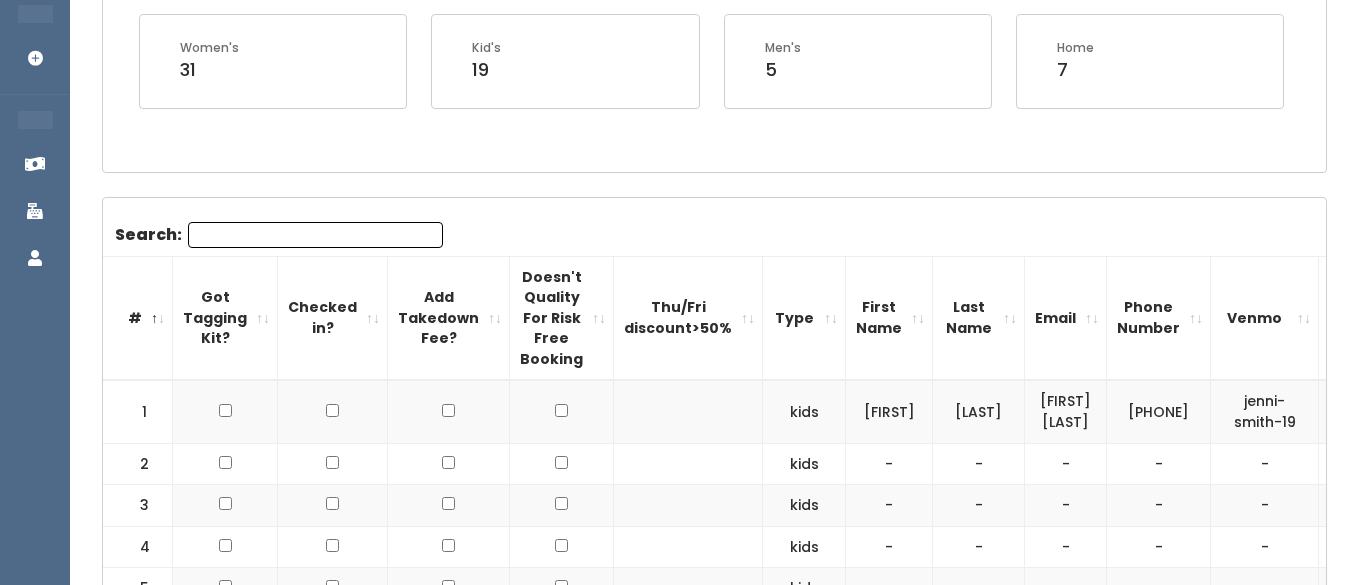 scroll, scrollTop: 0, scrollLeft: 0, axis: both 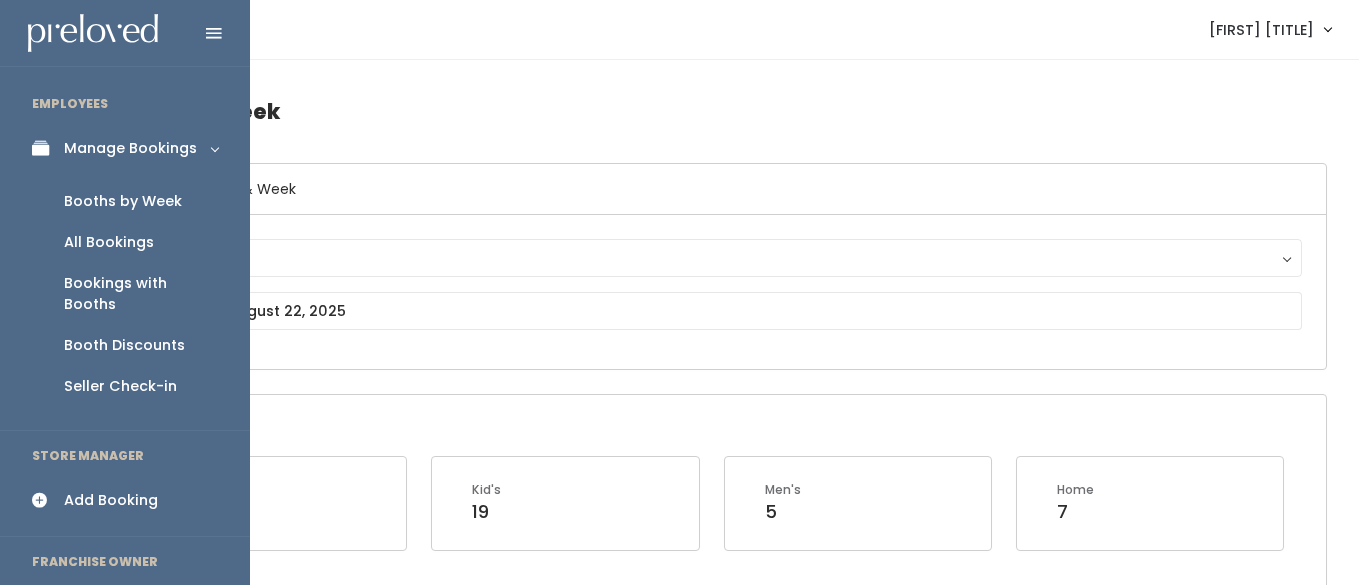 click on "Add Booking" at bounding box center [111, 500] 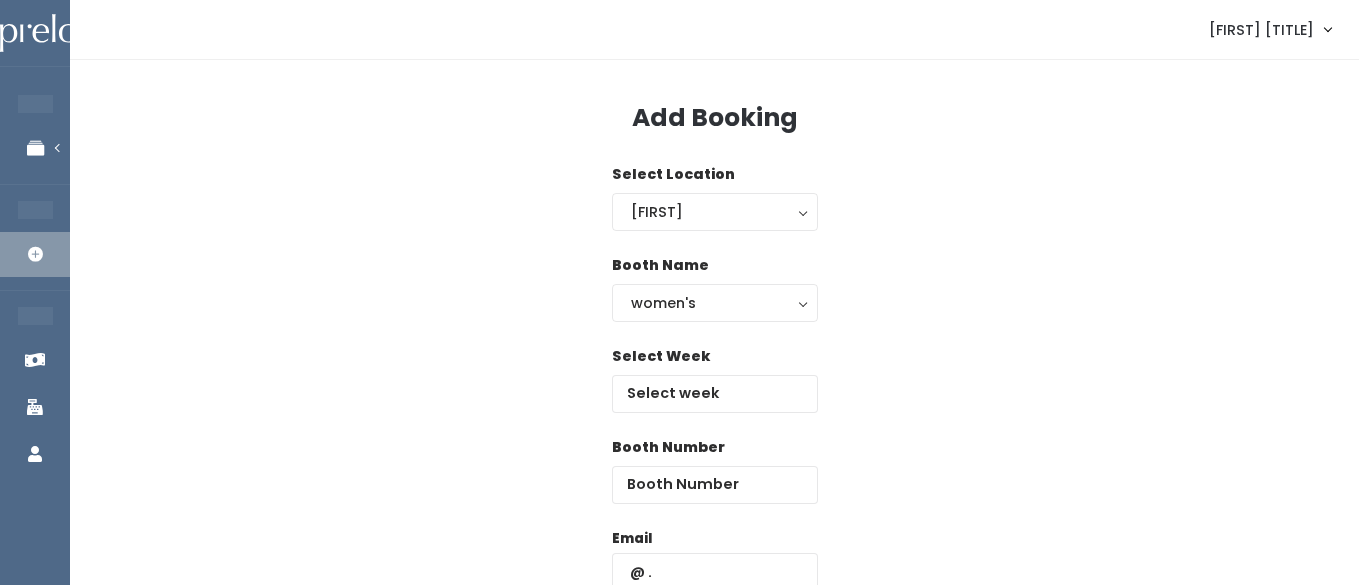 scroll, scrollTop: 0, scrollLeft: 0, axis: both 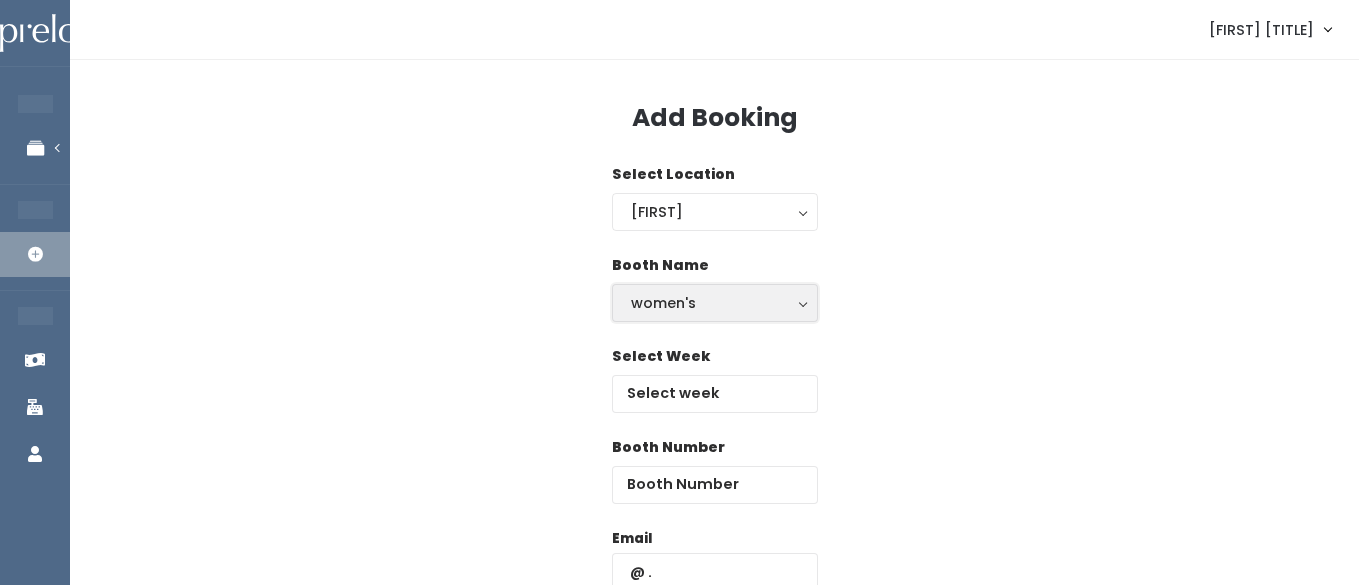 click on "women's" at bounding box center [715, 303] 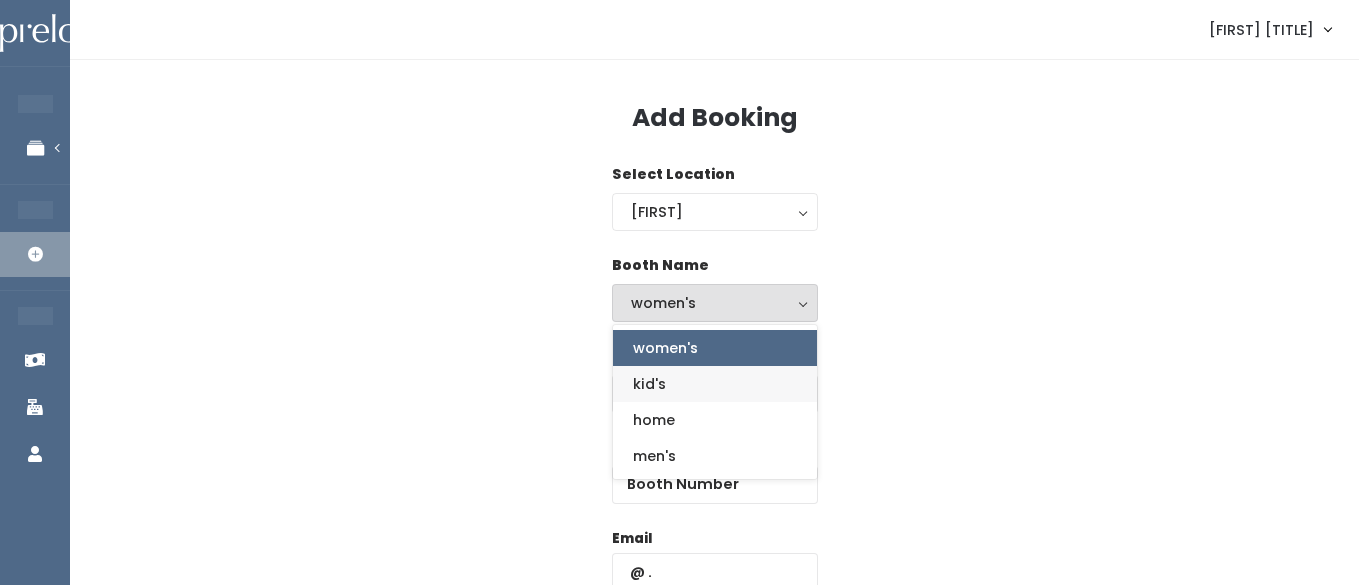 click on "kid's" at bounding box center (649, 384) 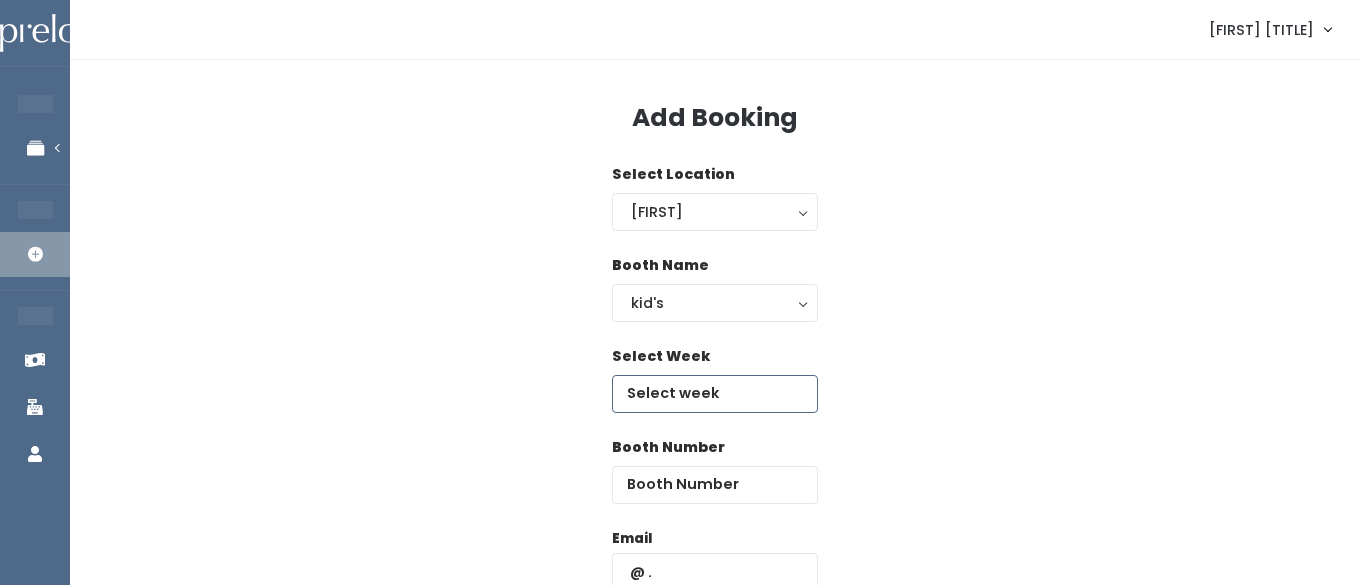 click at bounding box center [715, 394] 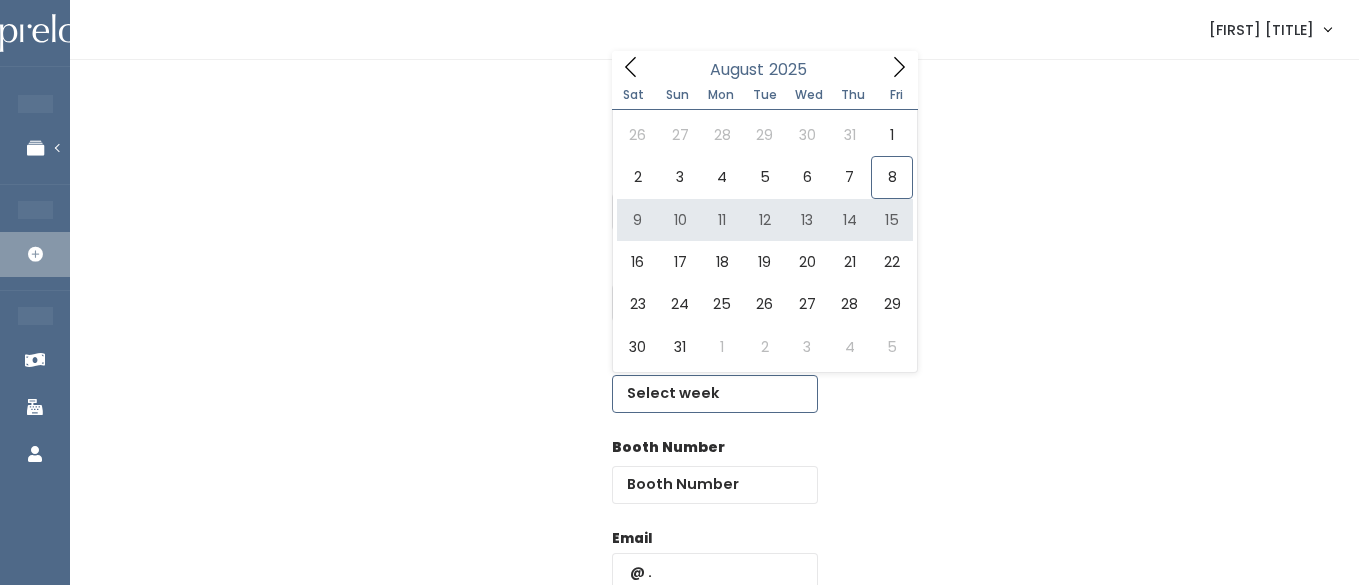 type on "August 9 to August 15" 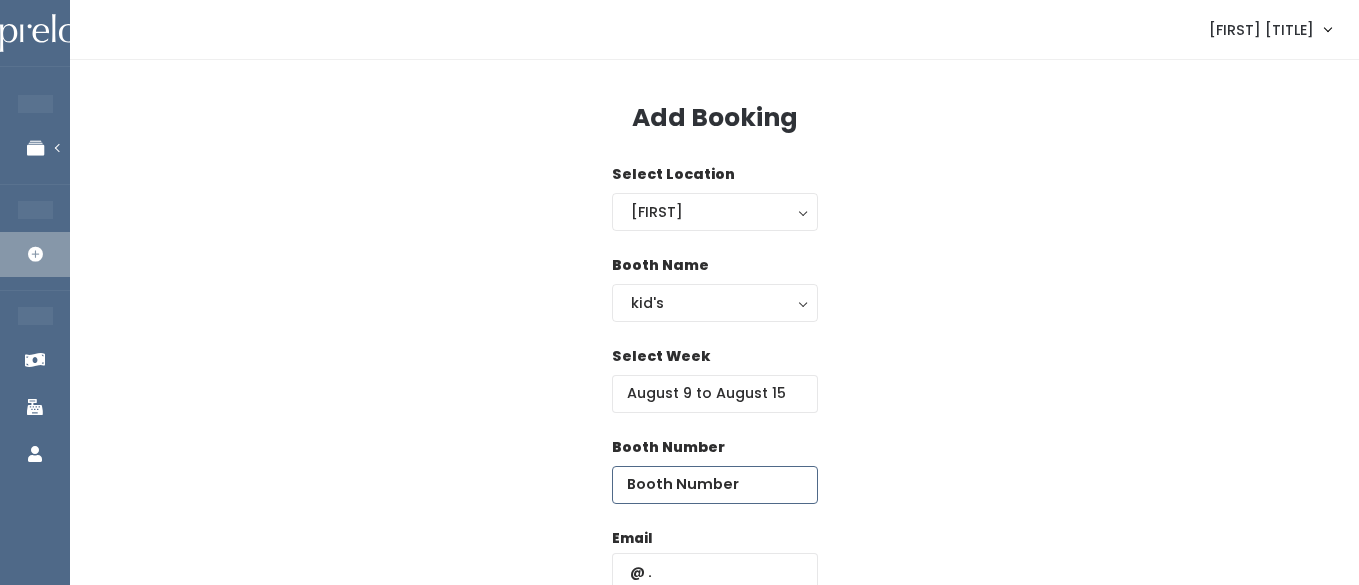 click at bounding box center [715, 485] 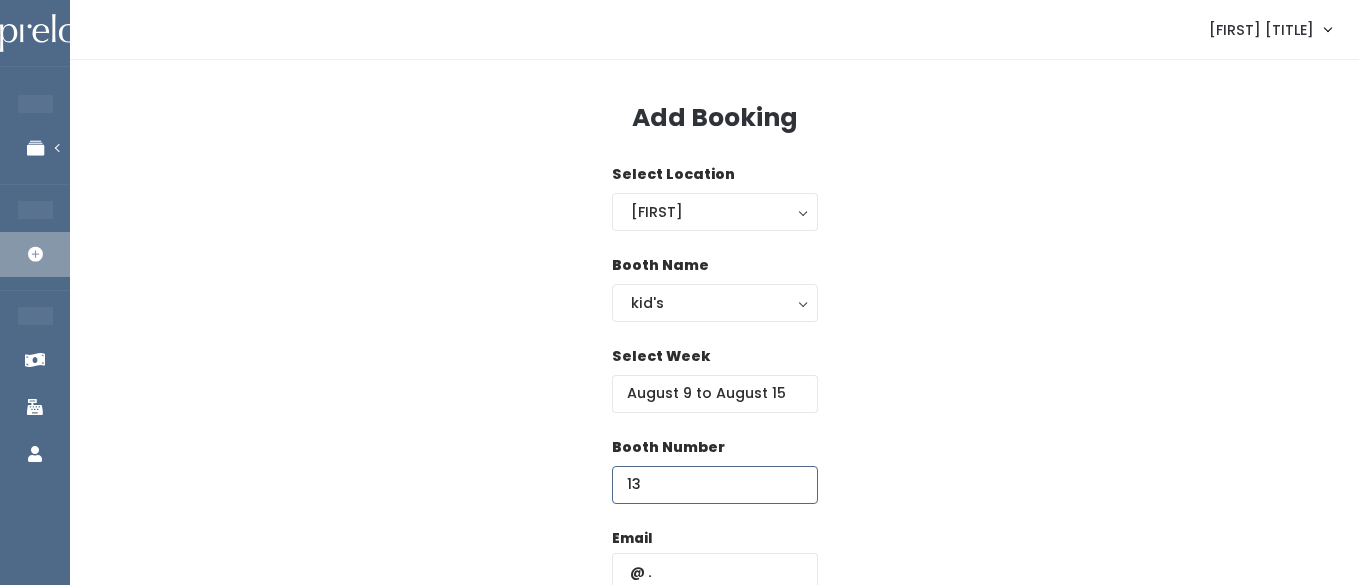 type on "13" 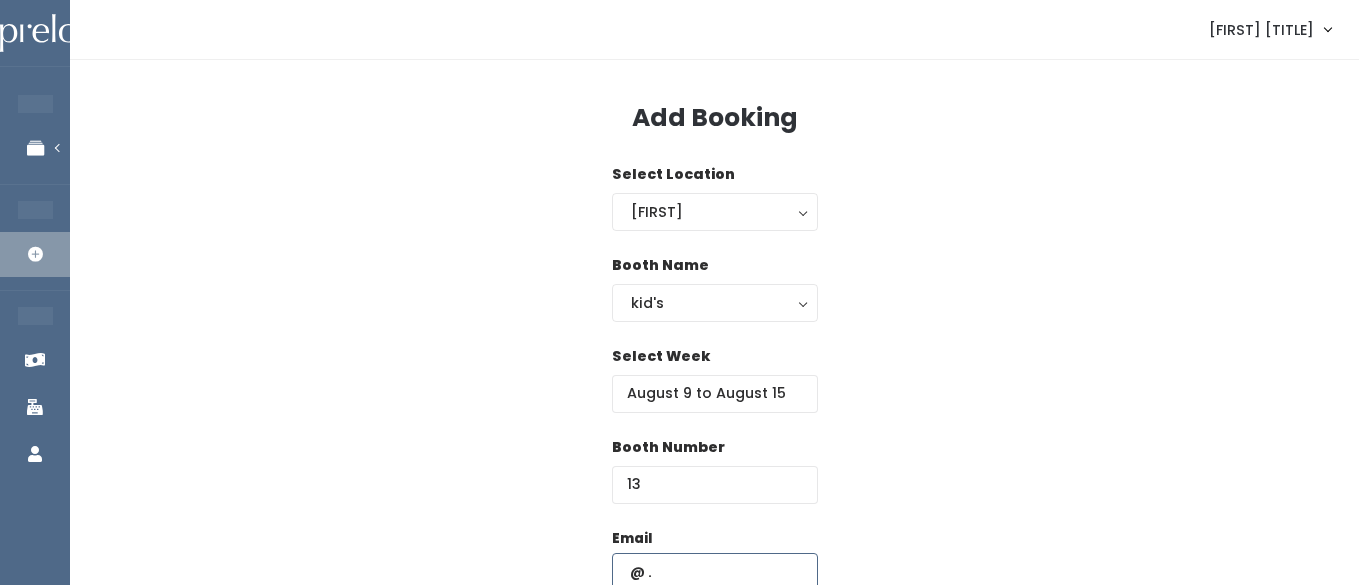 click at bounding box center (715, 572) 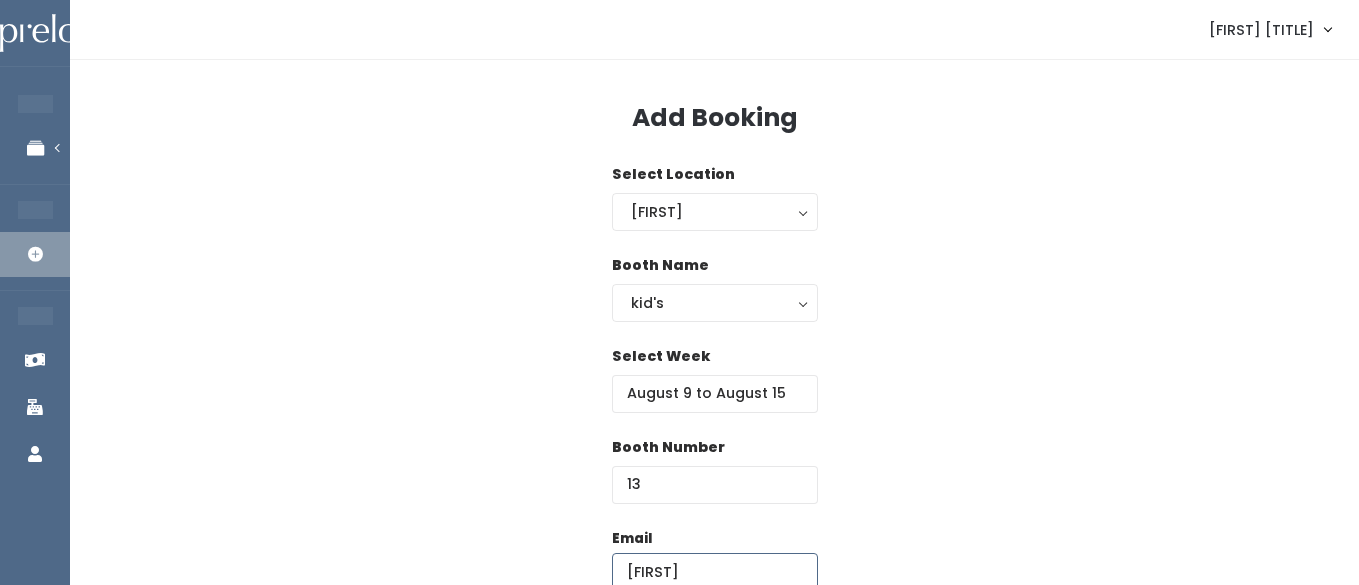 type on "carlyjanderson@yahoo.com" 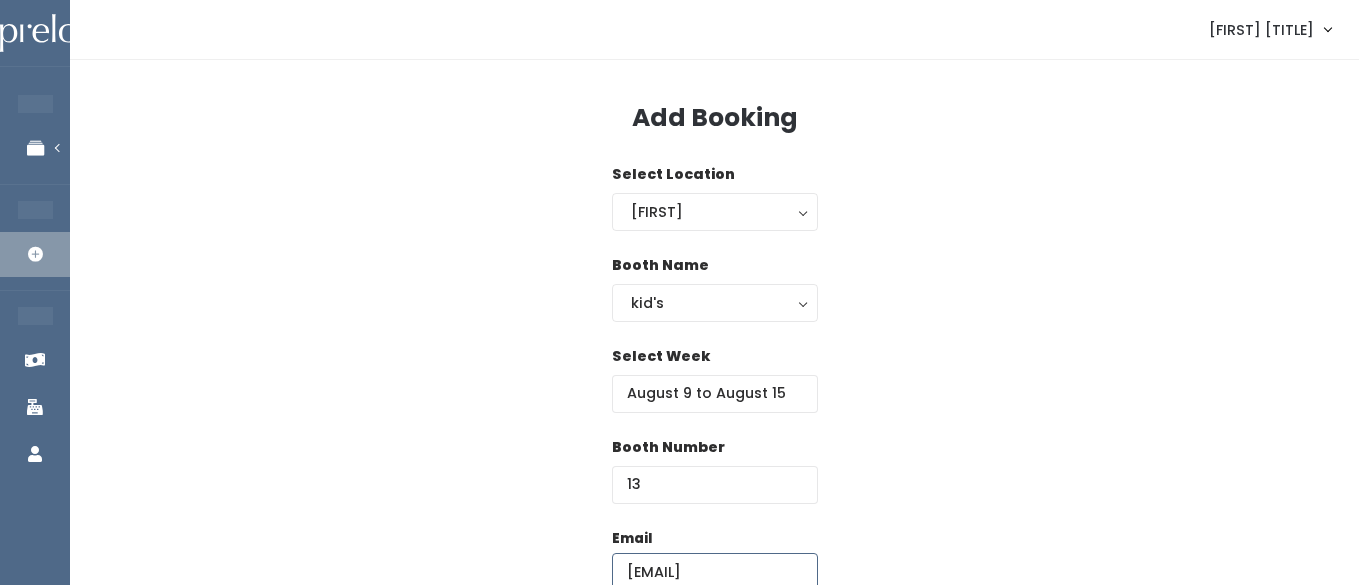scroll, scrollTop: 188, scrollLeft: 0, axis: vertical 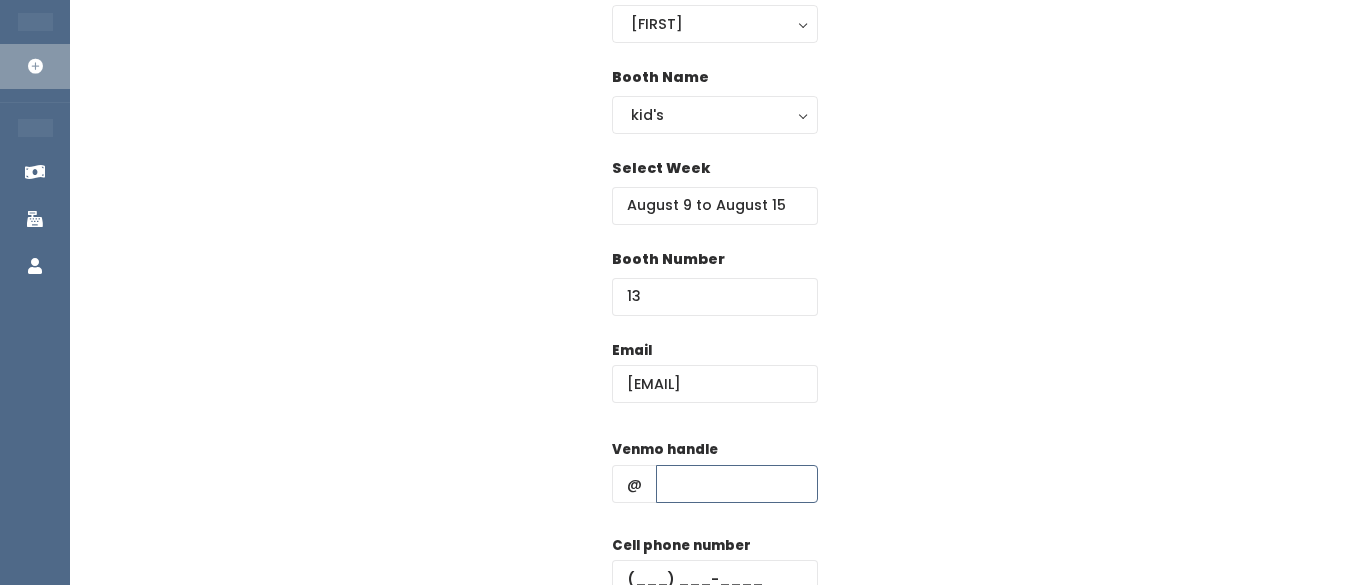 click at bounding box center (737, 484) 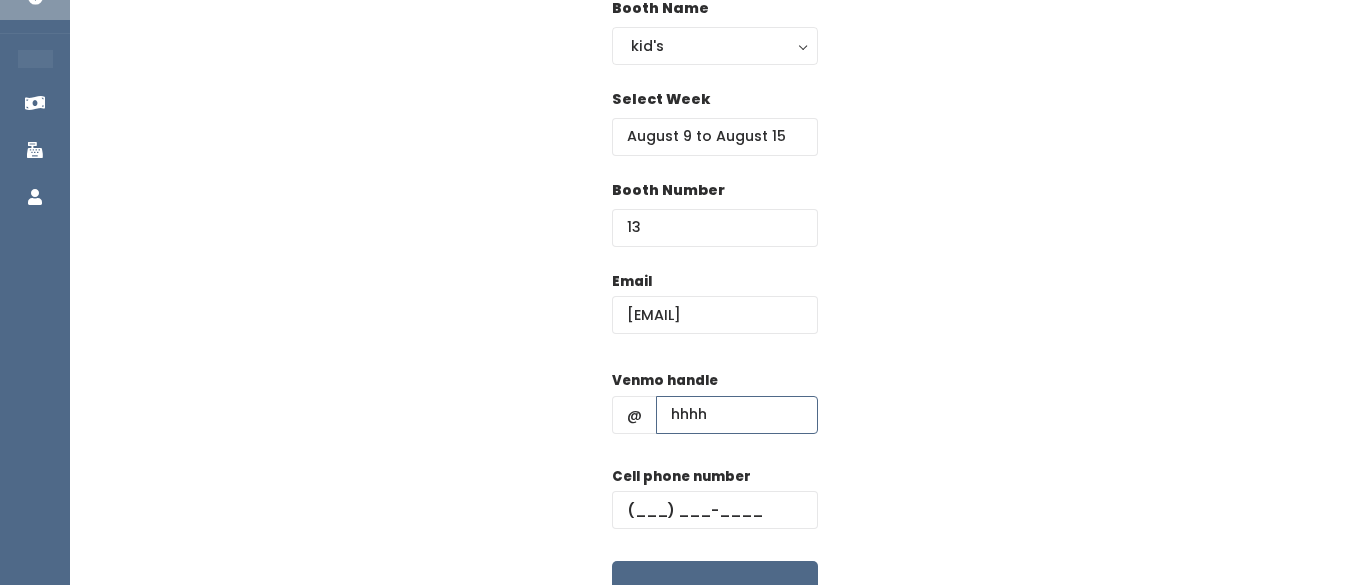 scroll, scrollTop: 267, scrollLeft: 0, axis: vertical 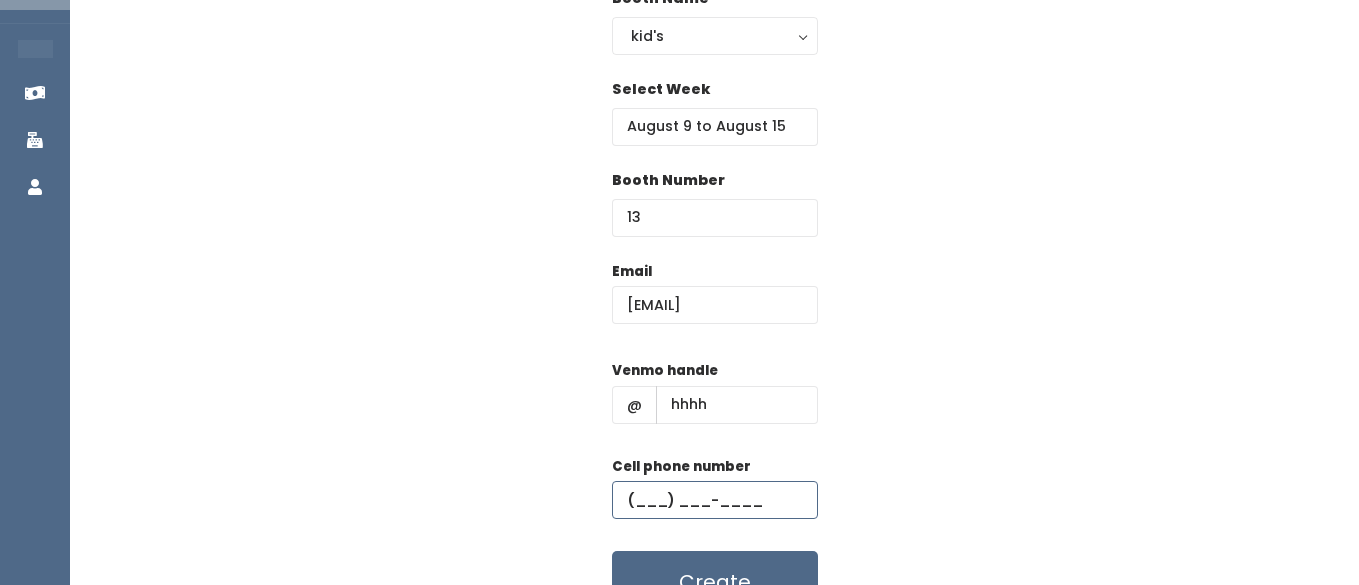click at bounding box center [715, 500] 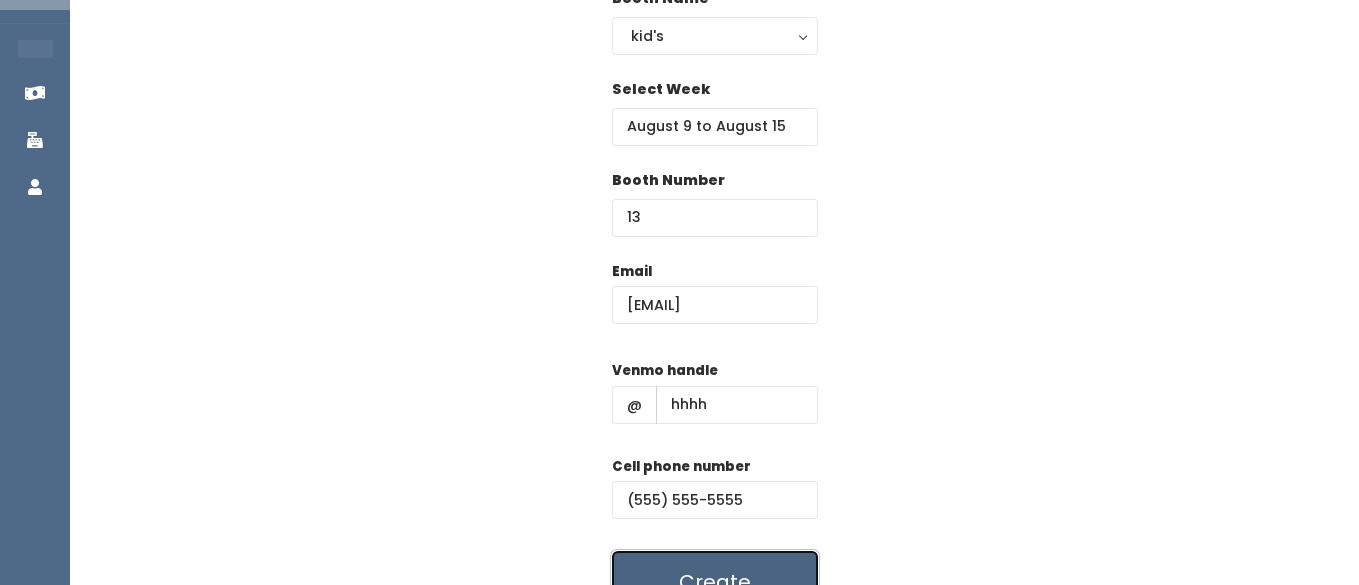 click on "Create" at bounding box center [715, 582] 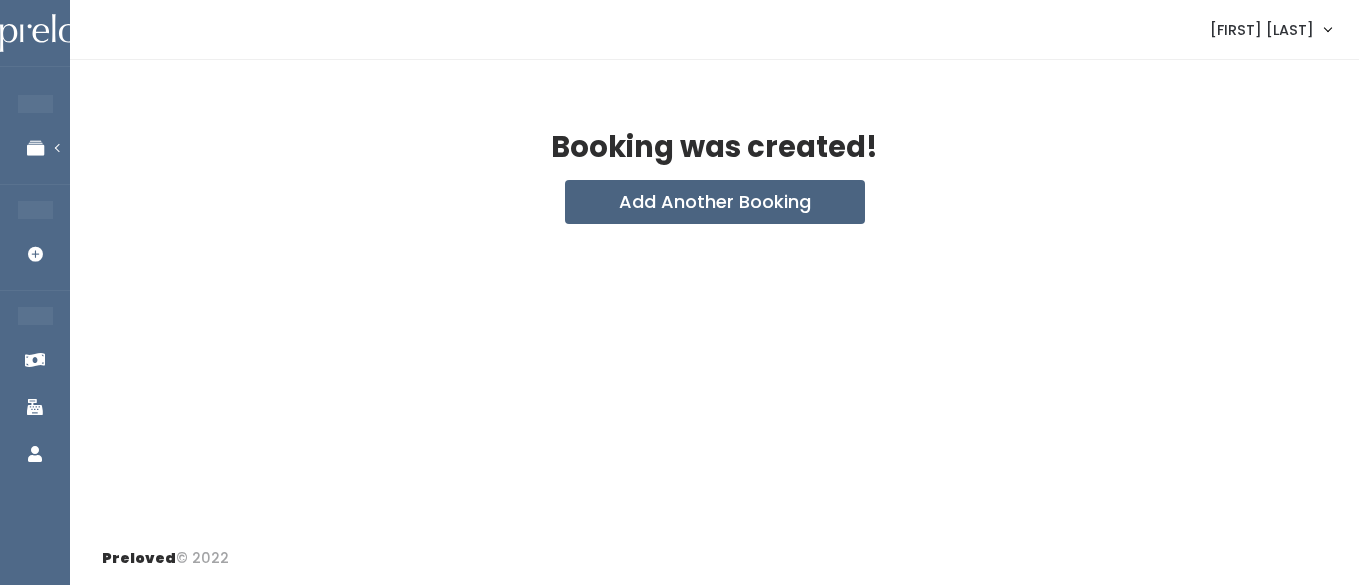 scroll, scrollTop: 0, scrollLeft: 0, axis: both 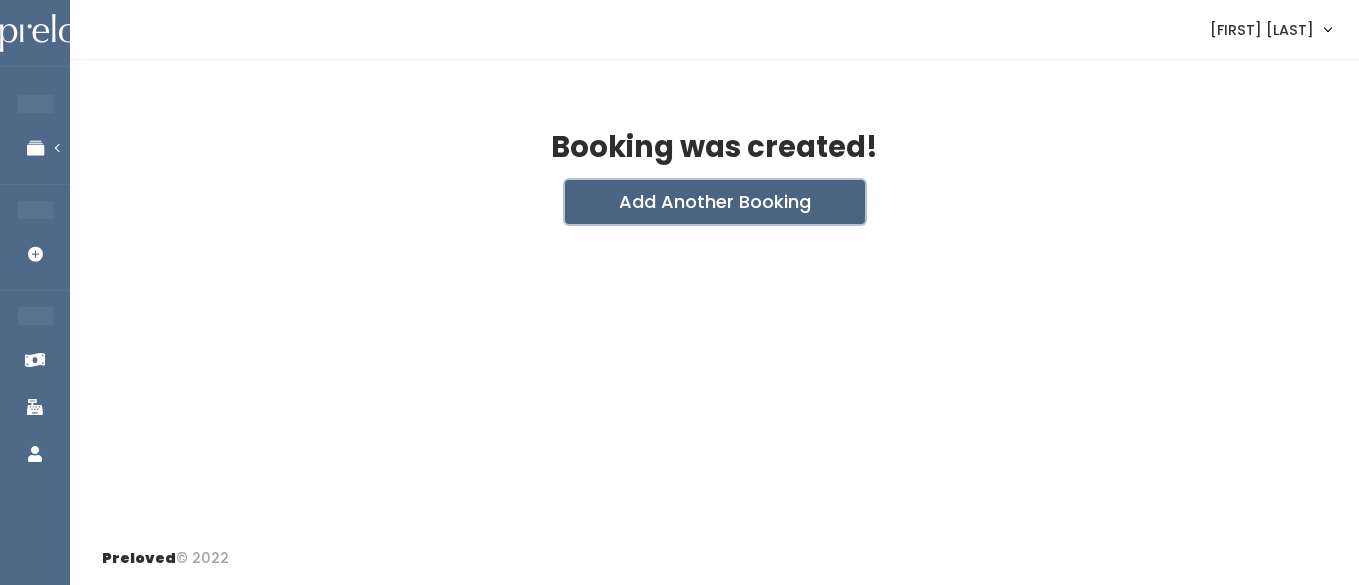 click on "Add Another Booking" at bounding box center [715, 202] 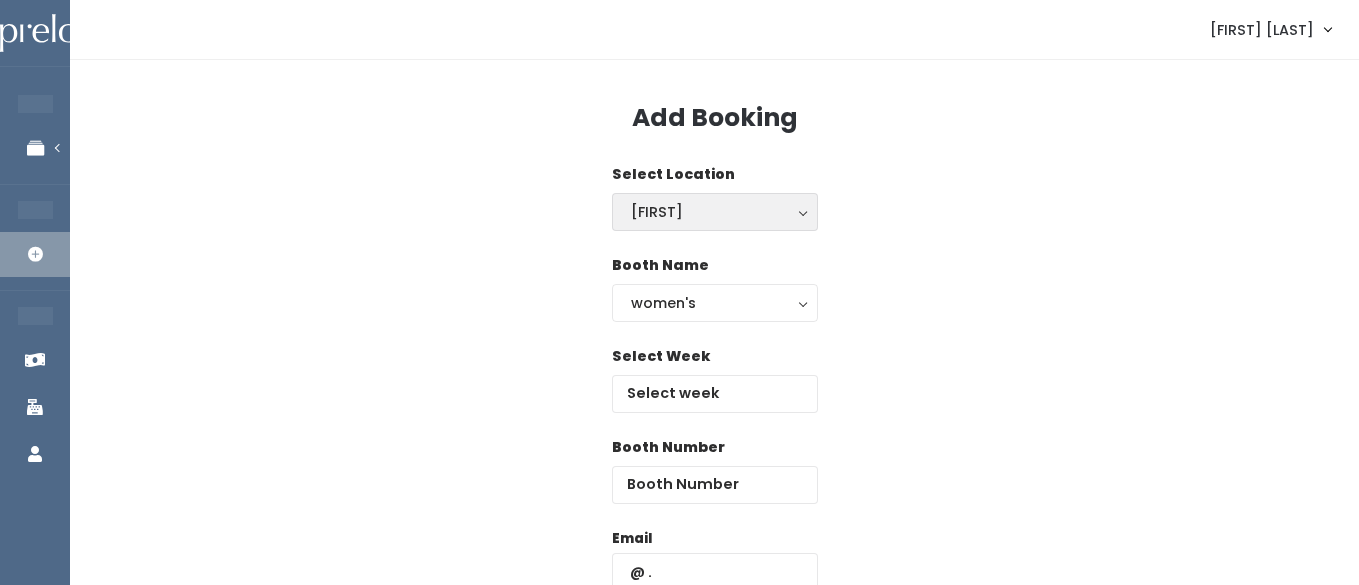 scroll, scrollTop: 0, scrollLeft: 0, axis: both 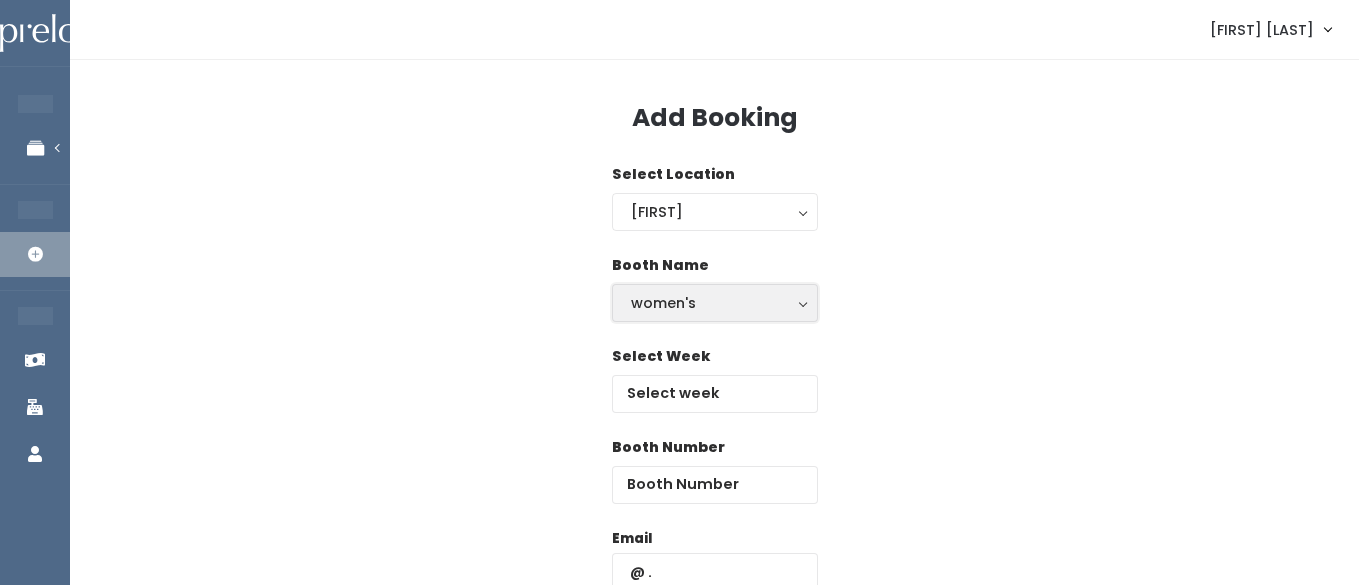 click on "women's" at bounding box center (715, 303) 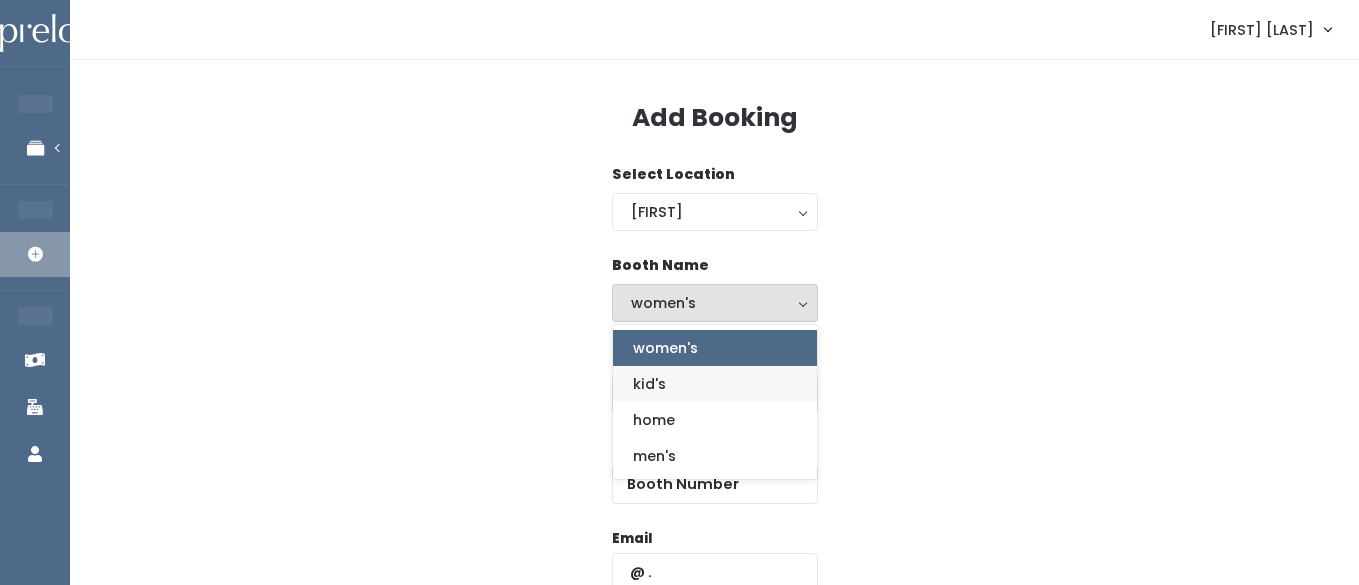 click on "kid's" at bounding box center [649, 384] 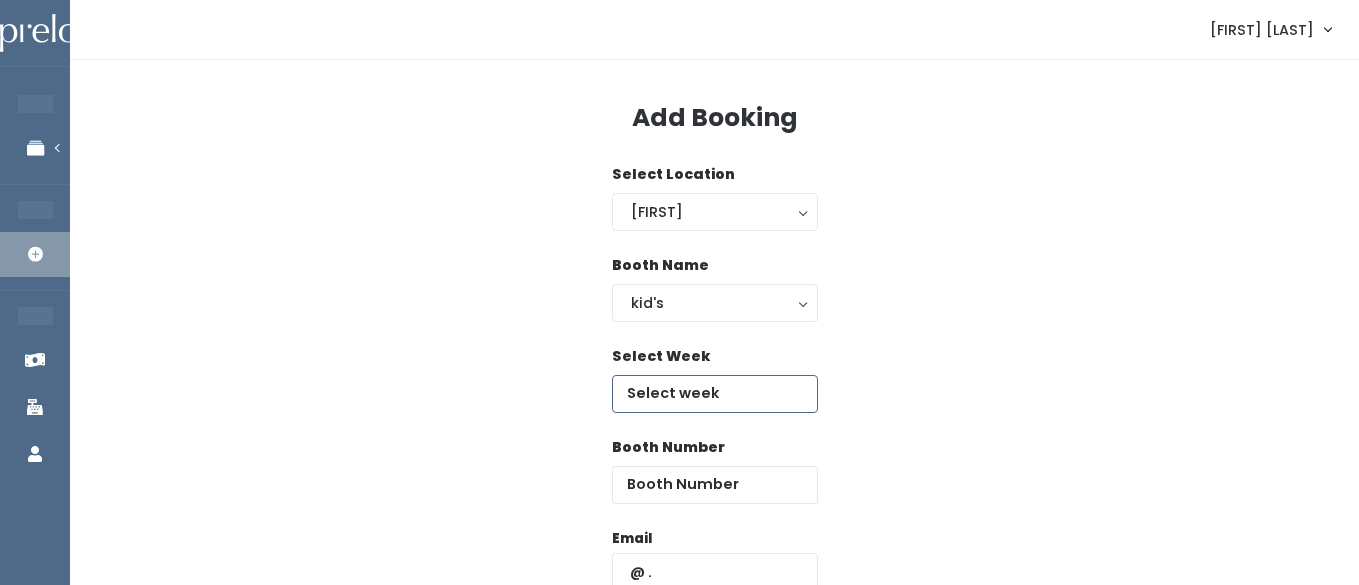 click at bounding box center (715, 394) 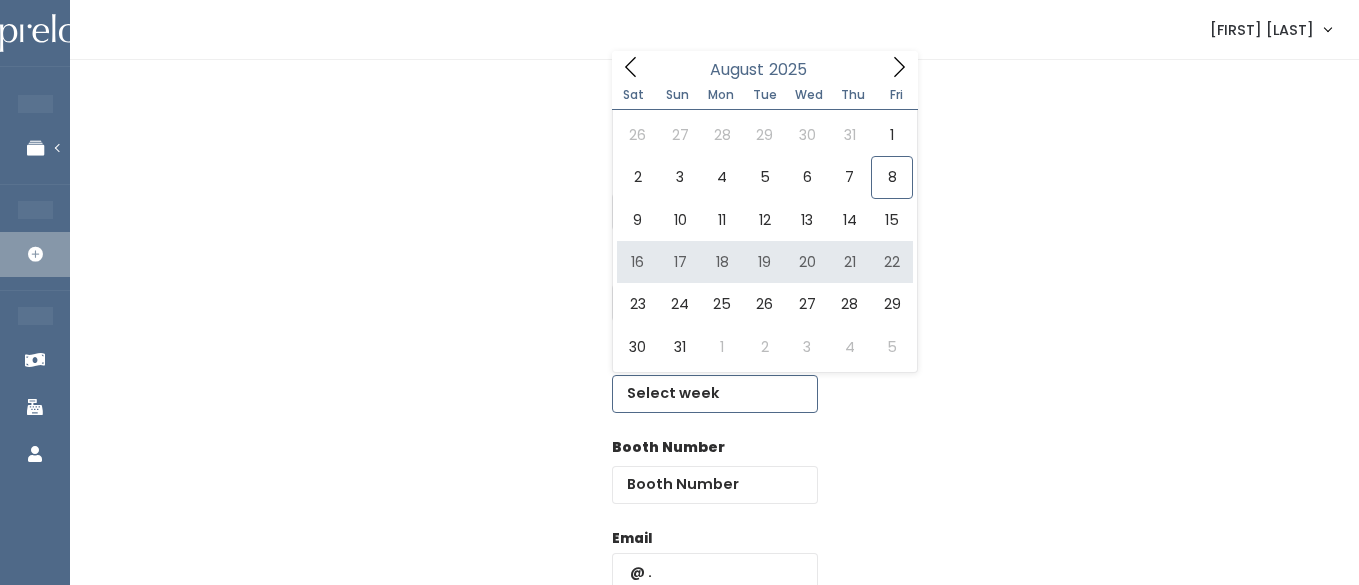 type on "August 16 to August 22" 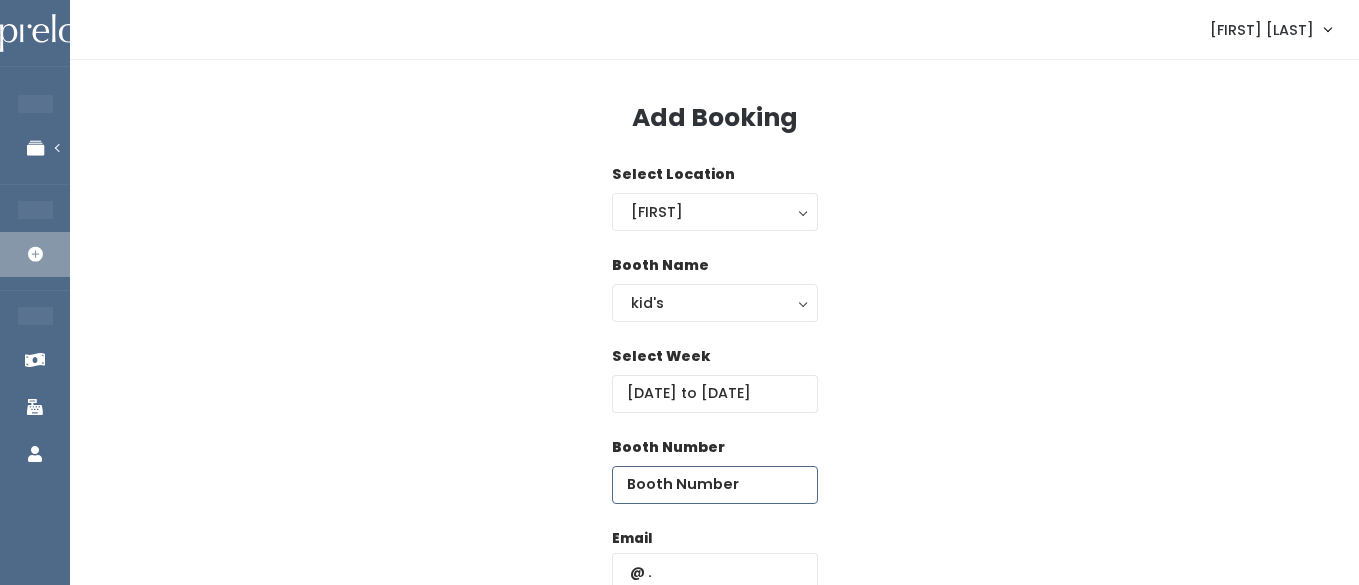 click at bounding box center (715, 485) 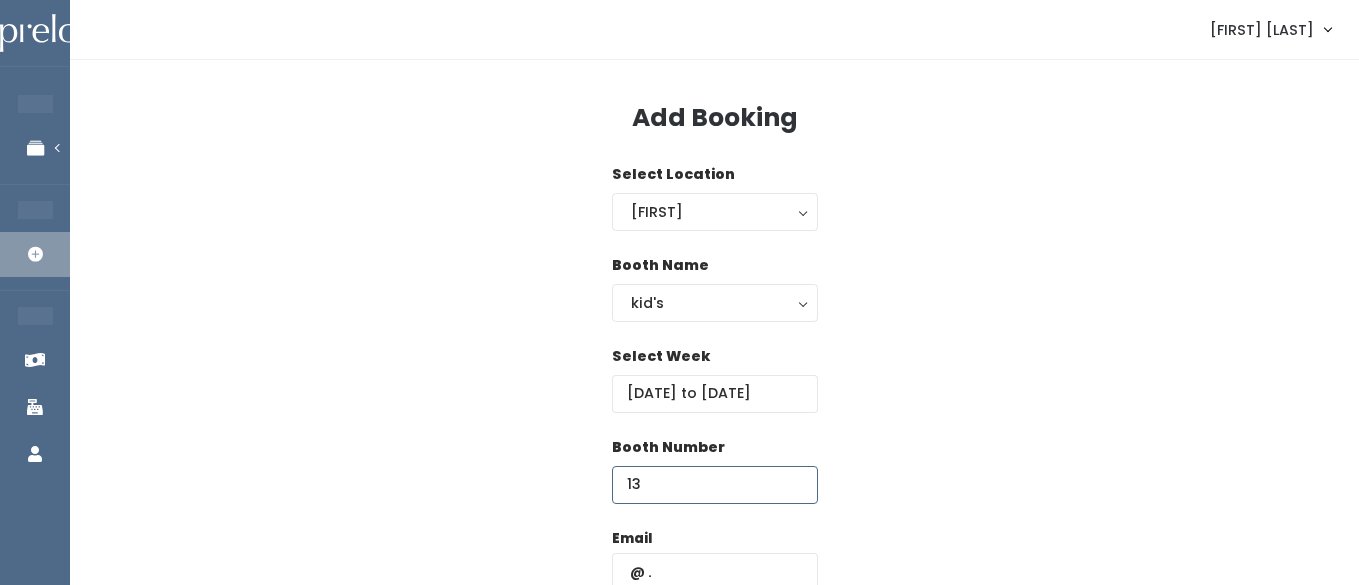 type on "13" 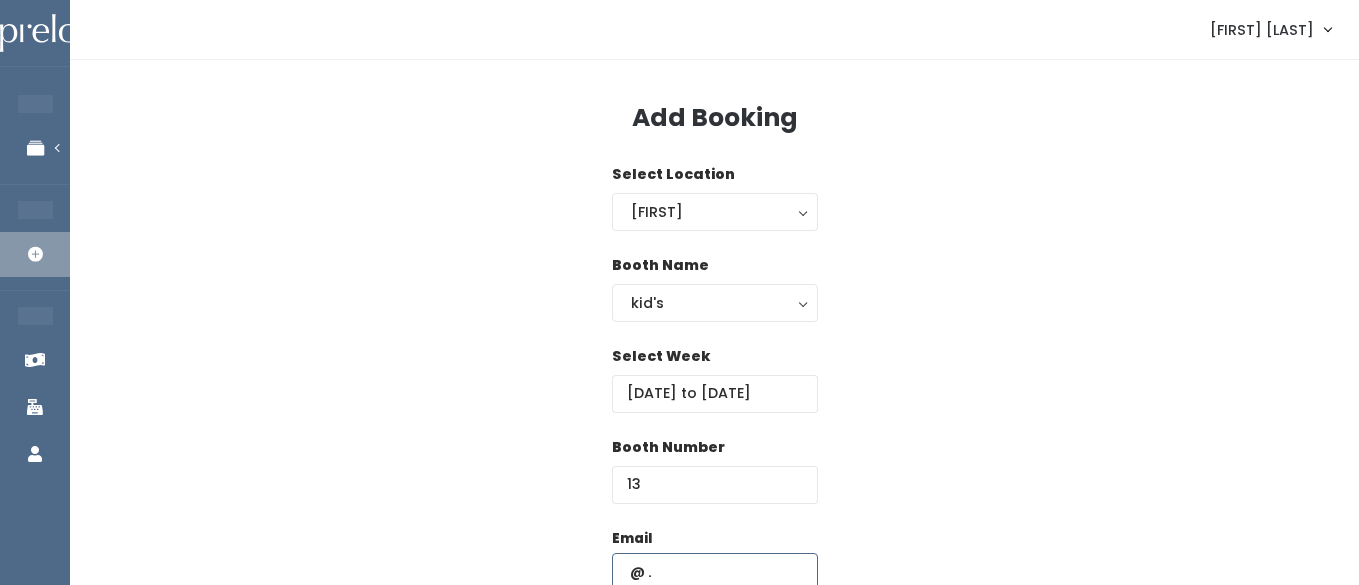 click at bounding box center (715, 572) 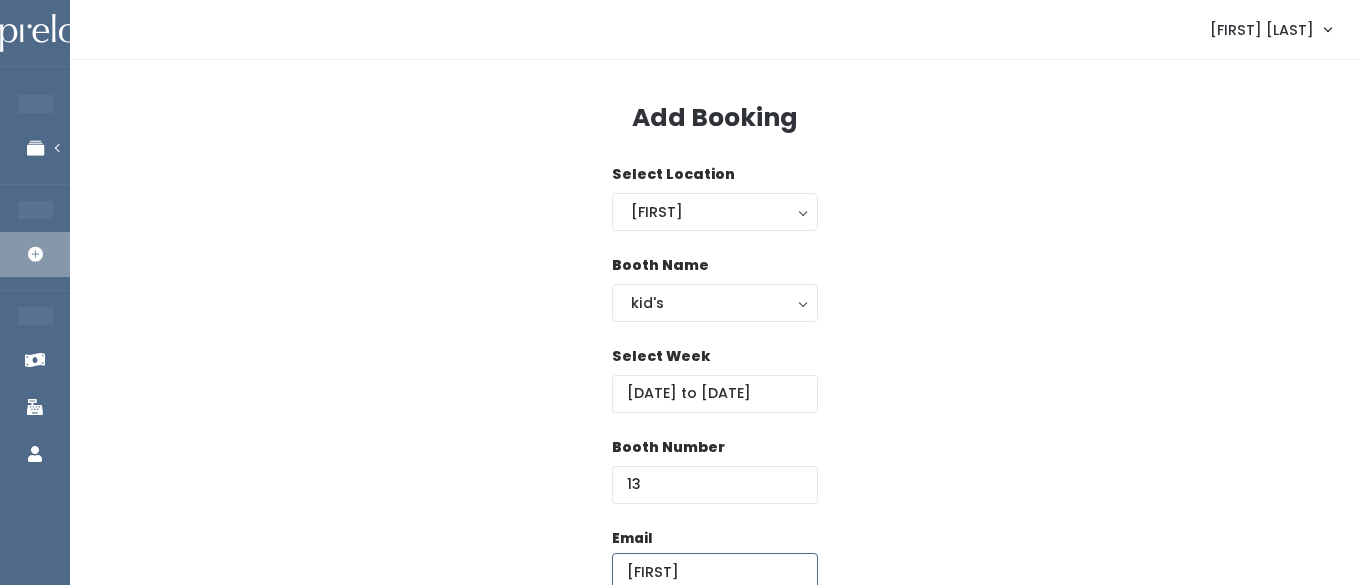 type on "carlyjanderson@yahoo.com" 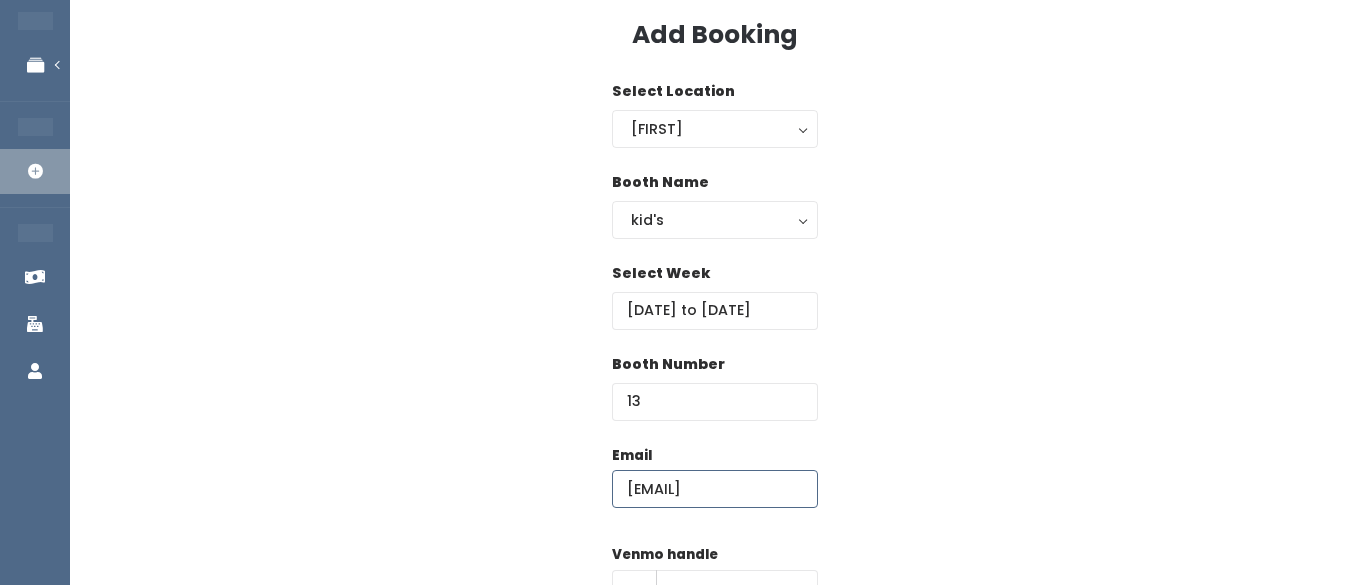 scroll, scrollTop: 107, scrollLeft: 0, axis: vertical 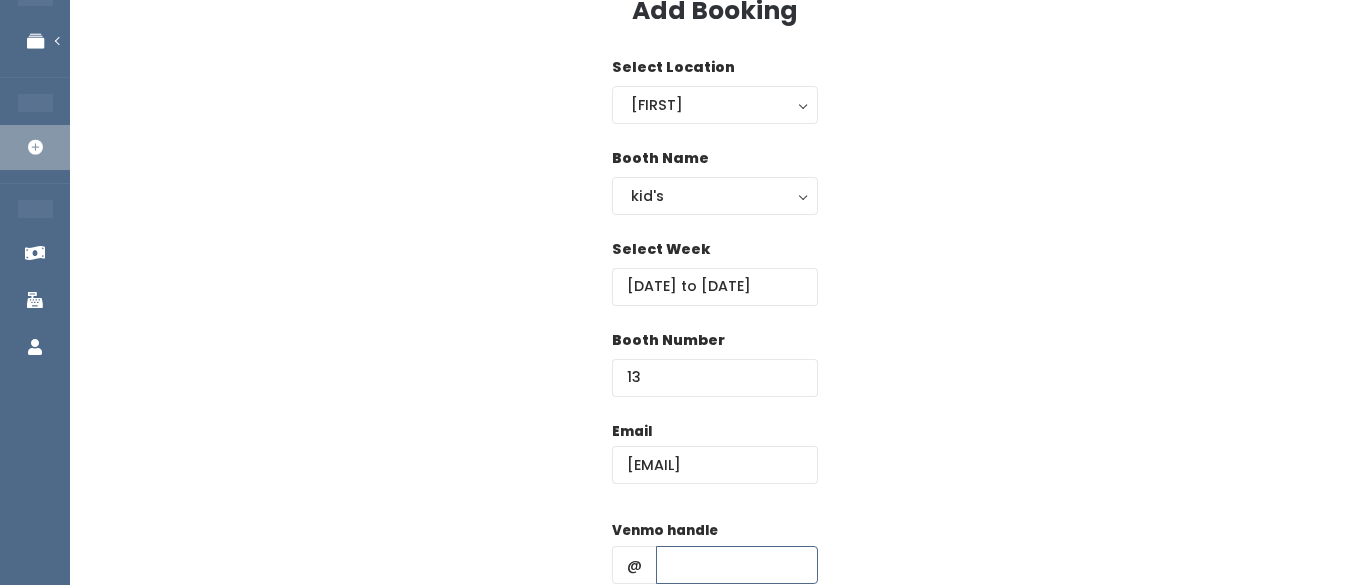 click at bounding box center (737, 565) 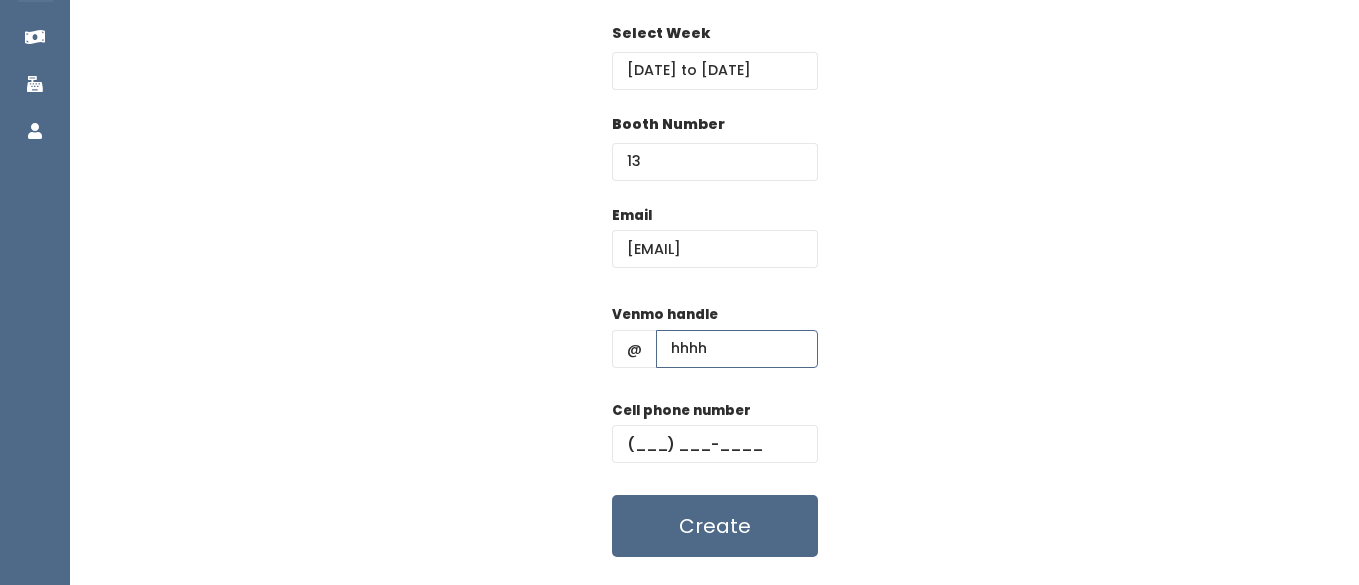 scroll, scrollTop: 372, scrollLeft: 0, axis: vertical 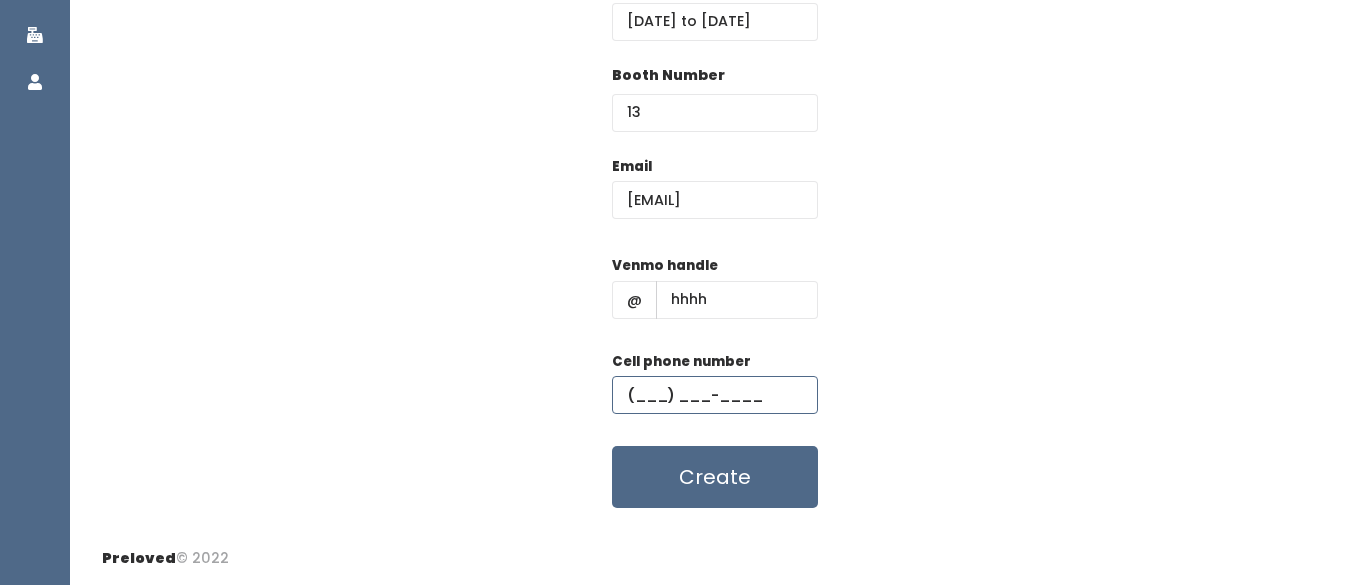 click at bounding box center (715, 395) 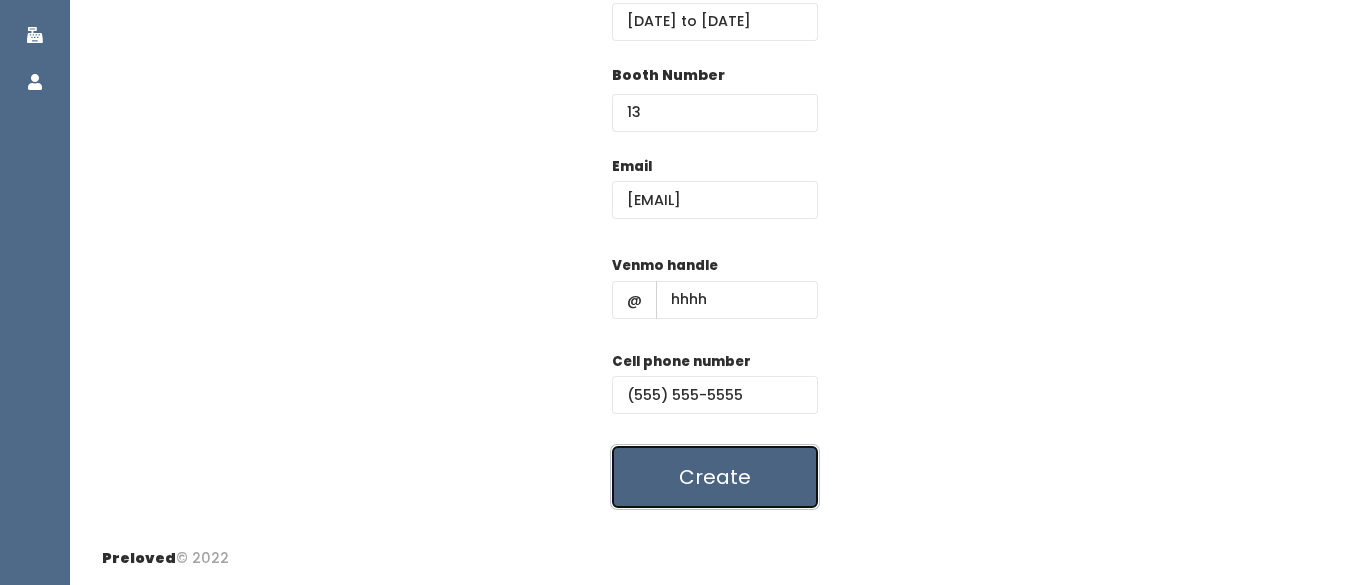 click on "Create" at bounding box center (715, 477) 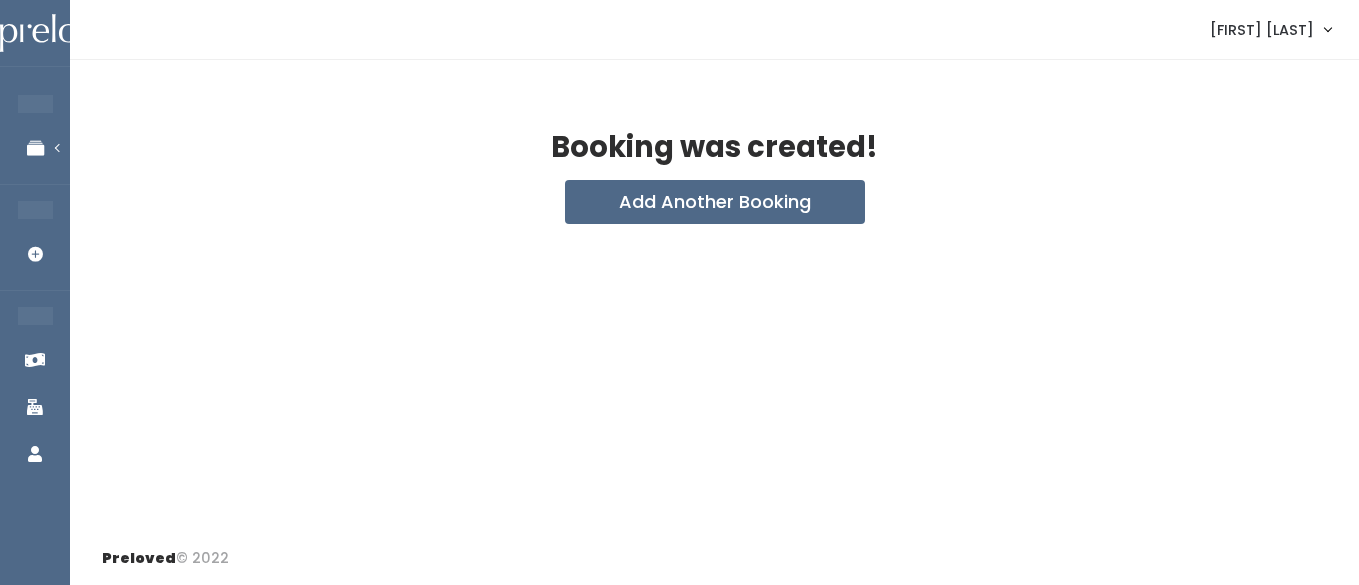 scroll, scrollTop: 0, scrollLeft: 0, axis: both 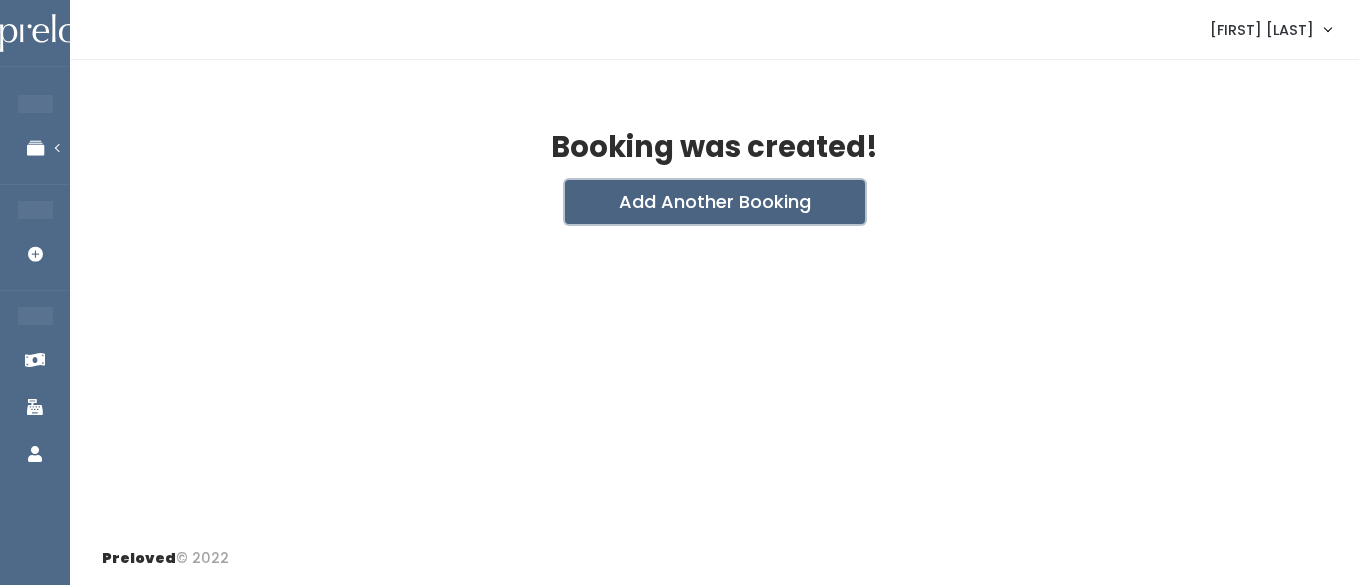 click on "Add Another Booking" at bounding box center (715, 202) 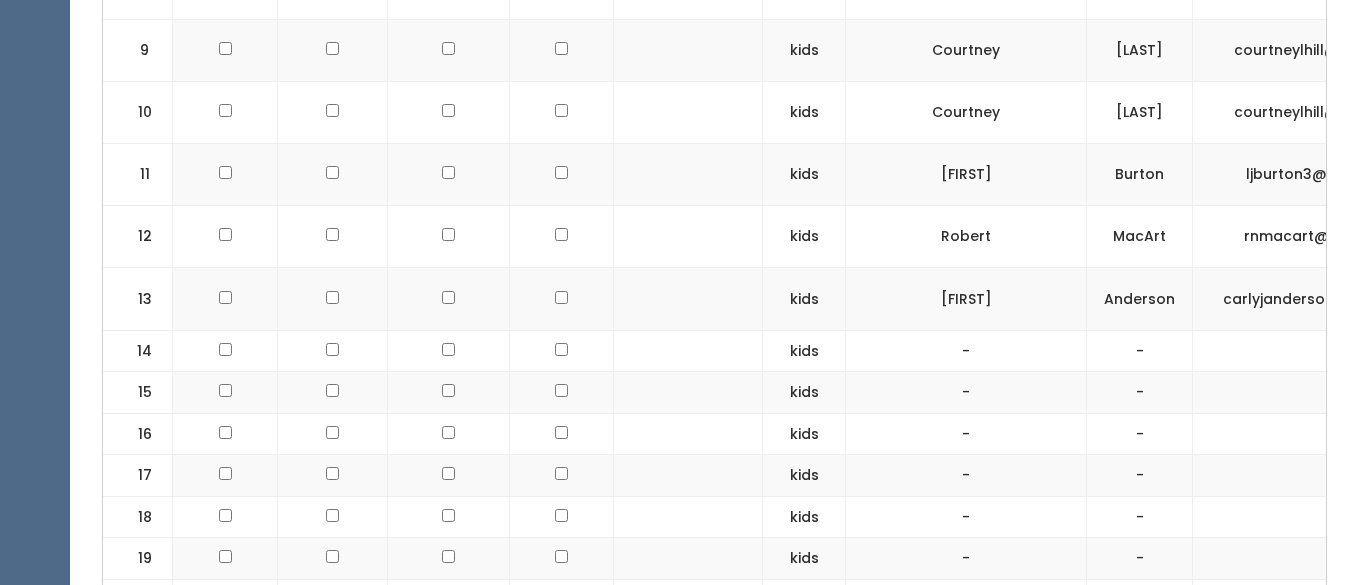 scroll, scrollTop: 1301, scrollLeft: 0, axis: vertical 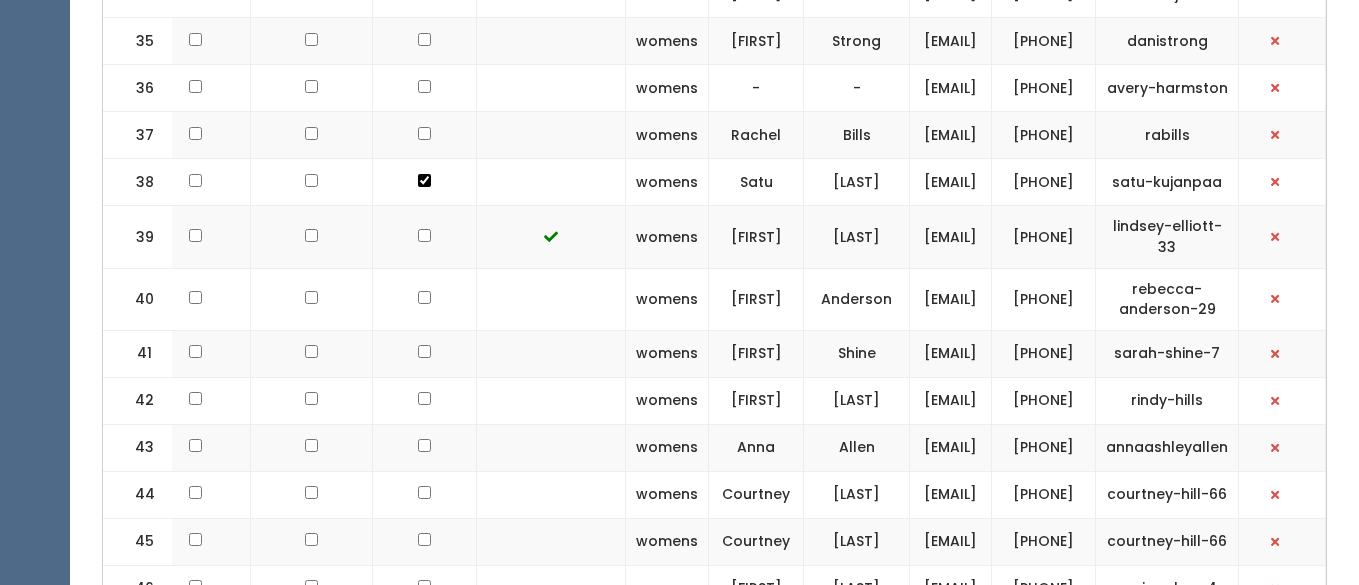 drag, startPoint x: 1188, startPoint y: 75, endPoint x: 957, endPoint y: 68, distance: 231.10603 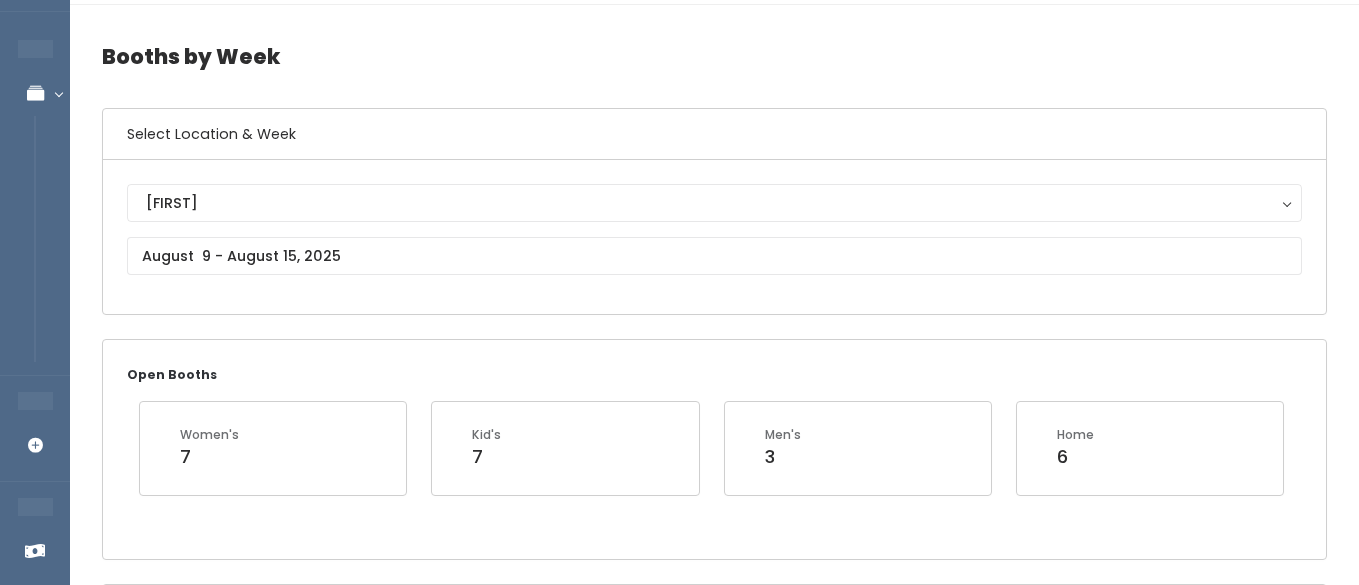 scroll, scrollTop: 0, scrollLeft: 0, axis: both 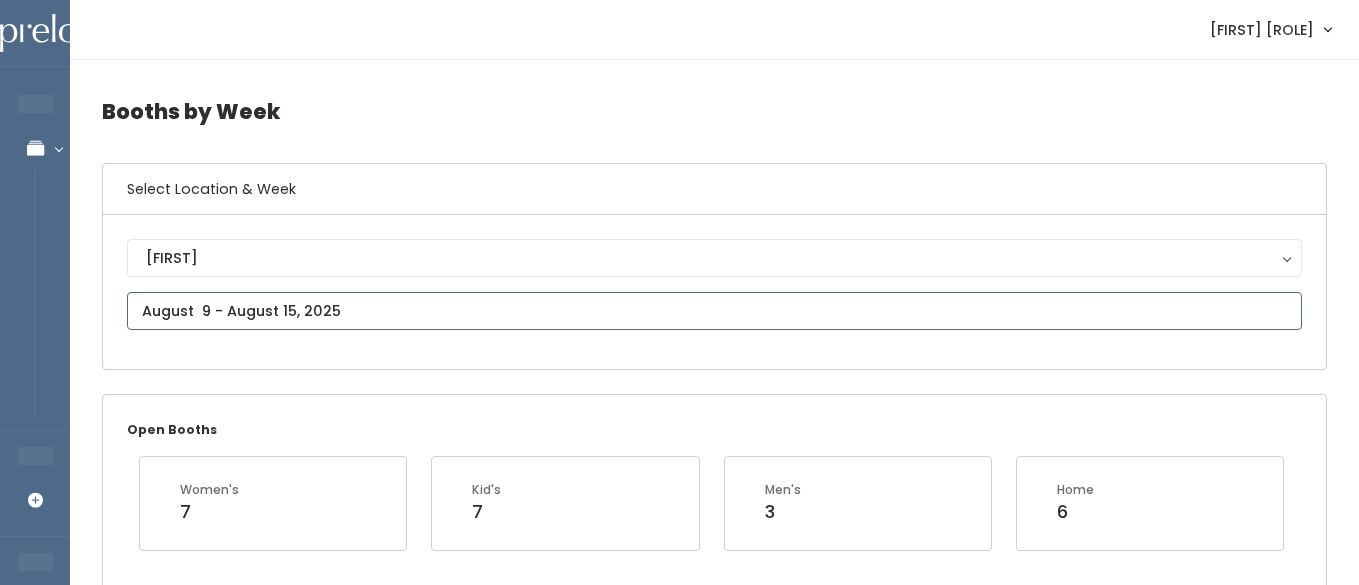click at bounding box center [714, 311] 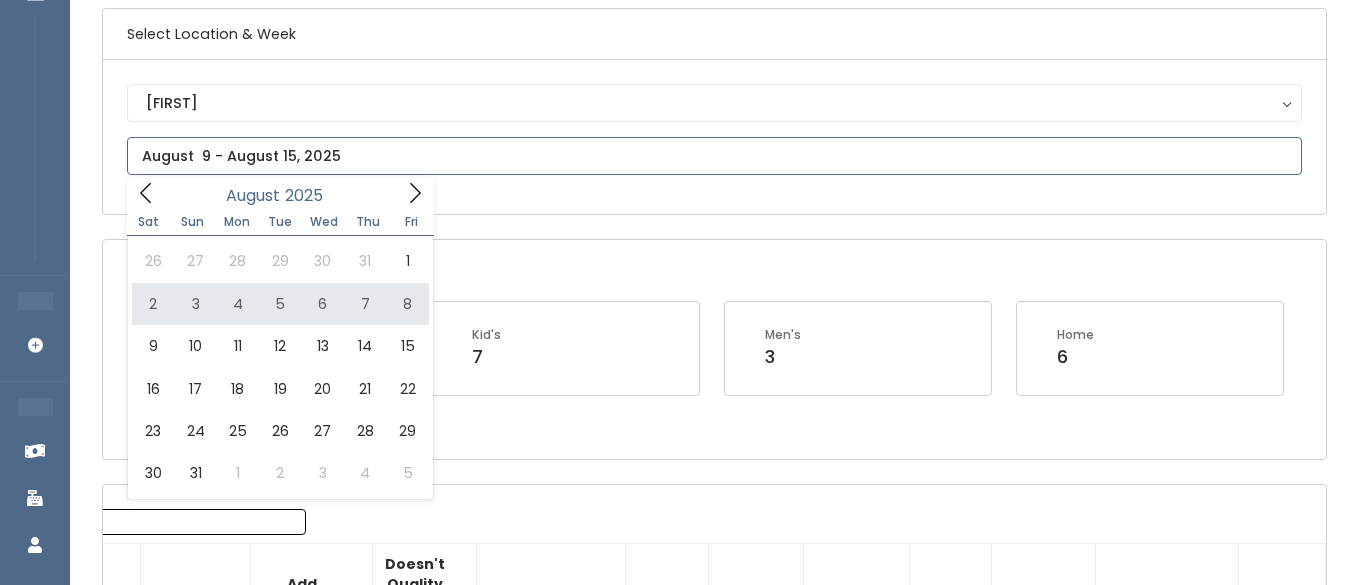 scroll, scrollTop: 183, scrollLeft: 0, axis: vertical 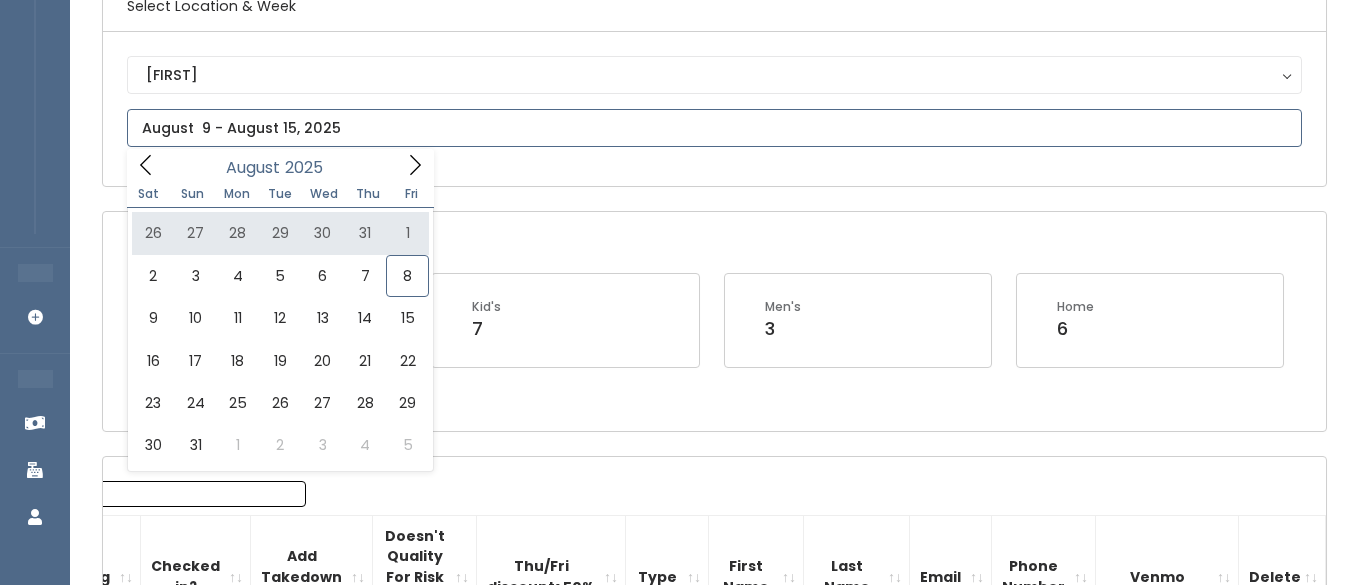 click 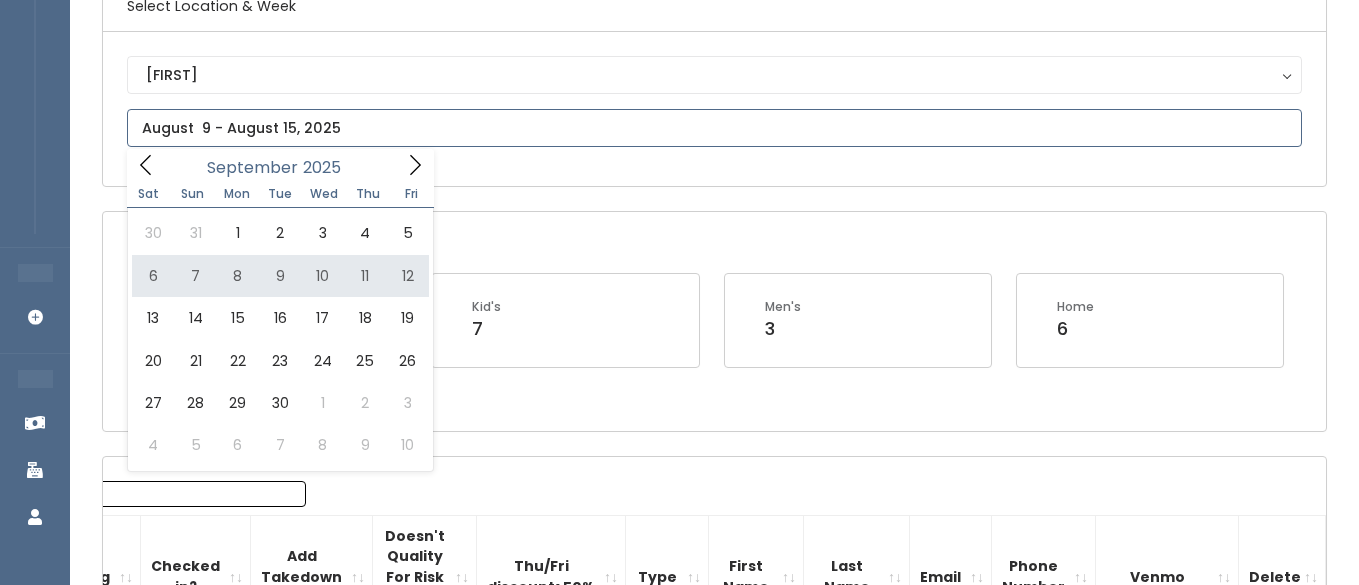 type on "[MONTH] [NUMBER] to [MONTH] [NUMBER]" 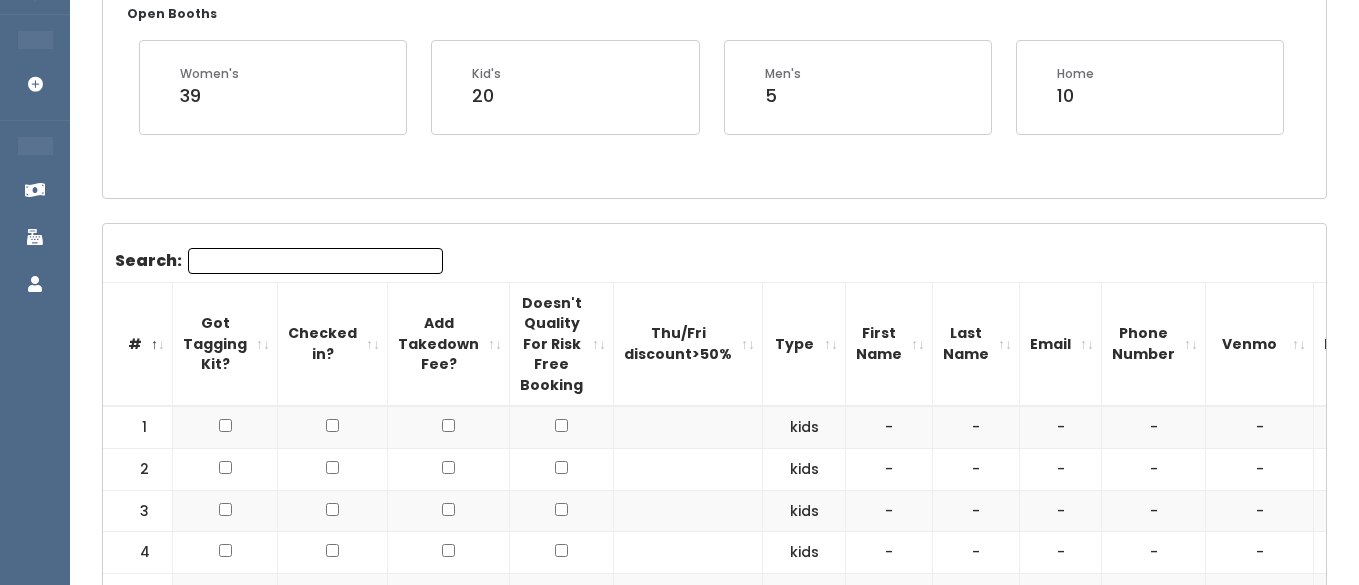 scroll, scrollTop: 0, scrollLeft: 0, axis: both 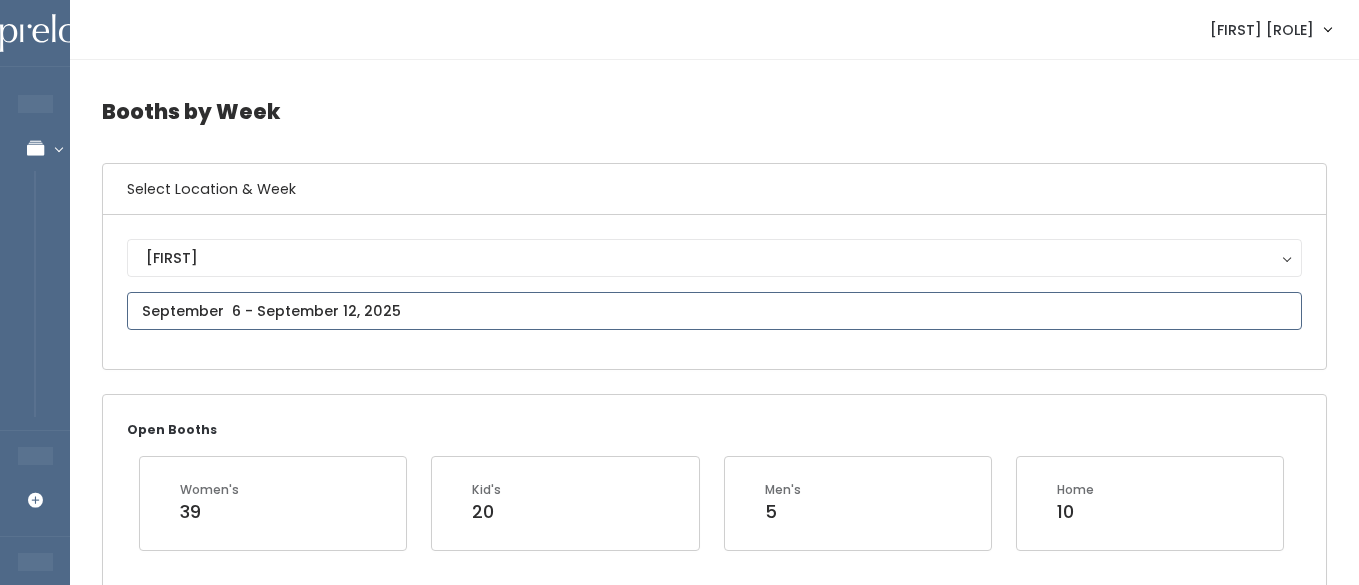 click at bounding box center [714, 311] 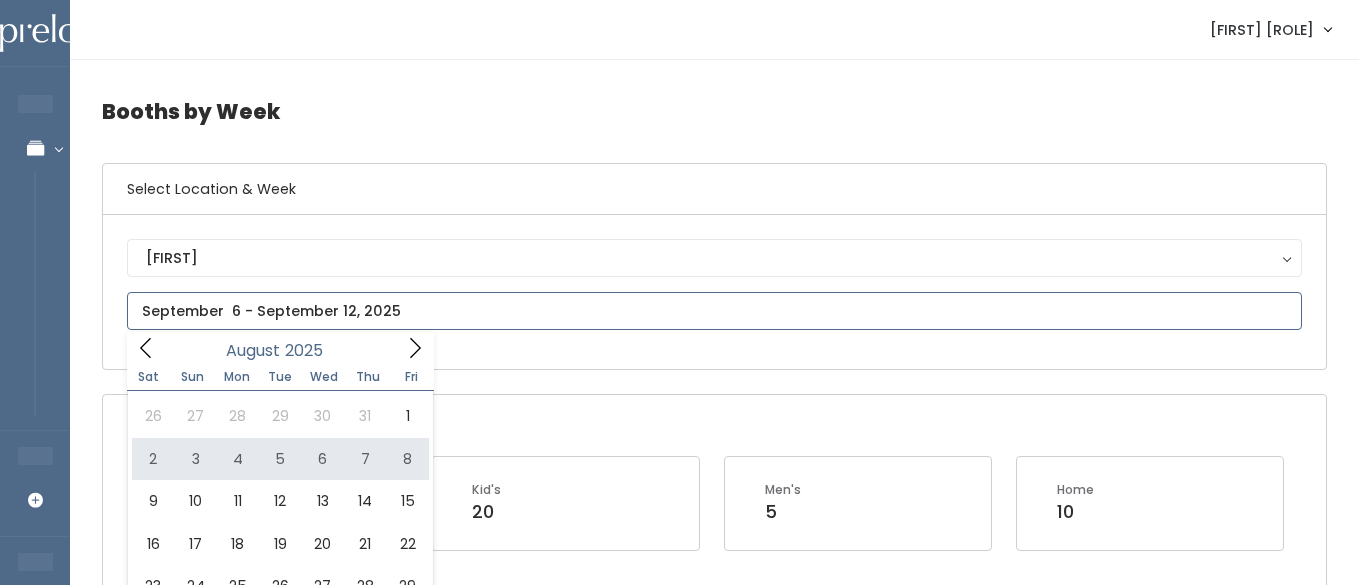 type on "August 2 to August 8" 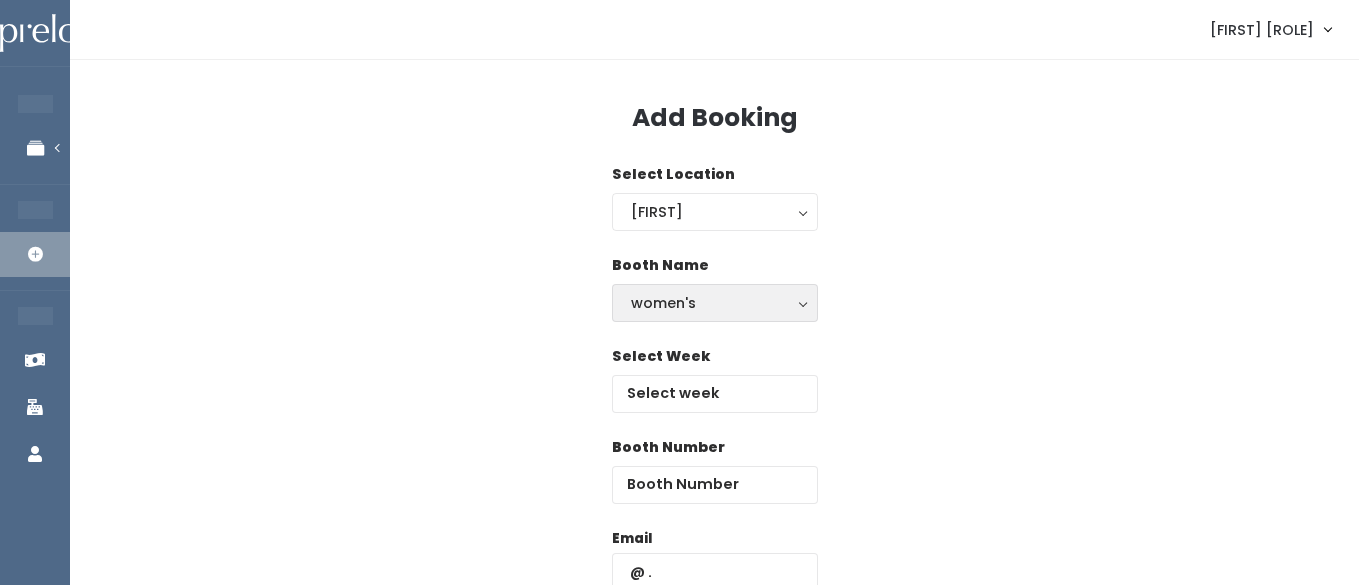 scroll, scrollTop: 0, scrollLeft: 0, axis: both 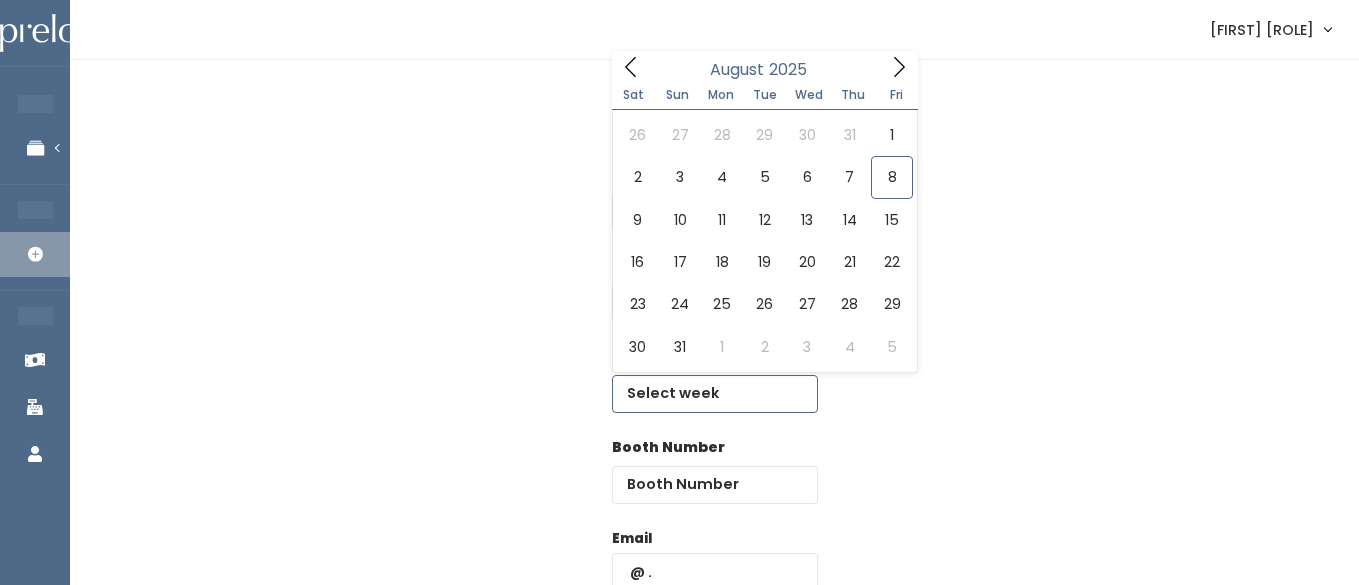 click at bounding box center (715, 394) 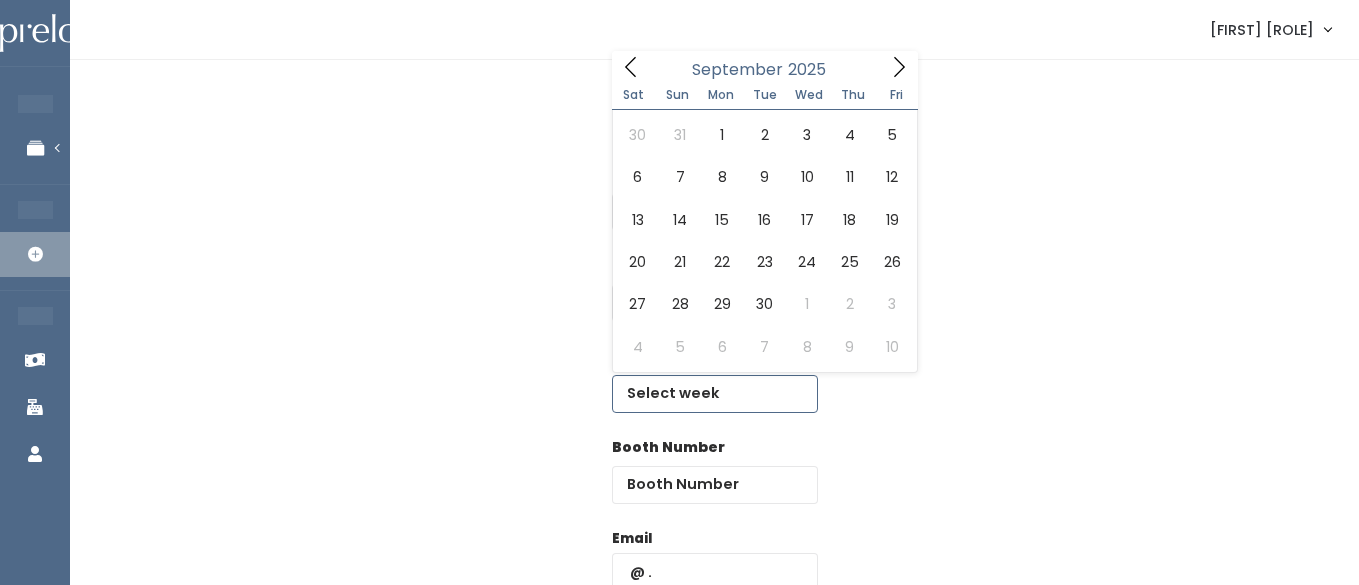 click 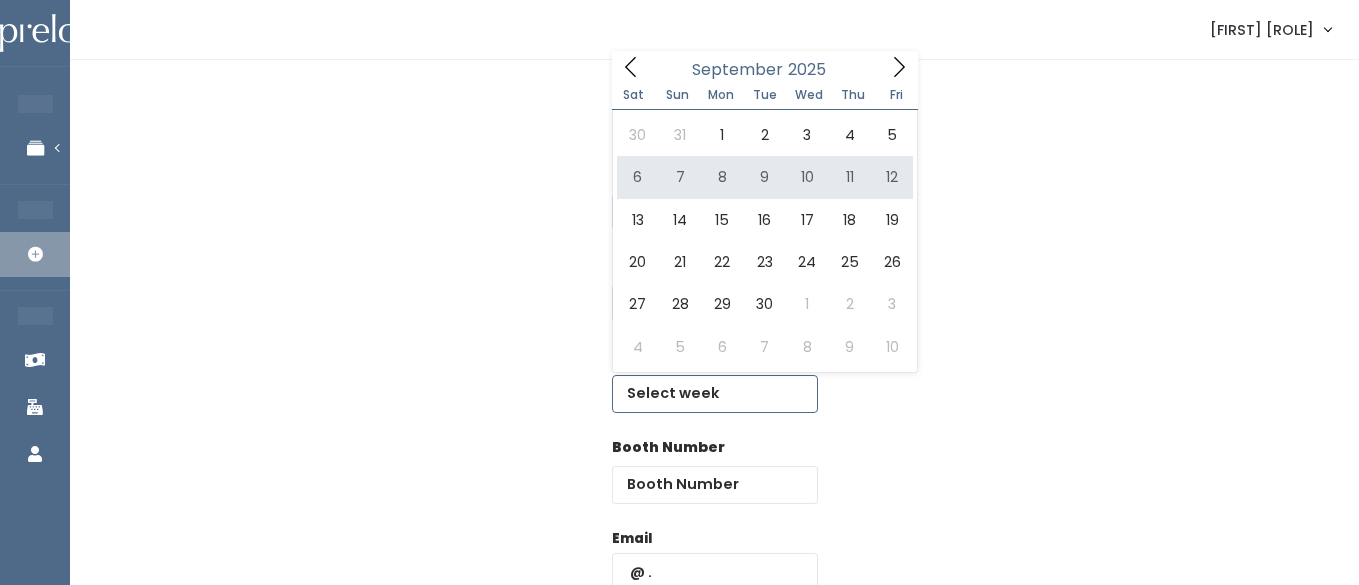 type on "September 6 to September 12" 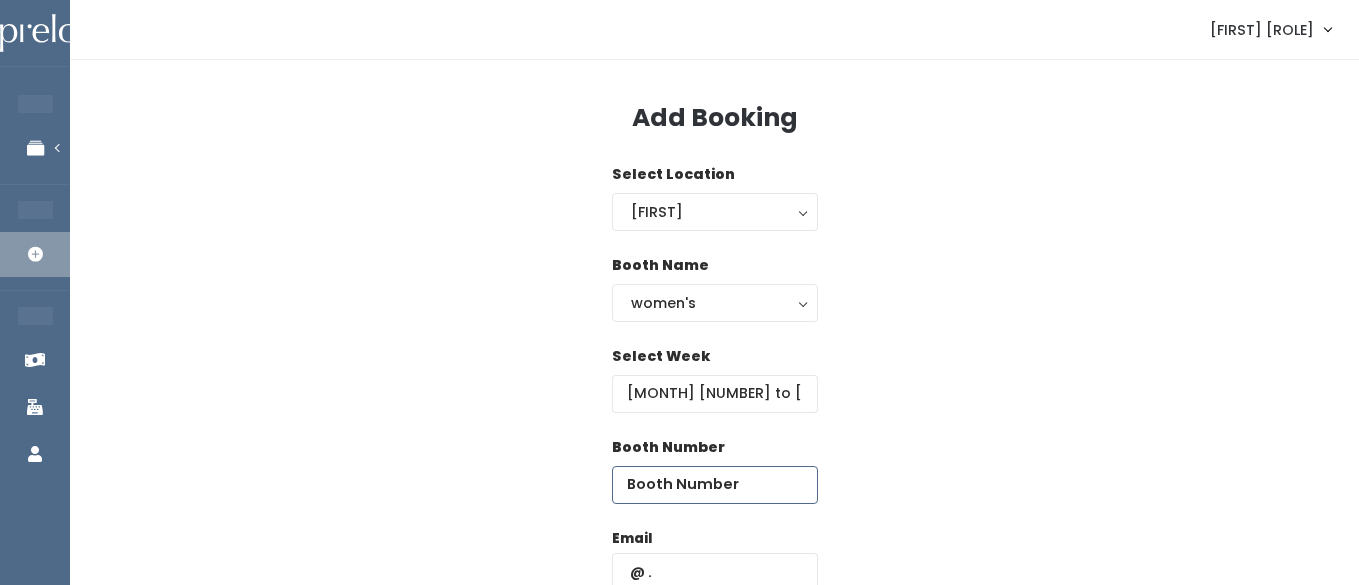 click at bounding box center [715, 485] 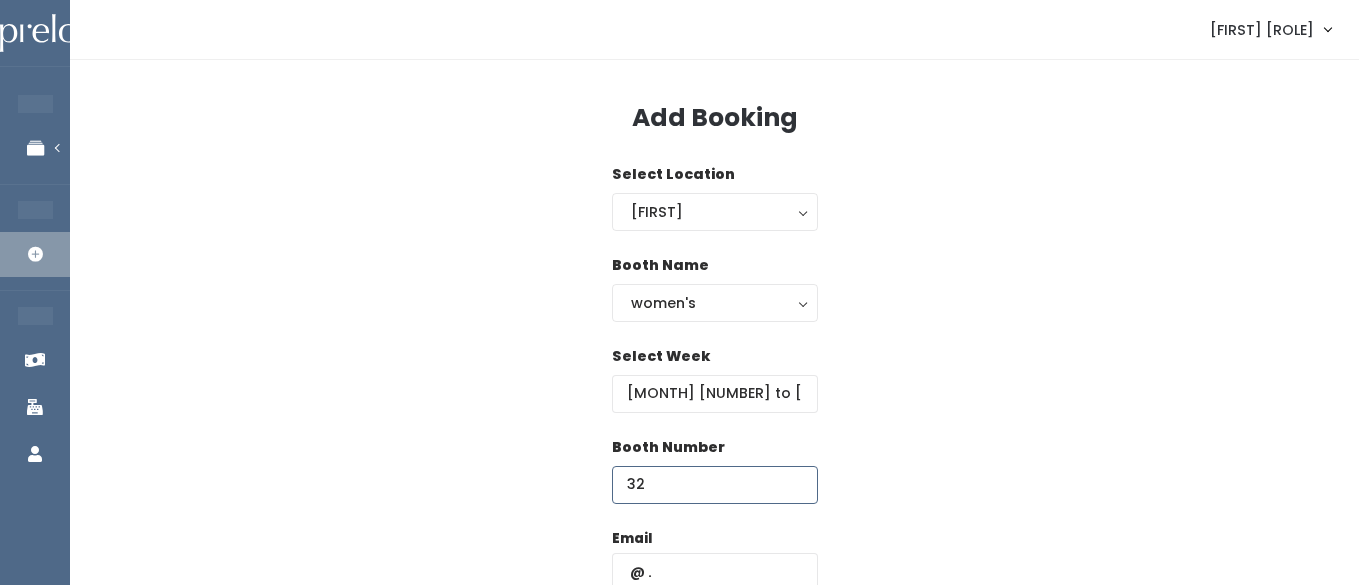 type on "32" 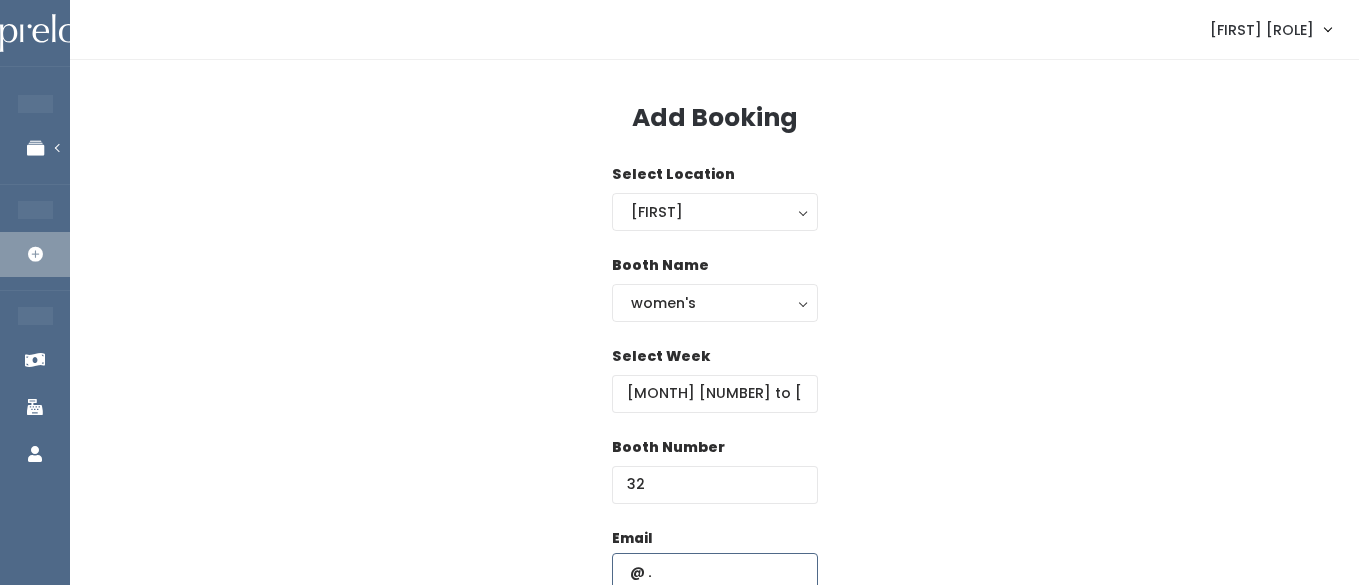 click at bounding box center (715, 572) 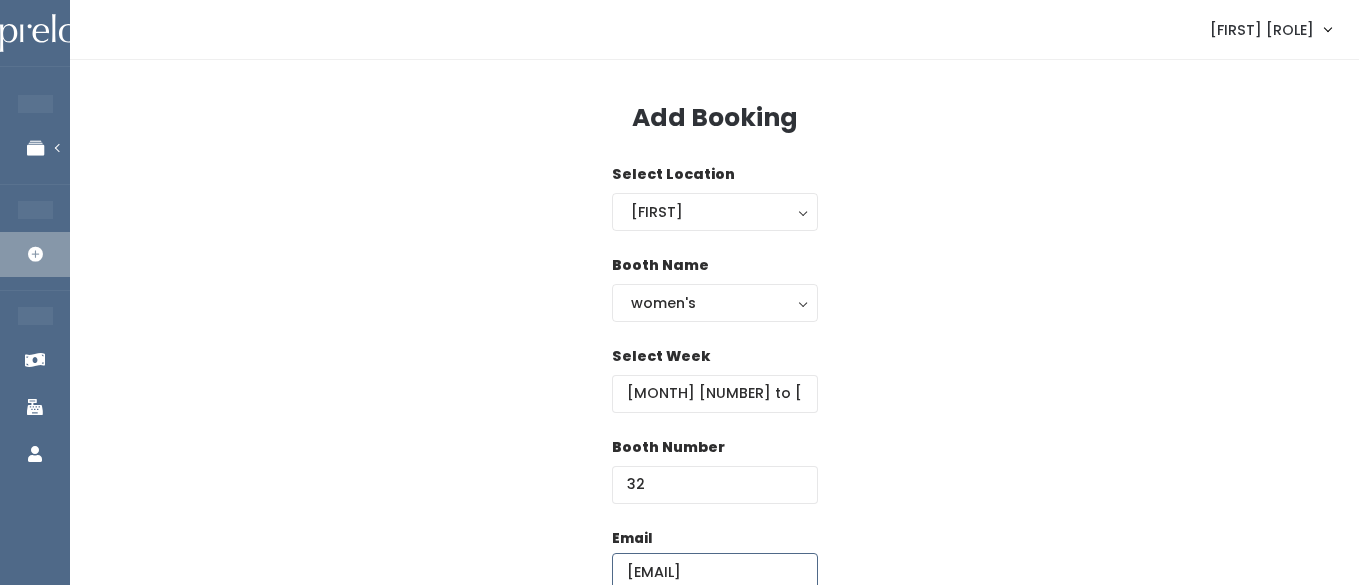 scroll, scrollTop: 0, scrollLeft: 26, axis: horizontal 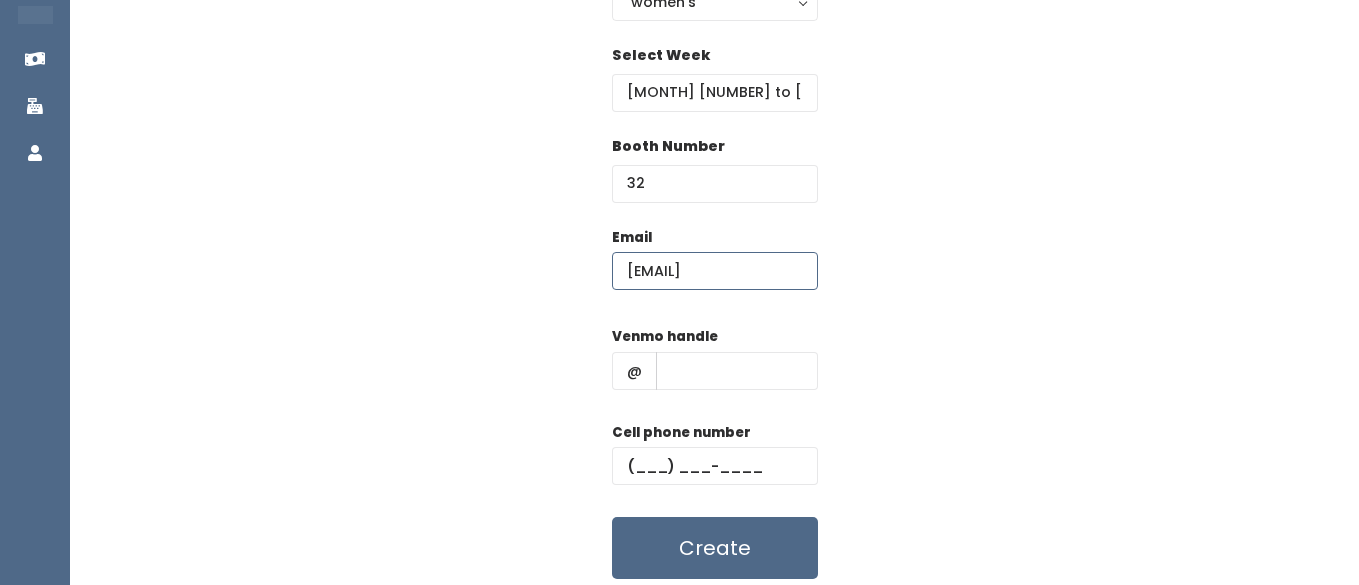 type on "mjschumann@comcast.net" 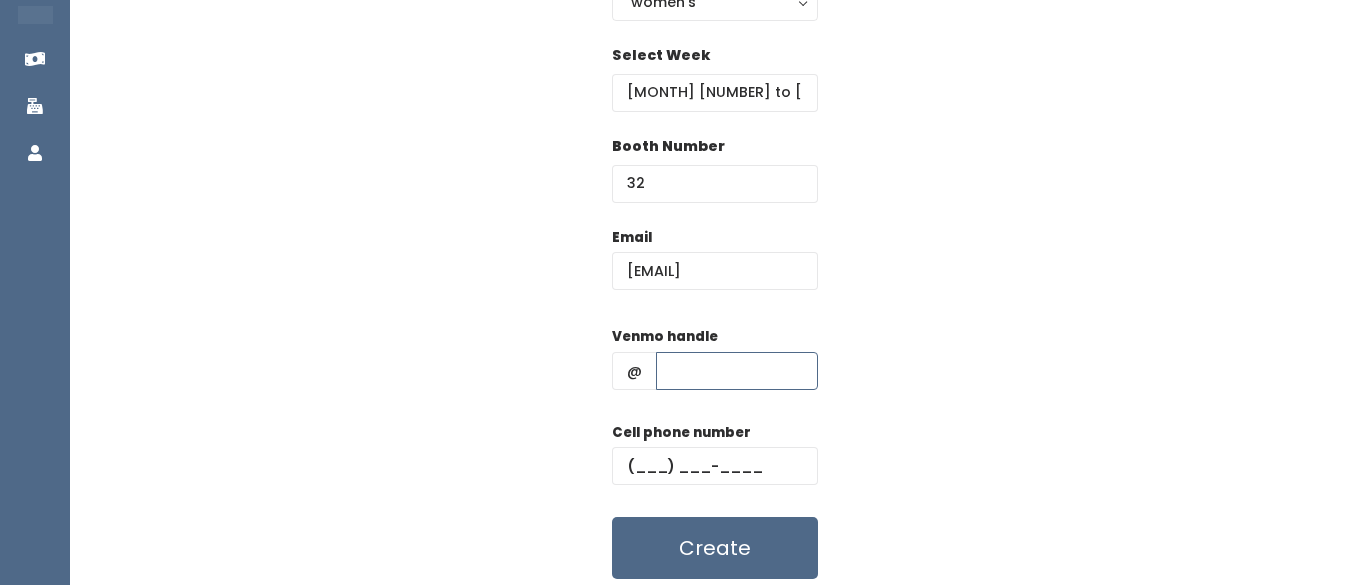 click at bounding box center [737, 371] 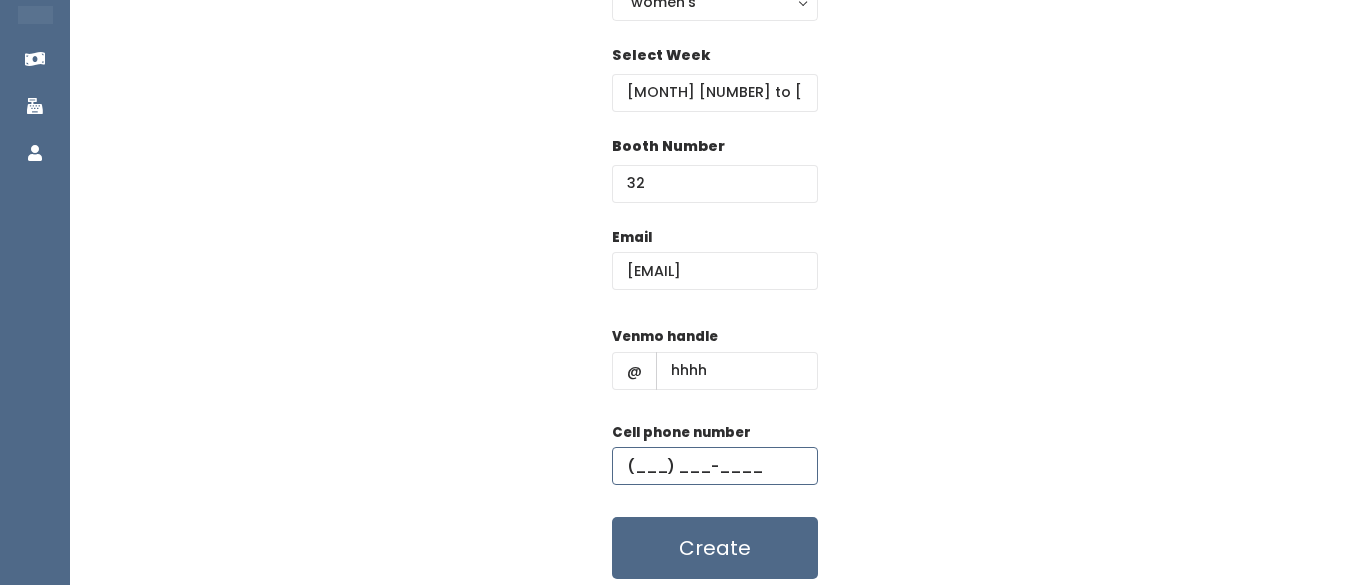 click at bounding box center (715, 466) 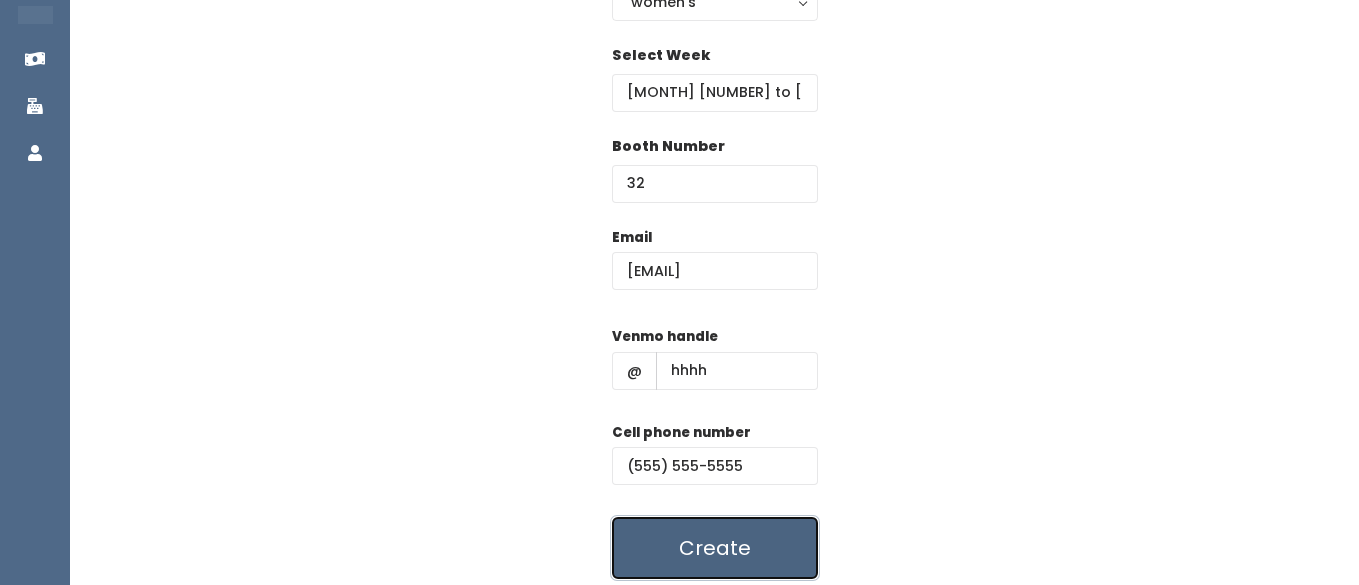 click on "Create" at bounding box center (715, 548) 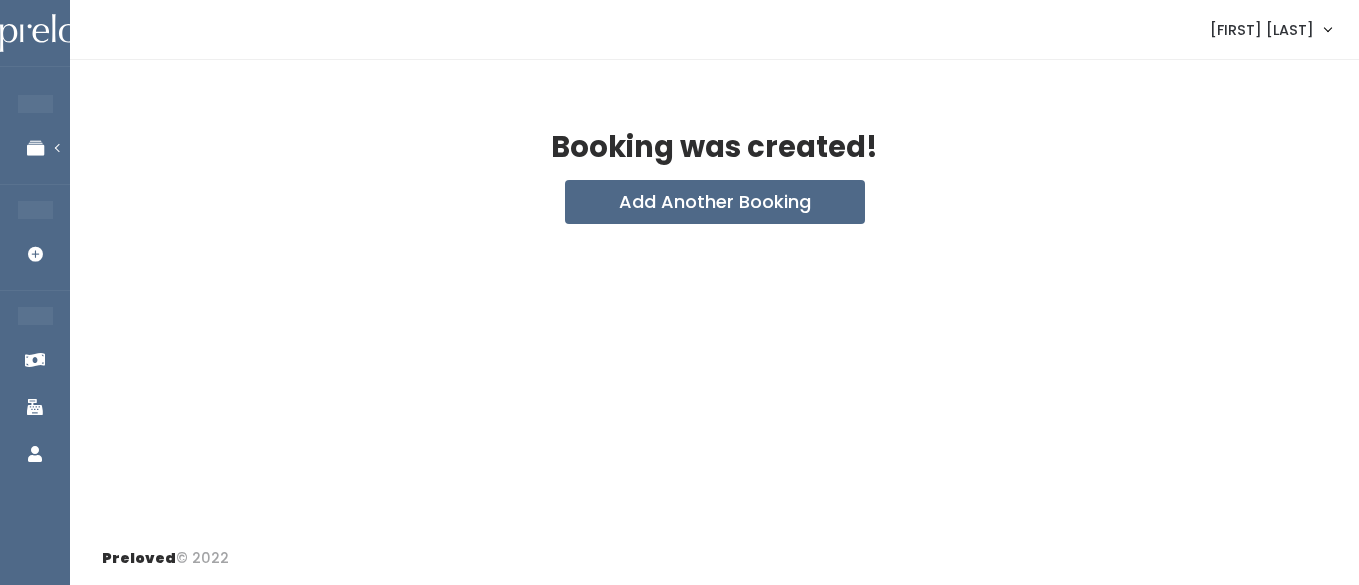 scroll, scrollTop: 0, scrollLeft: 0, axis: both 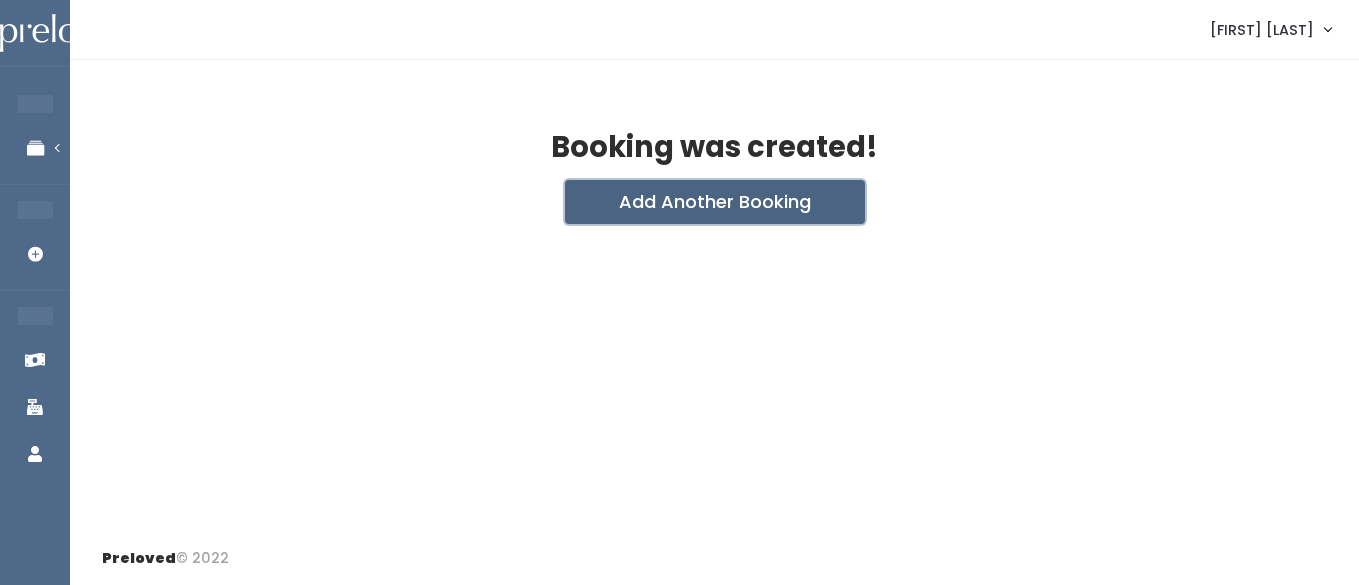 click on "Add Another Booking" at bounding box center (715, 202) 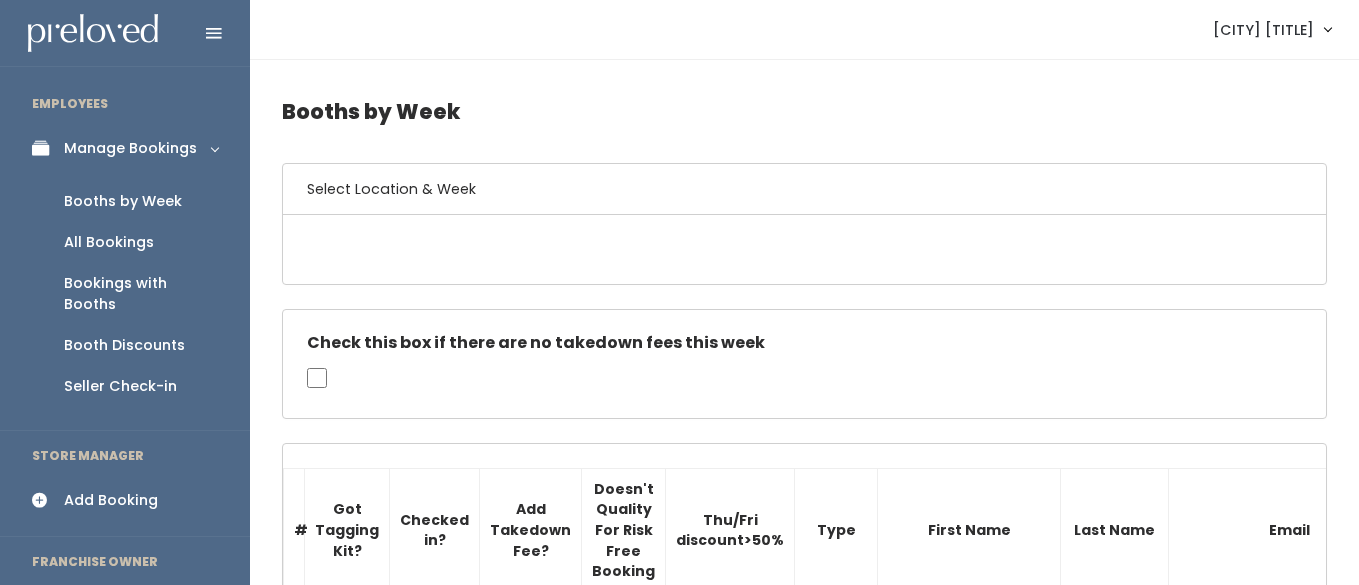 scroll, scrollTop: 0, scrollLeft: 0, axis: both 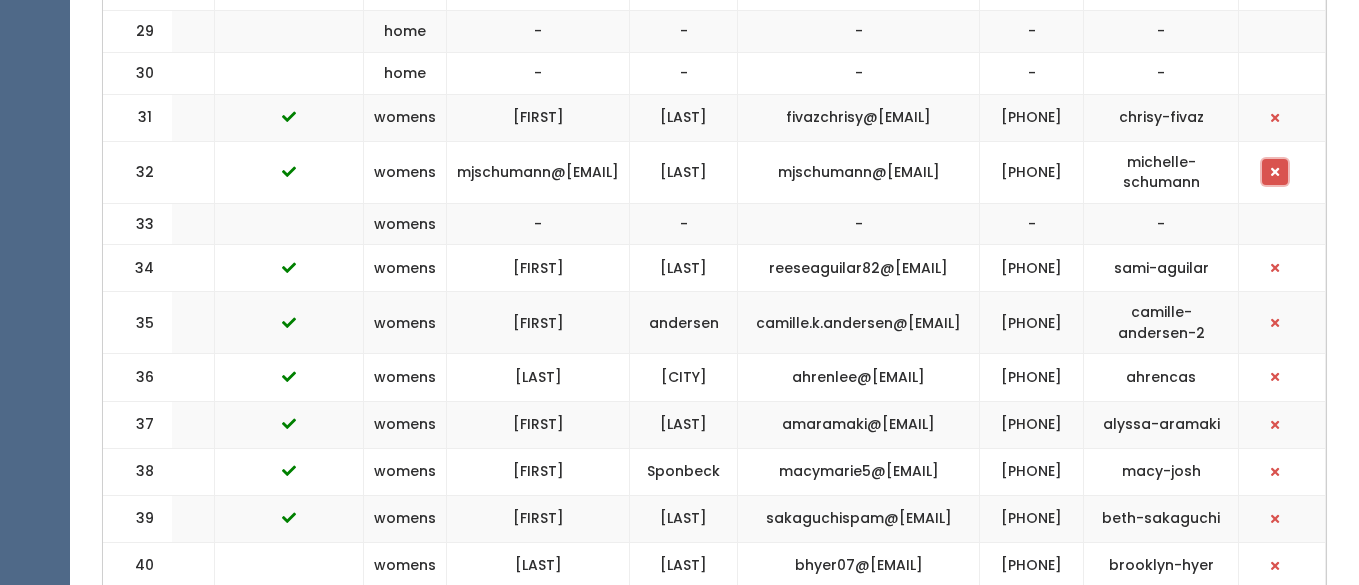 click at bounding box center (1275, 172) 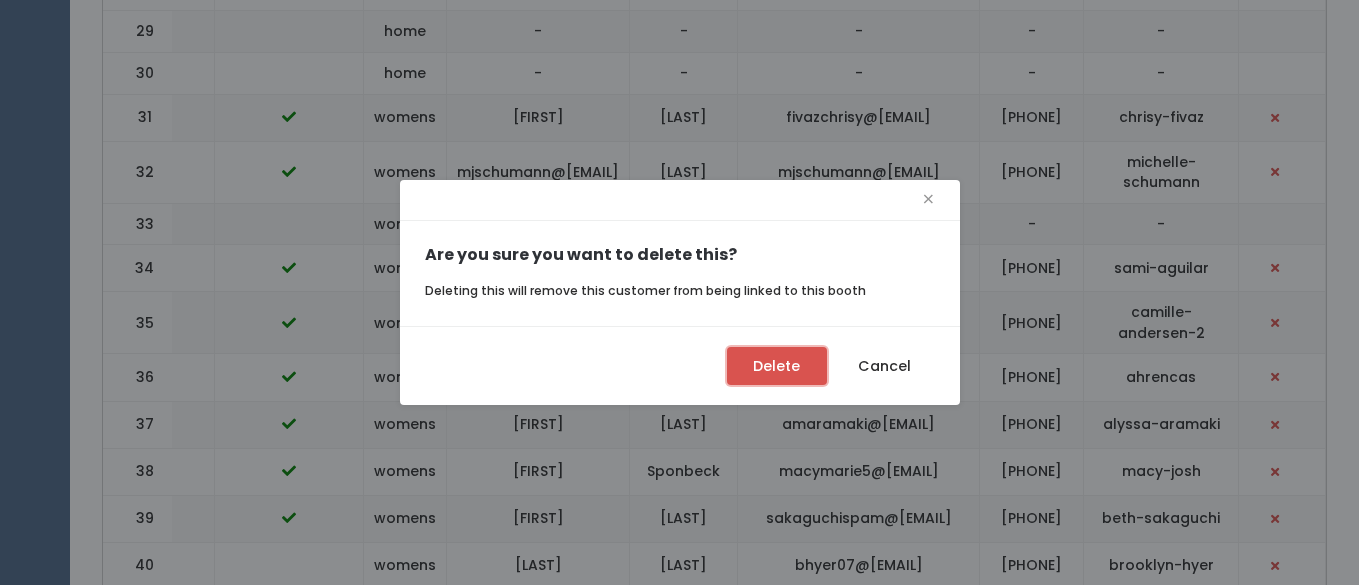 click on "Delete" at bounding box center (777, 366) 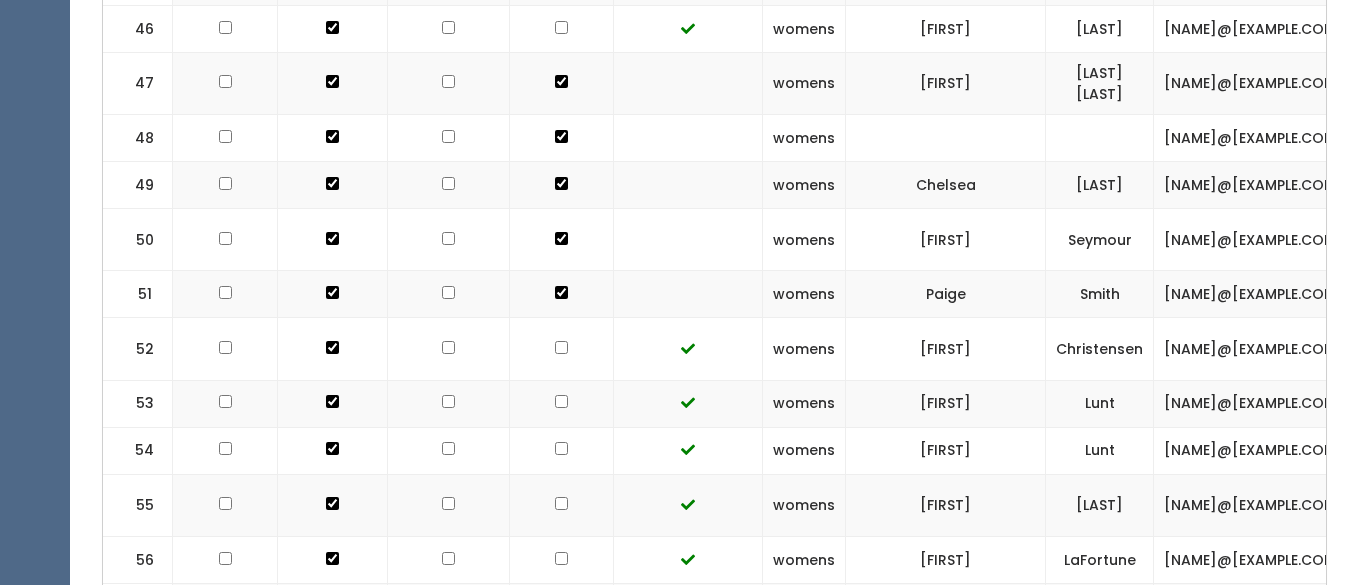 scroll, scrollTop: 0, scrollLeft: 0, axis: both 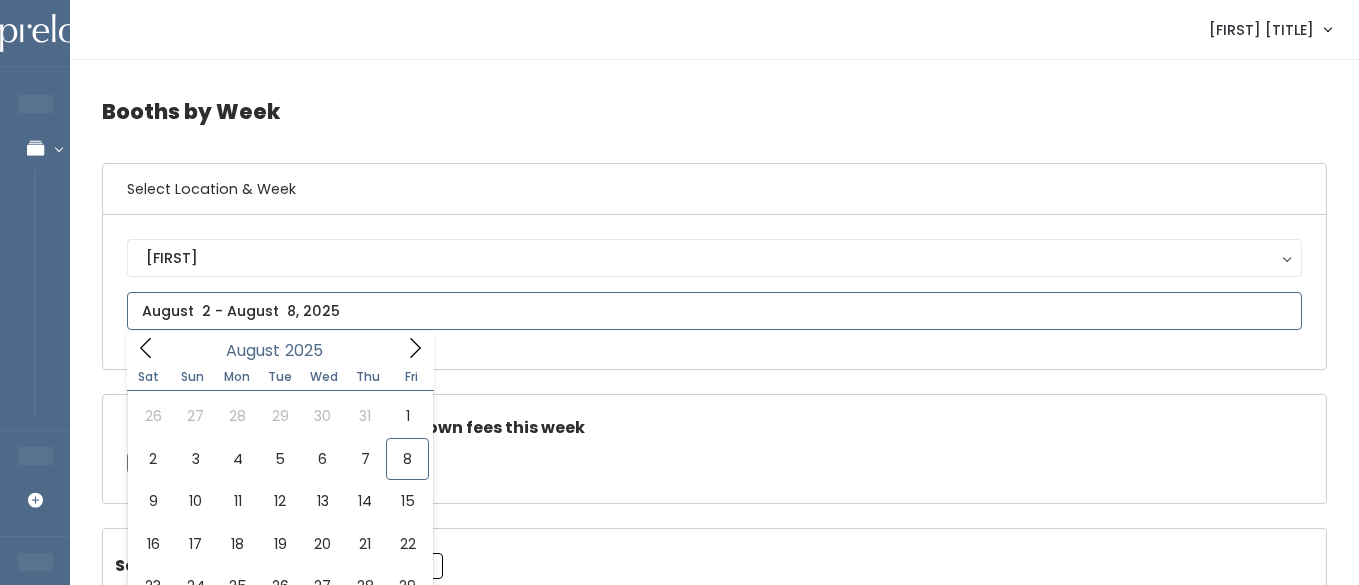 click at bounding box center (714, 311) 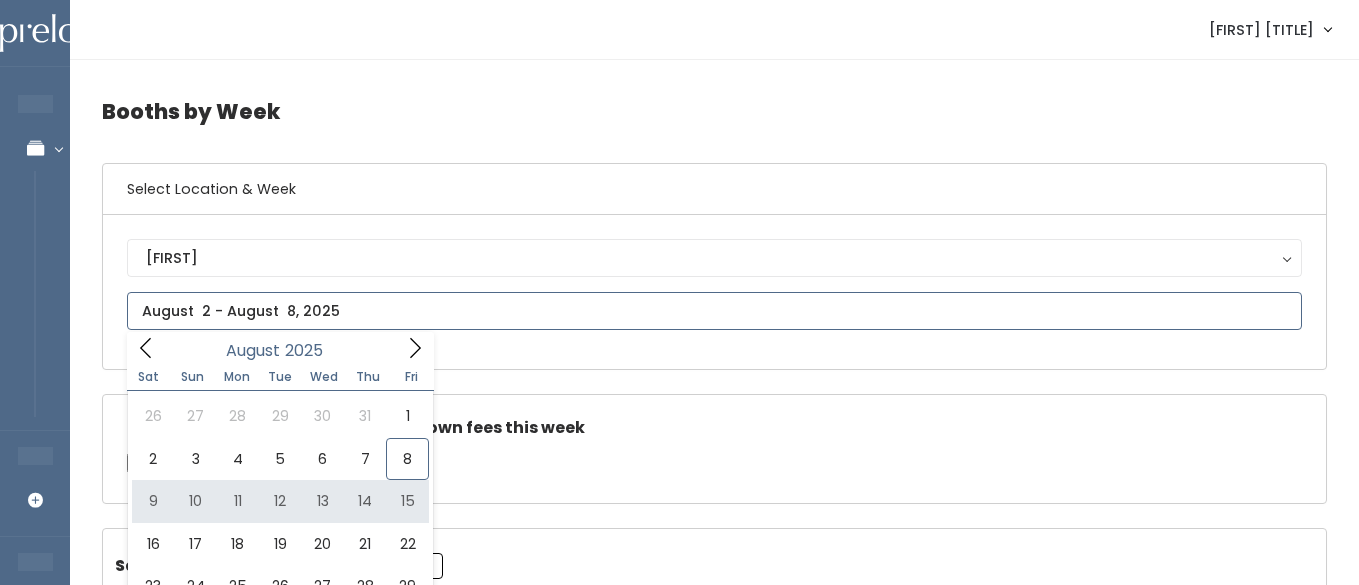 type on "August 9 to August 15" 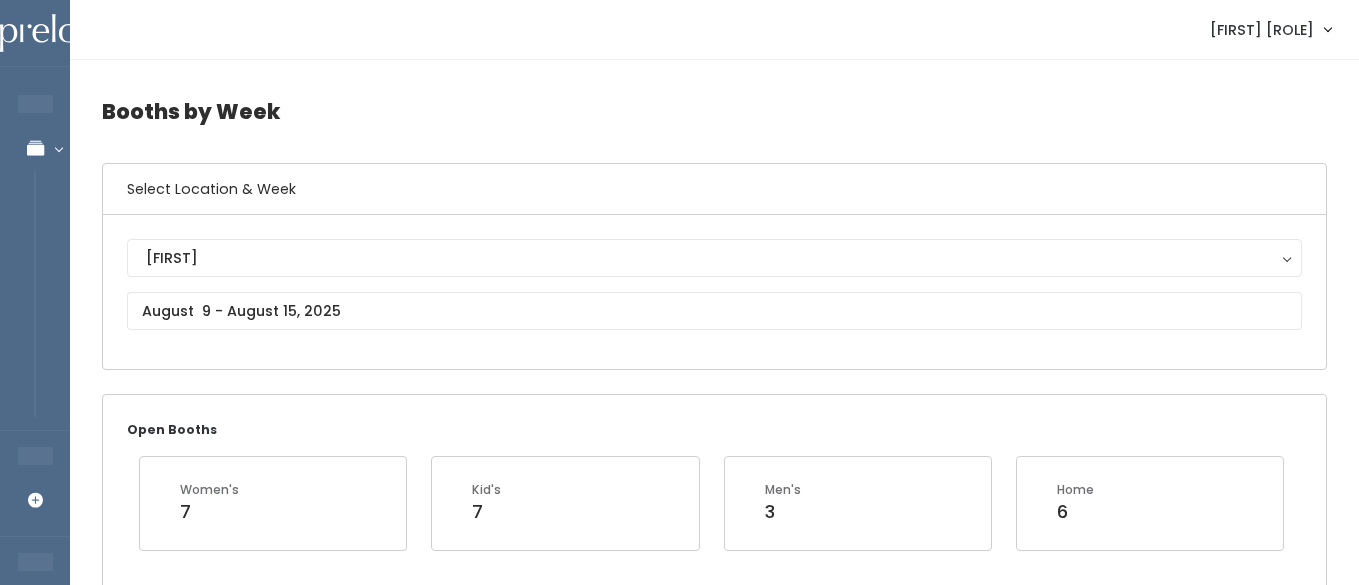 scroll, scrollTop: 0, scrollLeft: 0, axis: both 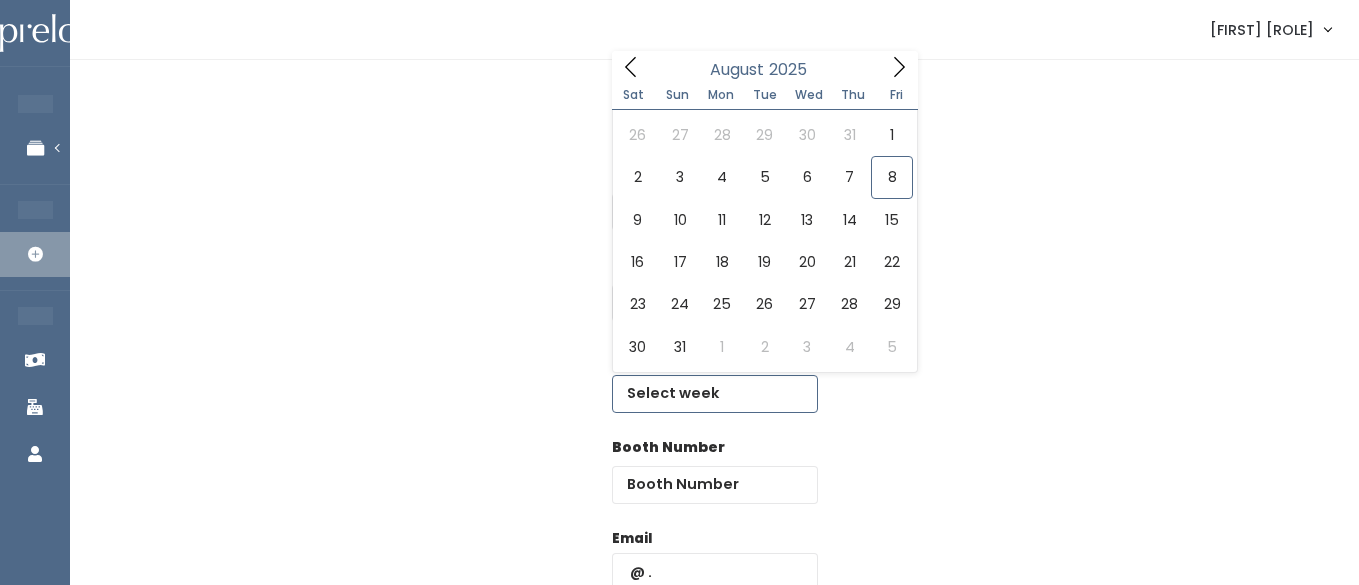 click at bounding box center (715, 394) 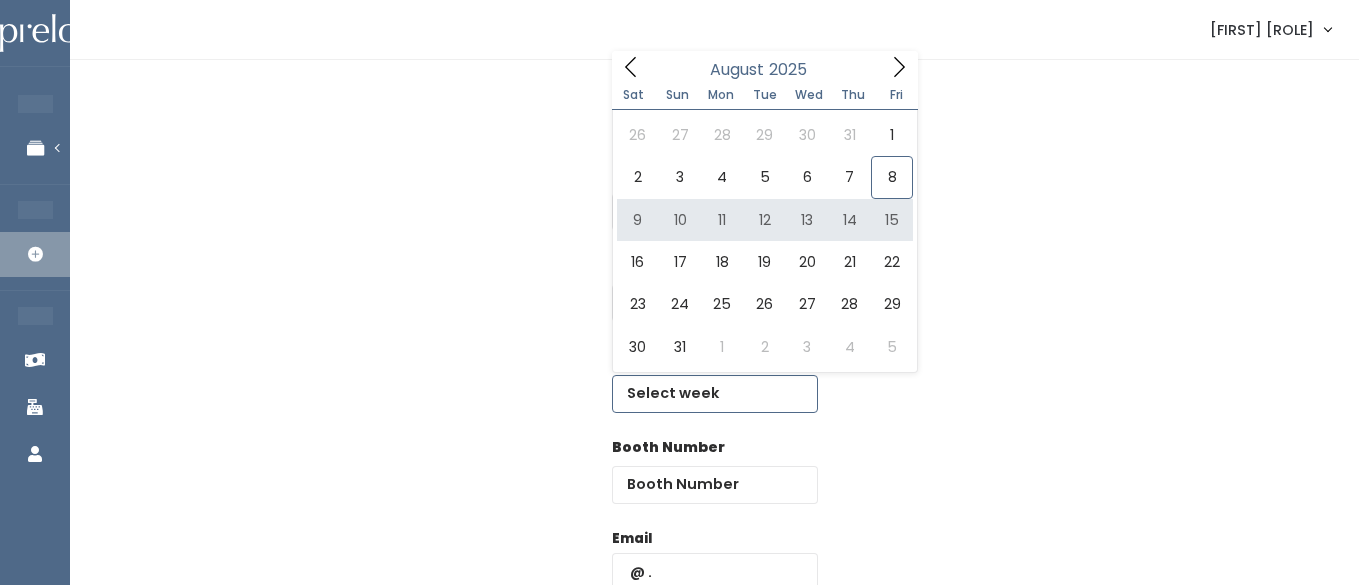 type on "August 9 to August 15" 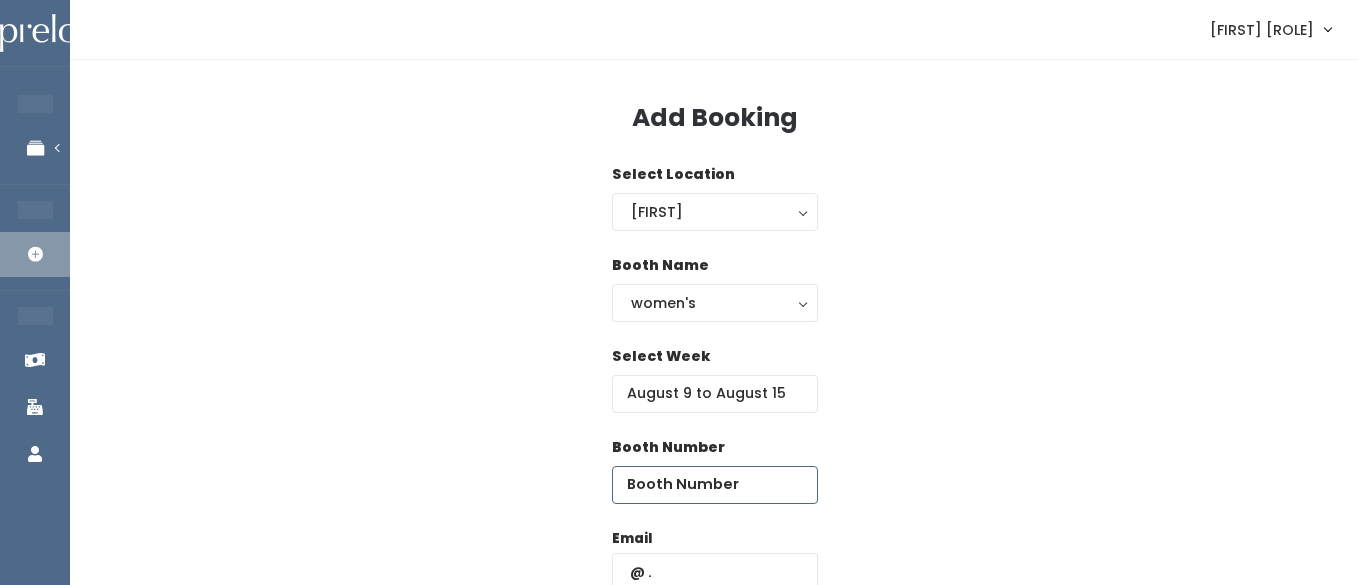 click at bounding box center [715, 485] 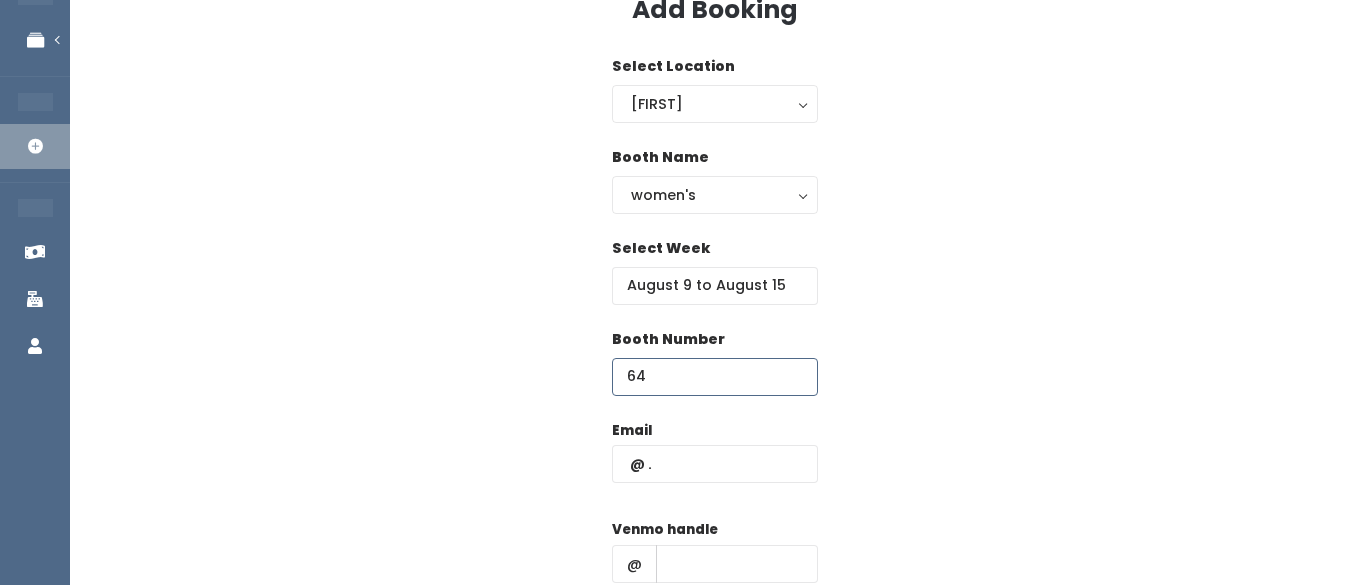 scroll, scrollTop: 123, scrollLeft: 0, axis: vertical 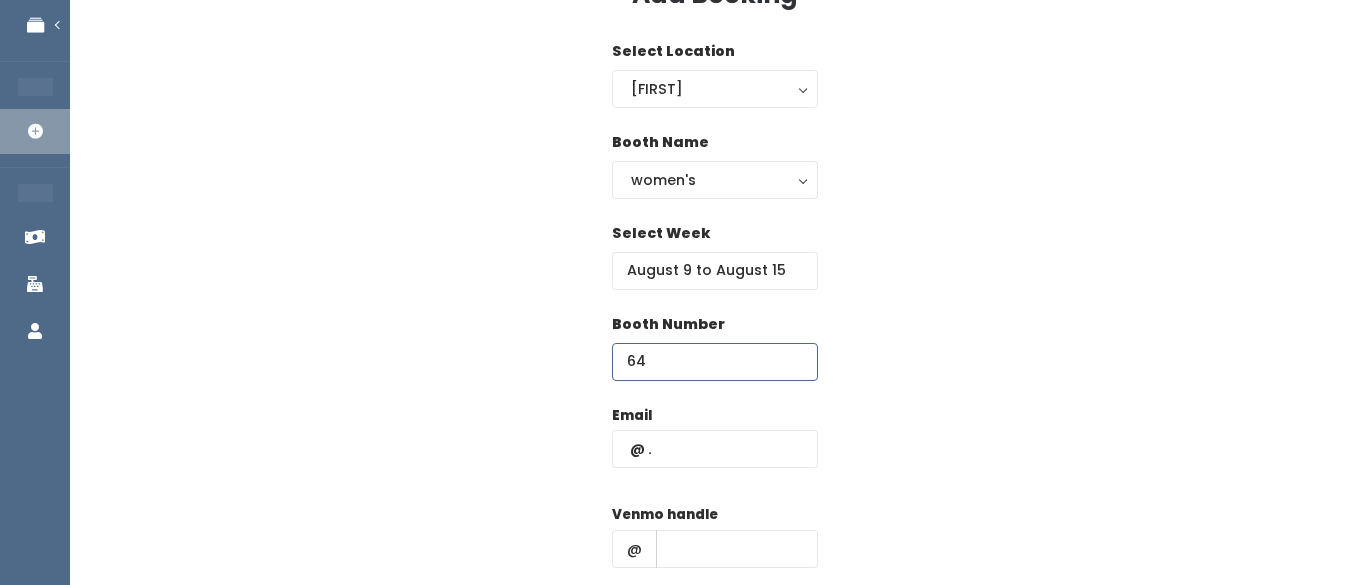 type on "64" 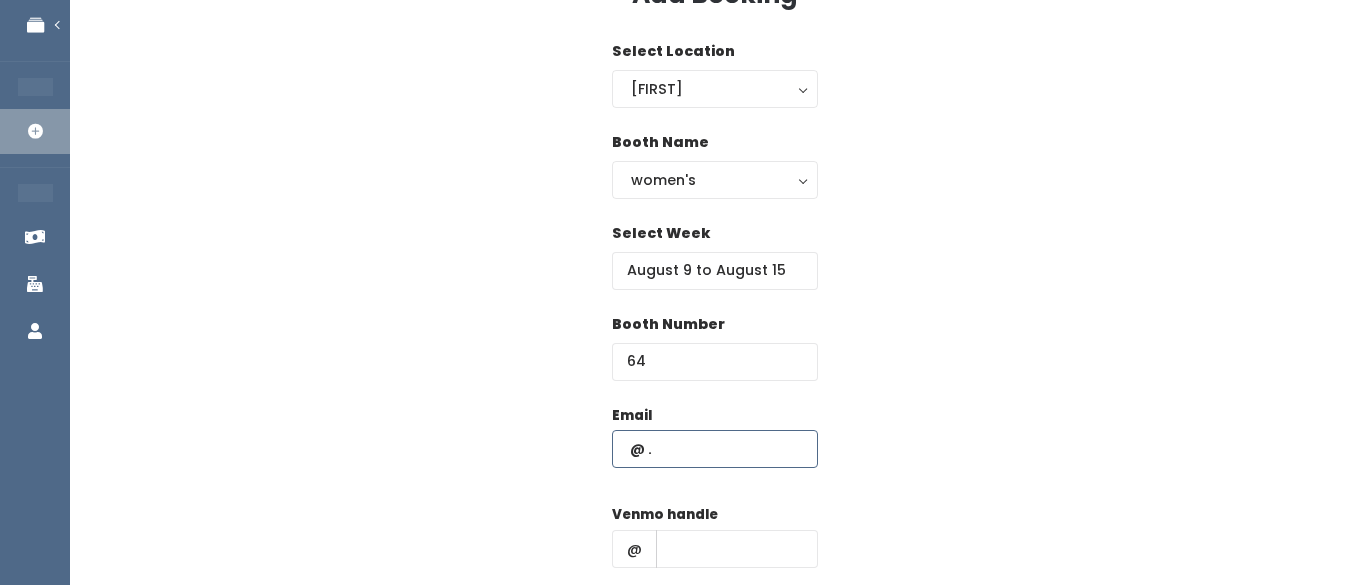 click at bounding box center (715, 449) 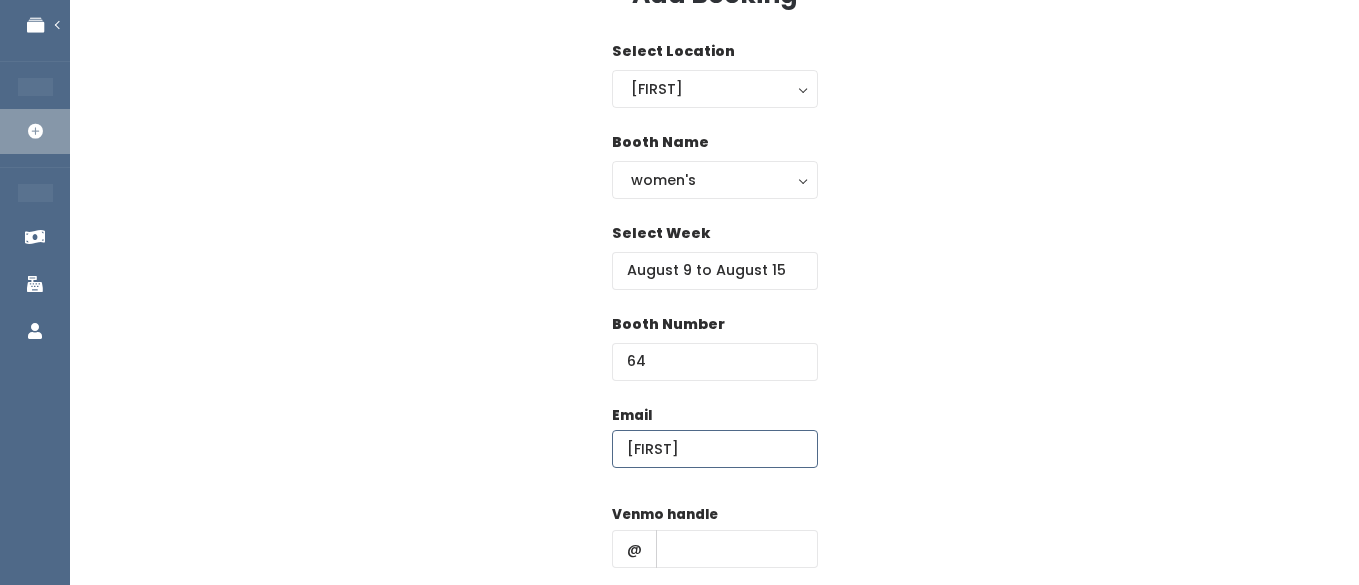 type on "[EMAIL]" 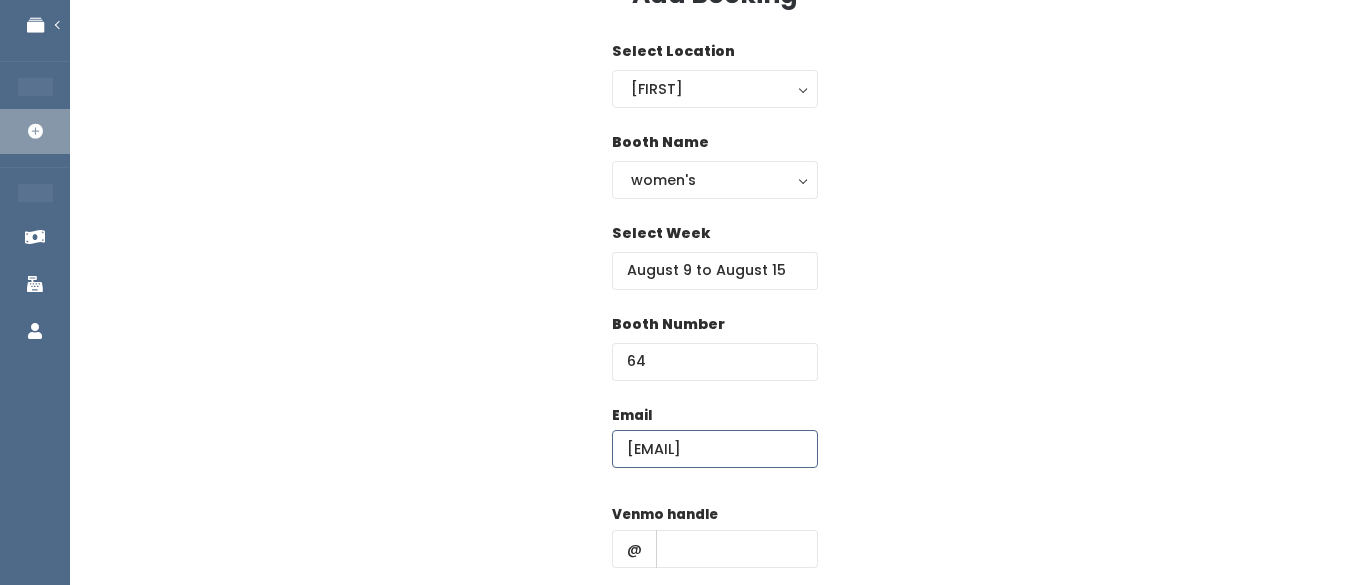 scroll, scrollTop: 195, scrollLeft: 0, axis: vertical 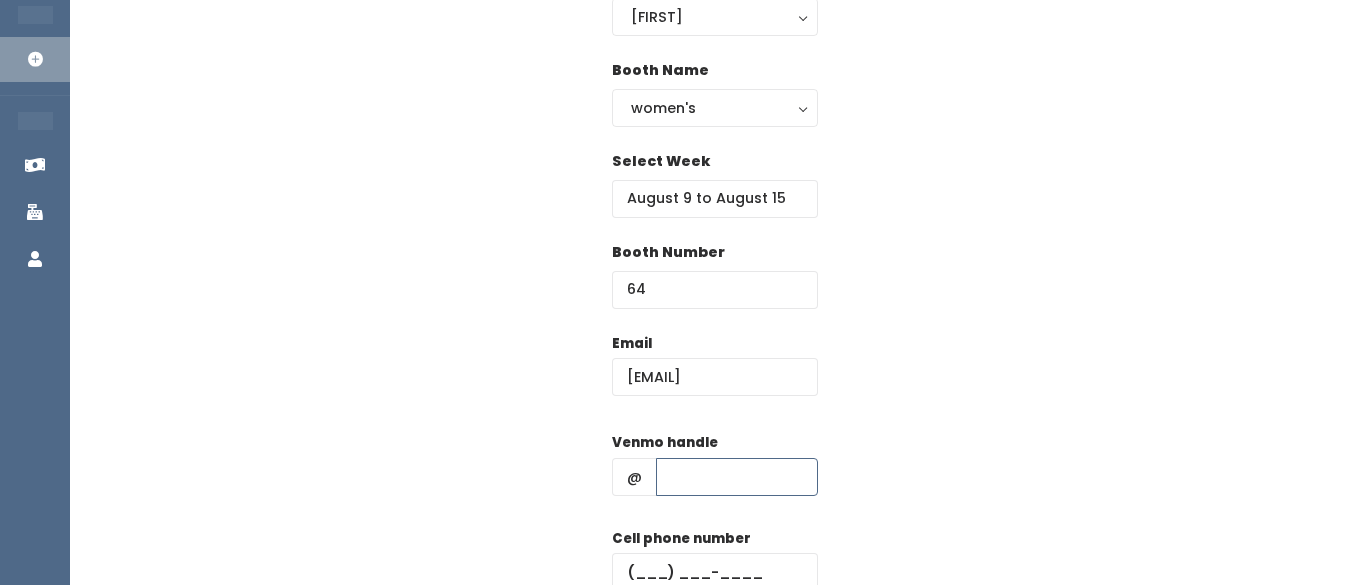click at bounding box center [737, 477] 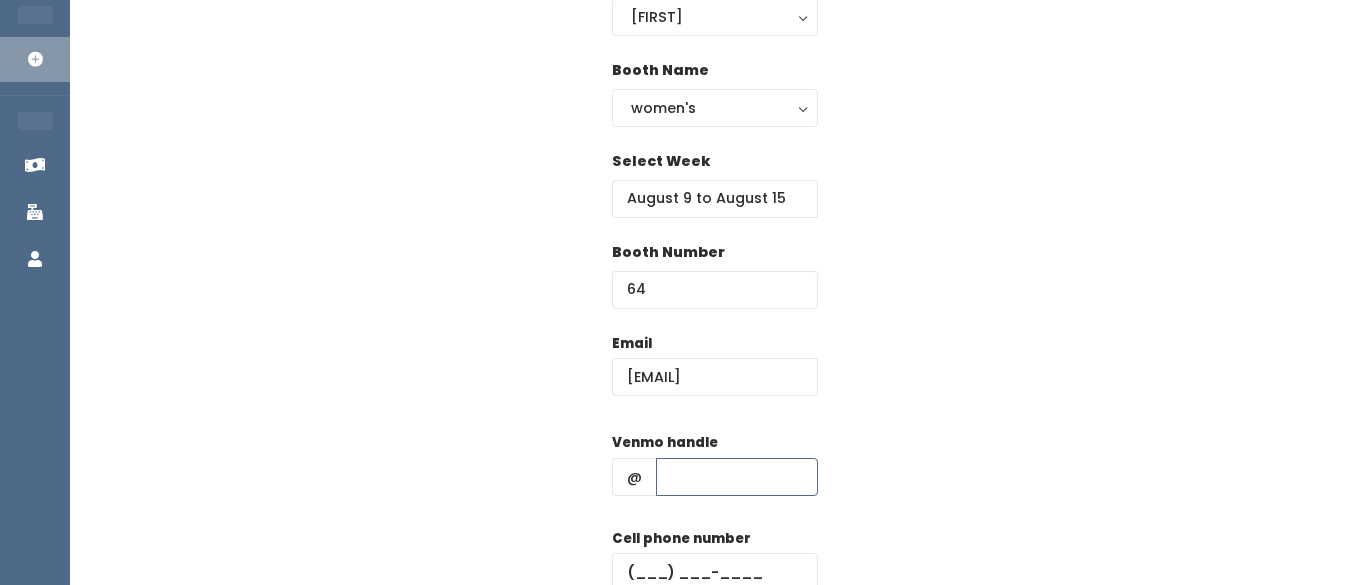 type on "hhhh" 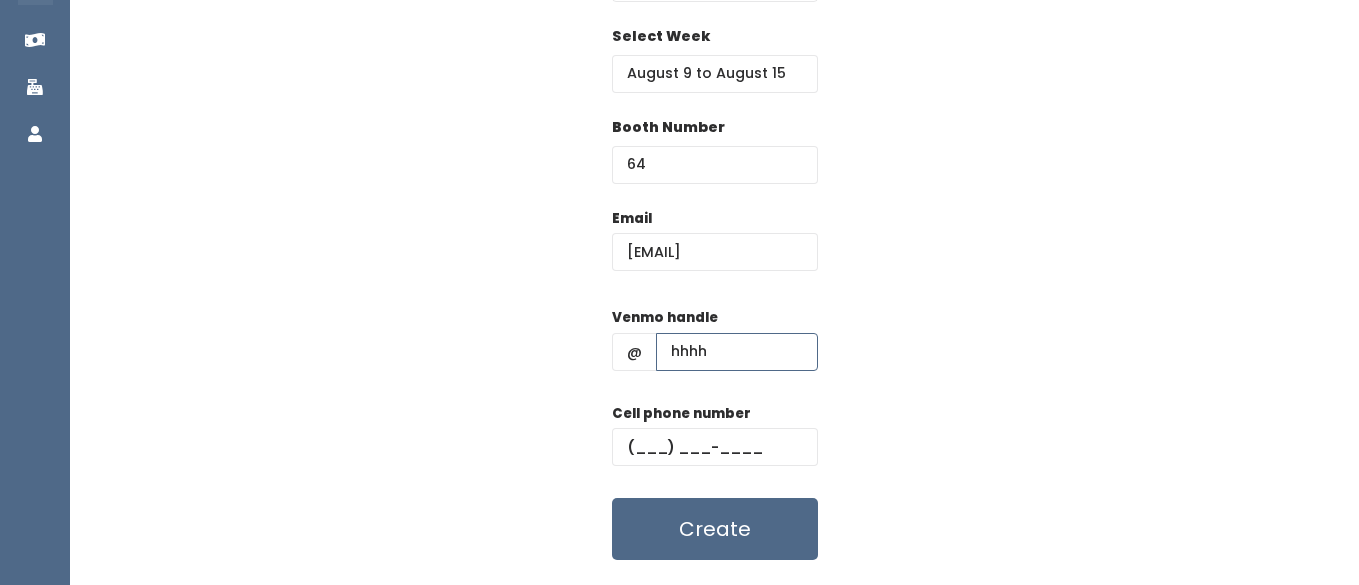 scroll, scrollTop: 337, scrollLeft: 0, axis: vertical 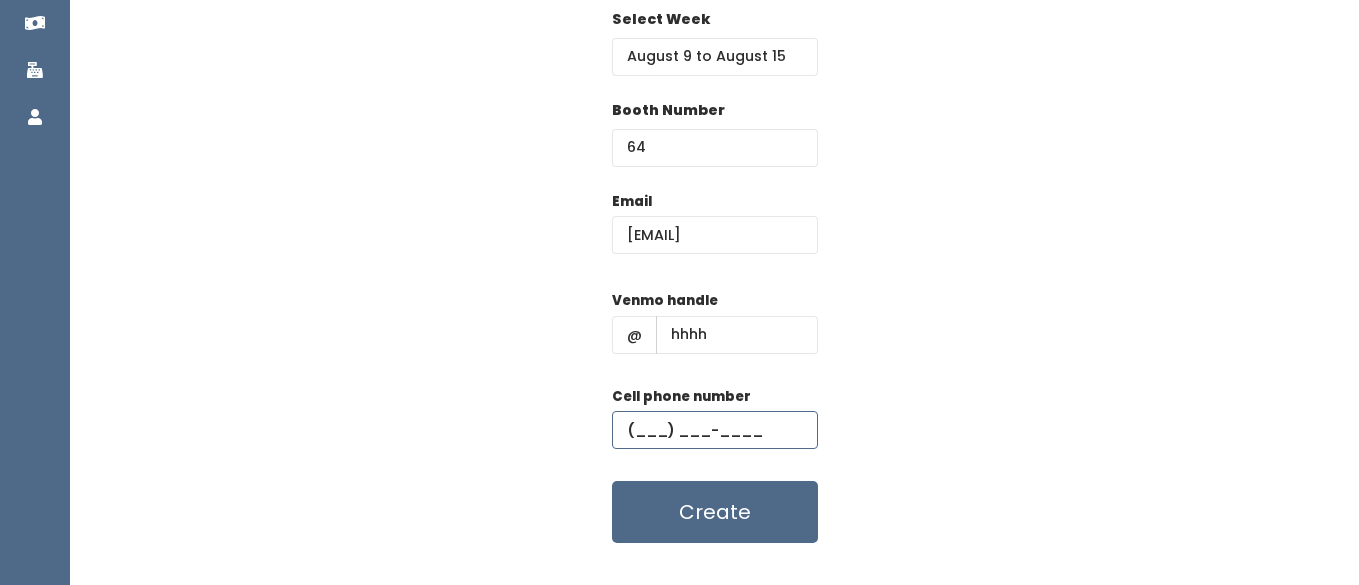 click at bounding box center [715, 430] 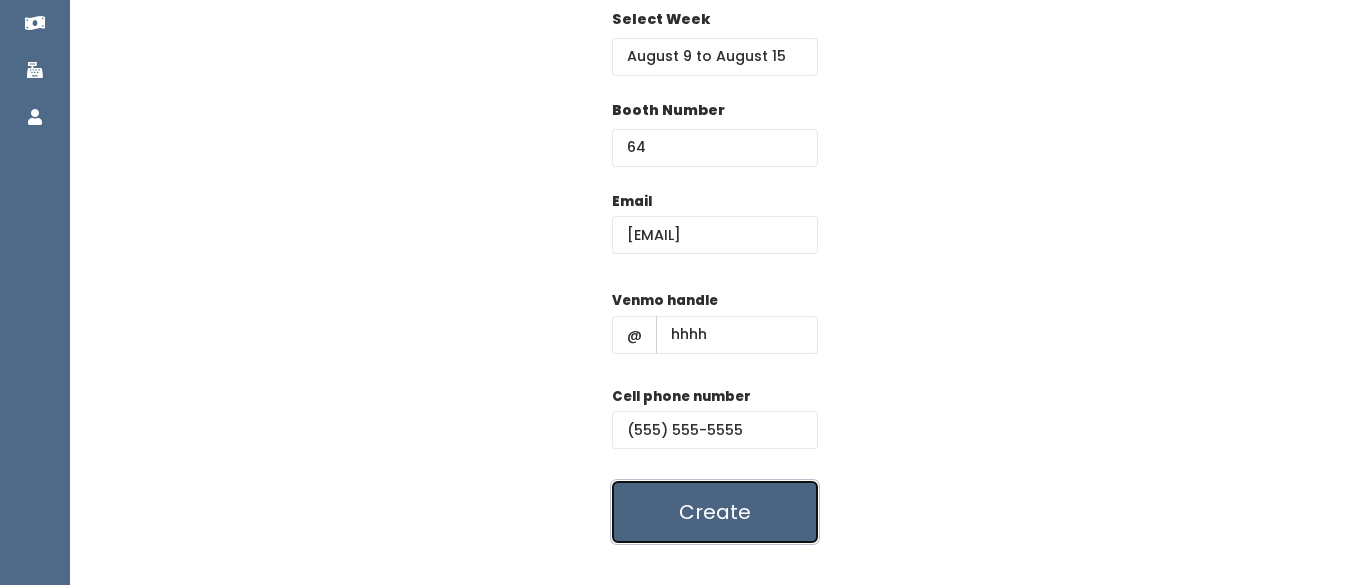 click on "Create" at bounding box center [715, 512] 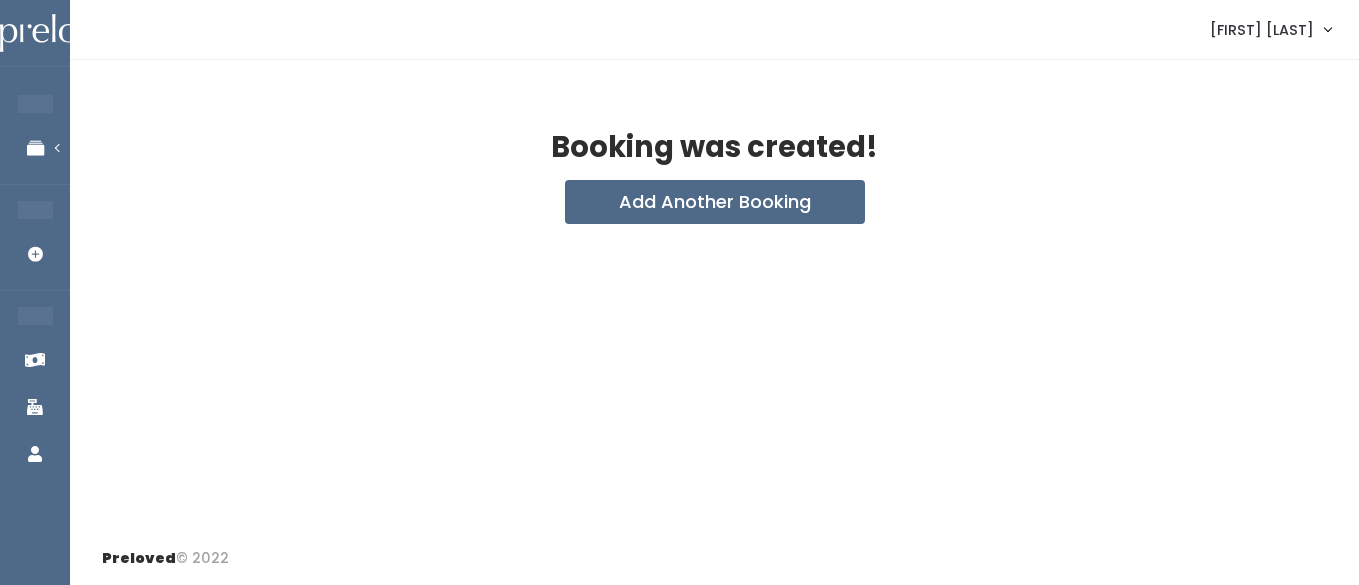 scroll, scrollTop: 0, scrollLeft: 0, axis: both 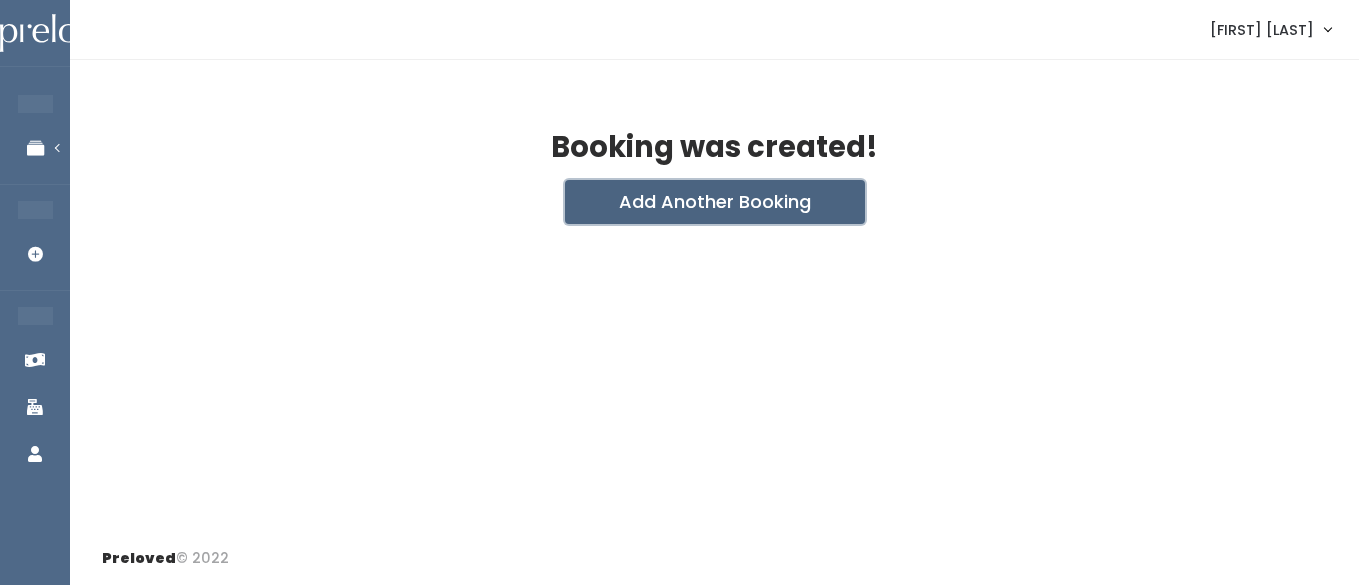 click on "Add Another Booking" at bounding box center [715, 202] 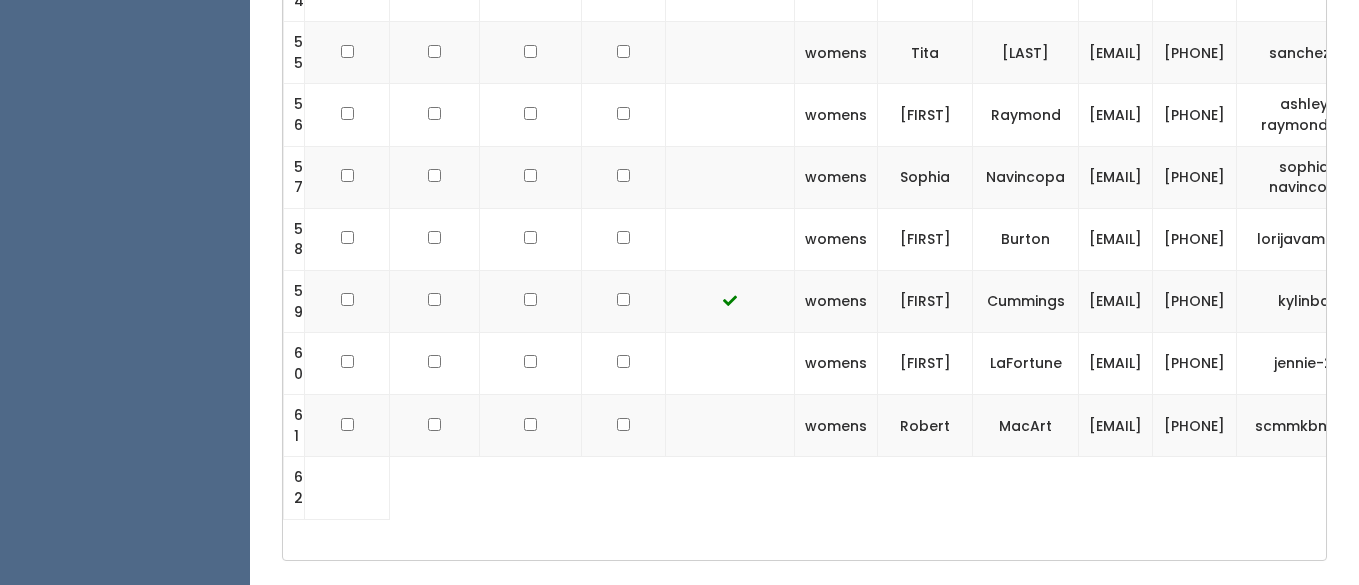 scroll, scrollTop: 4077, scrollLeft: 0, axis: vertical 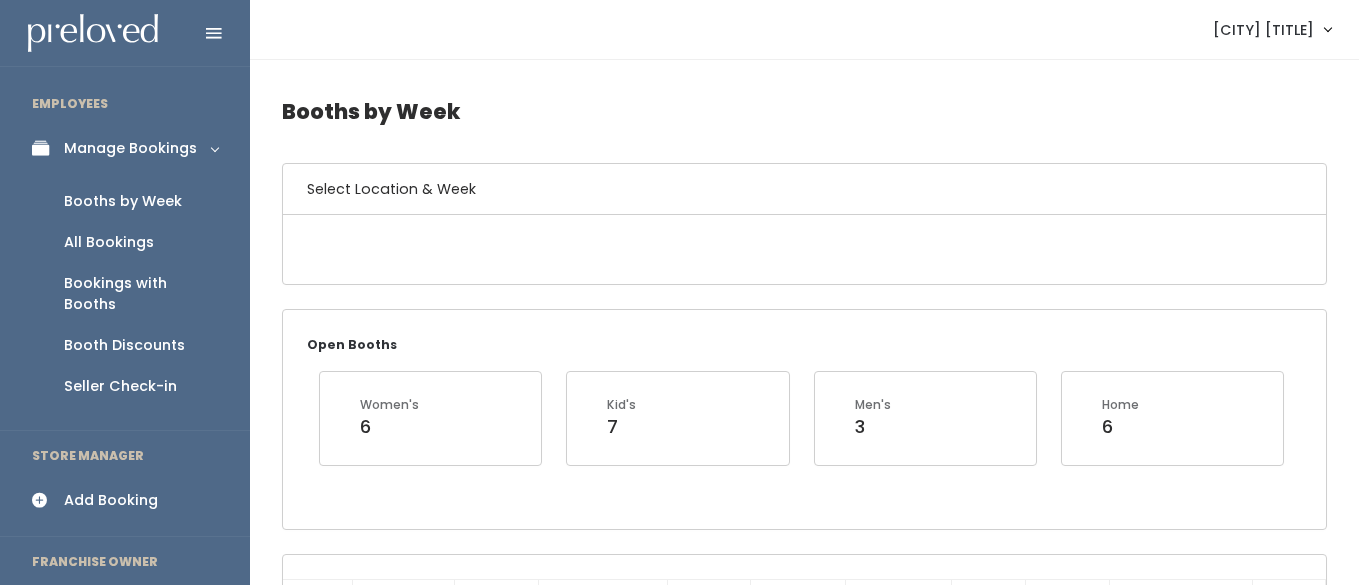 click at bounding box center [214, 34] 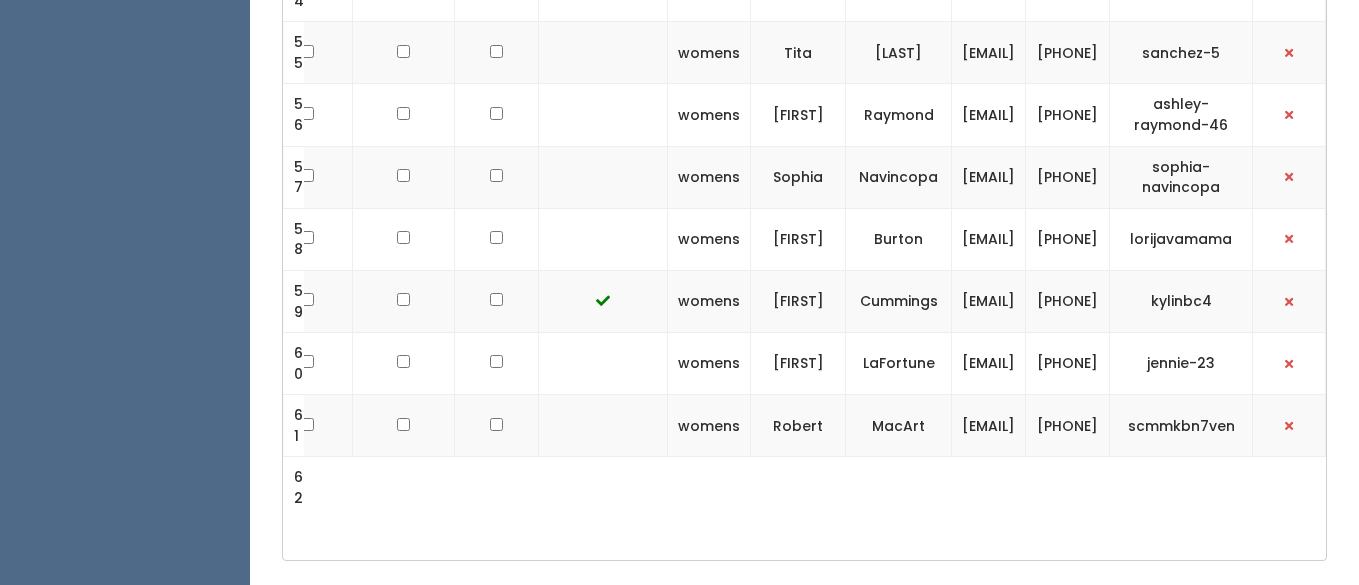 scroll, scrollTop: 4985, scrollLeft: 0, axis: vertical 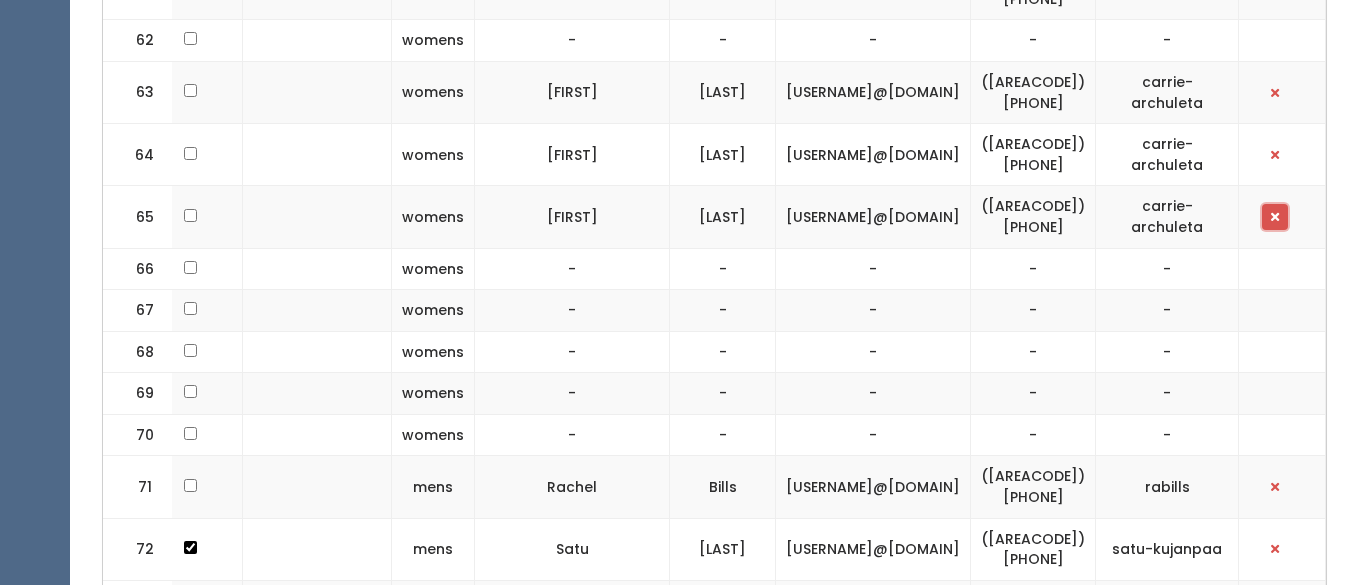 click at bounding box center (1275, 217) 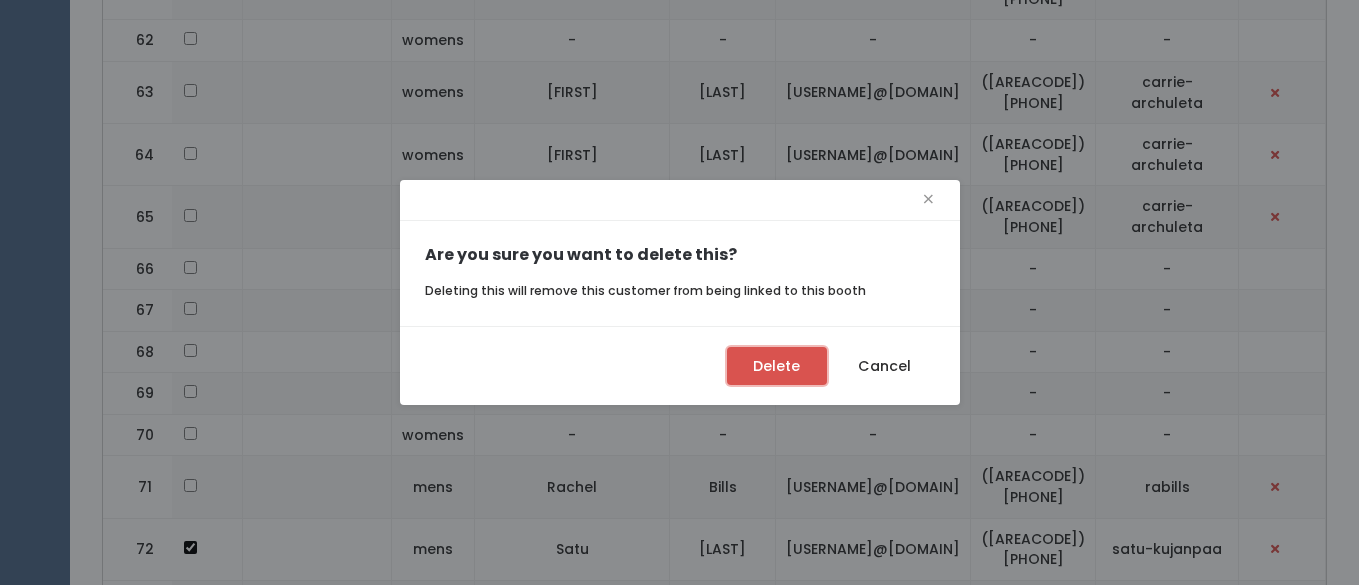 click on "Delete" at bounding box center [777, 366] 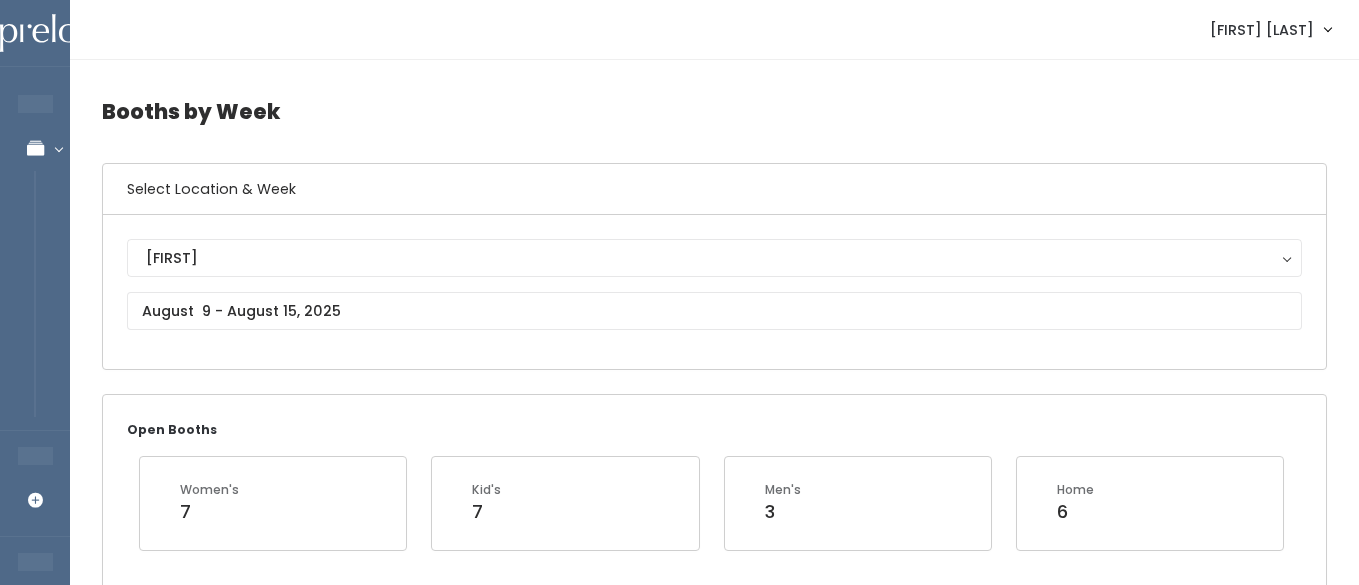 scroll, scrollTop: 4327, scrollLeft: 0, axis: vertical 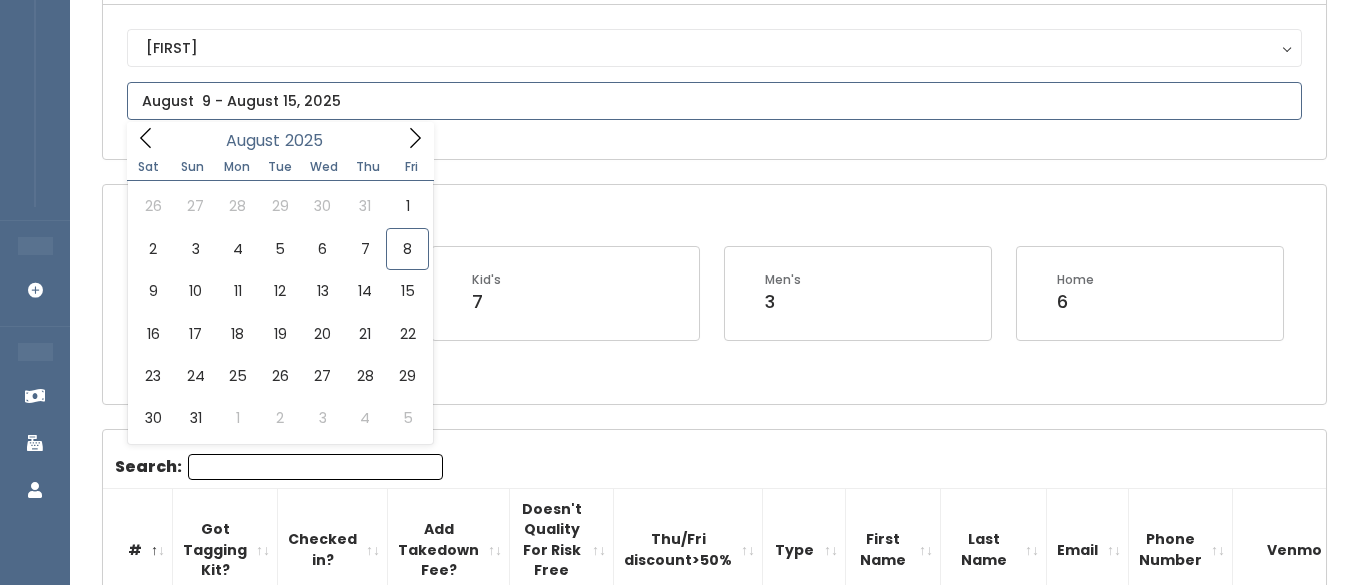 click at bounding box center [714, 101] 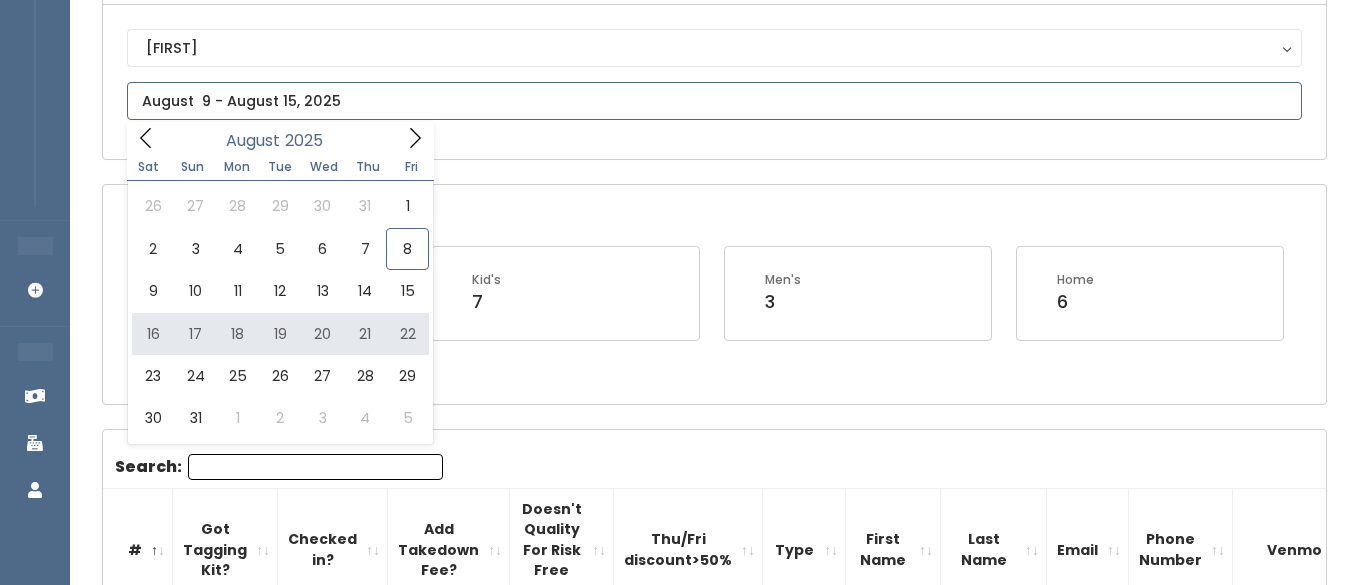 type on "August 16 to August 22" 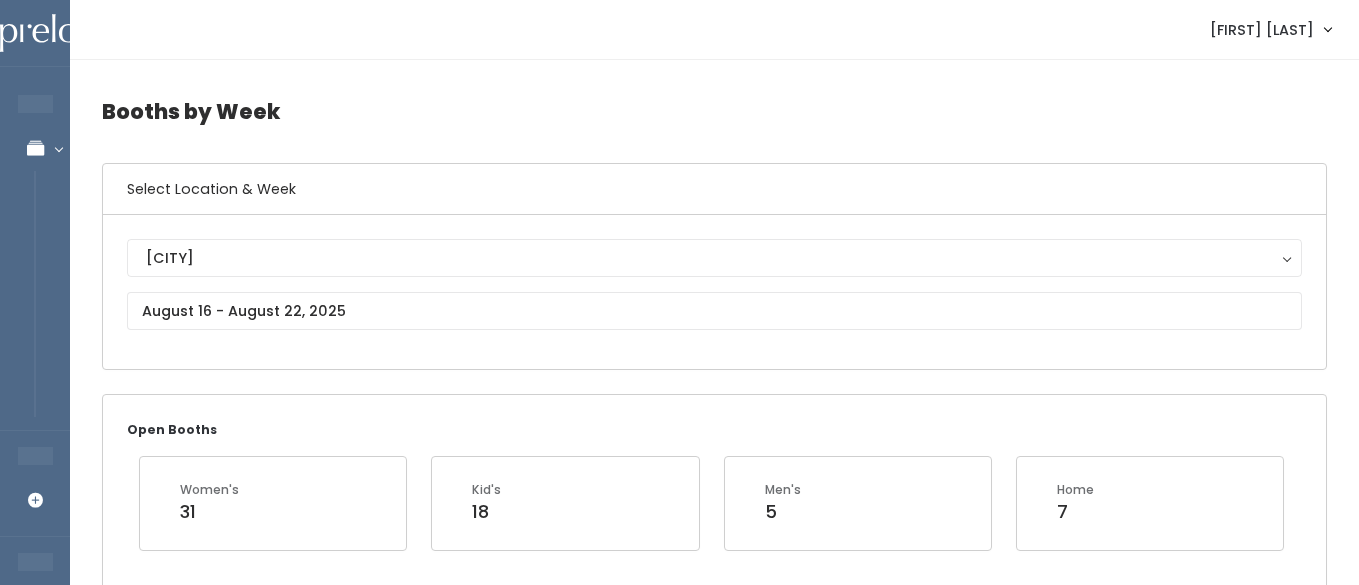 scroll, scrollTop: 0, scrollLeft: 0, axis: both 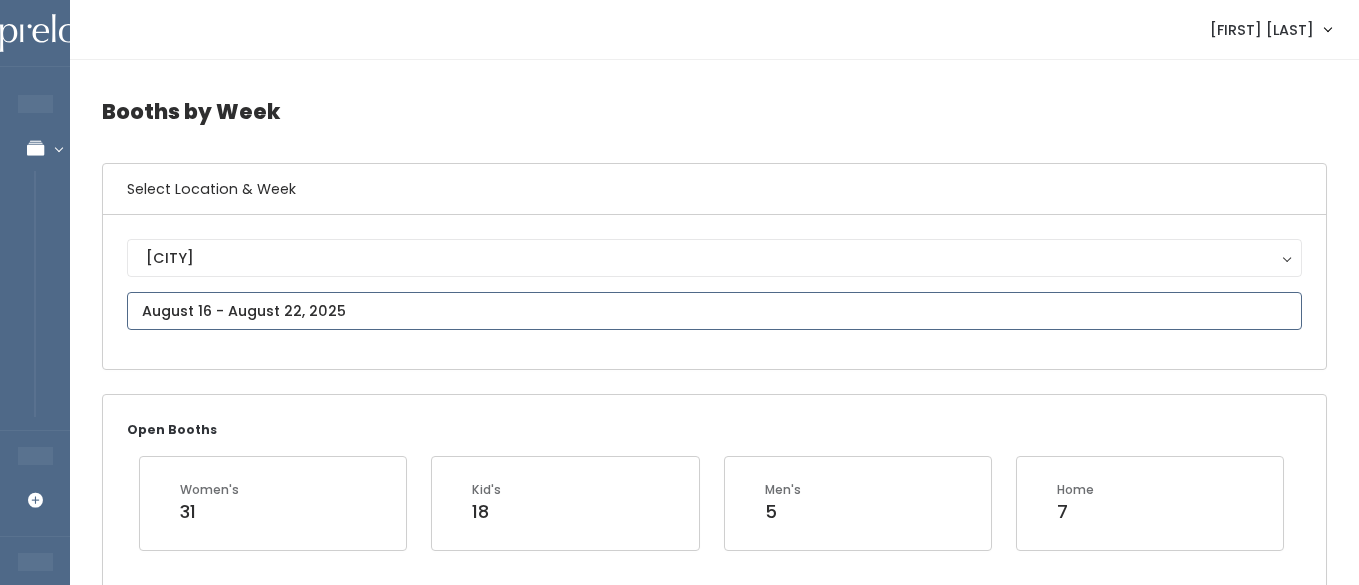 click at bounding box center (714, 311) 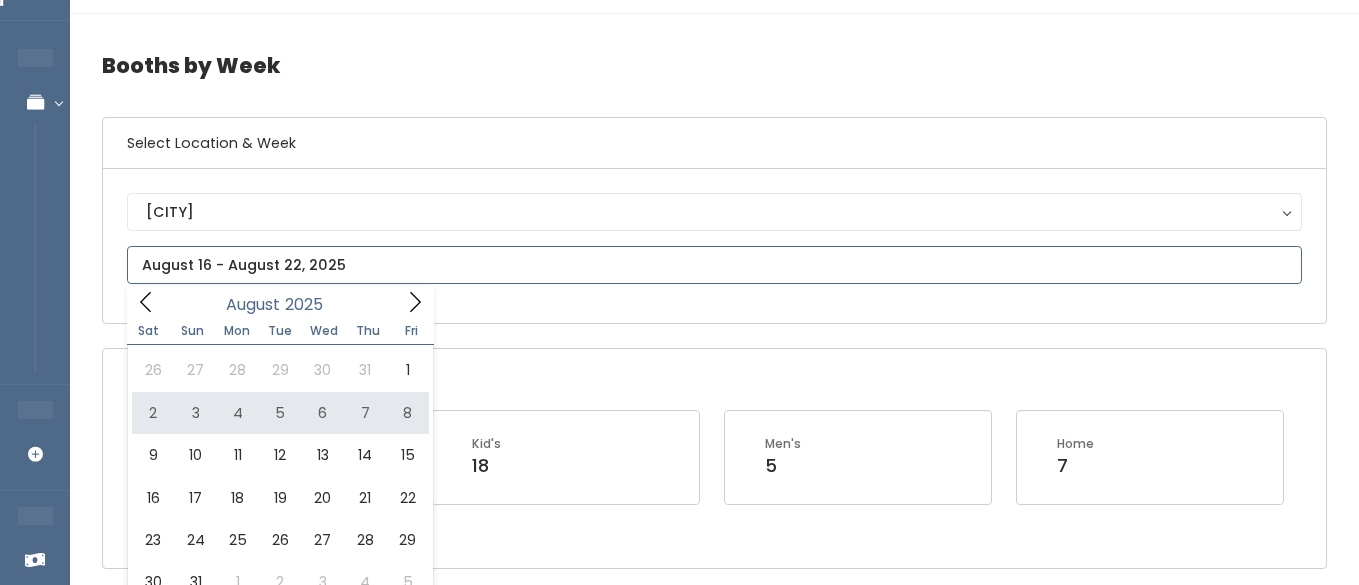 scroll, scrollTop: 47, scrollLeft: 0, axis: vertical 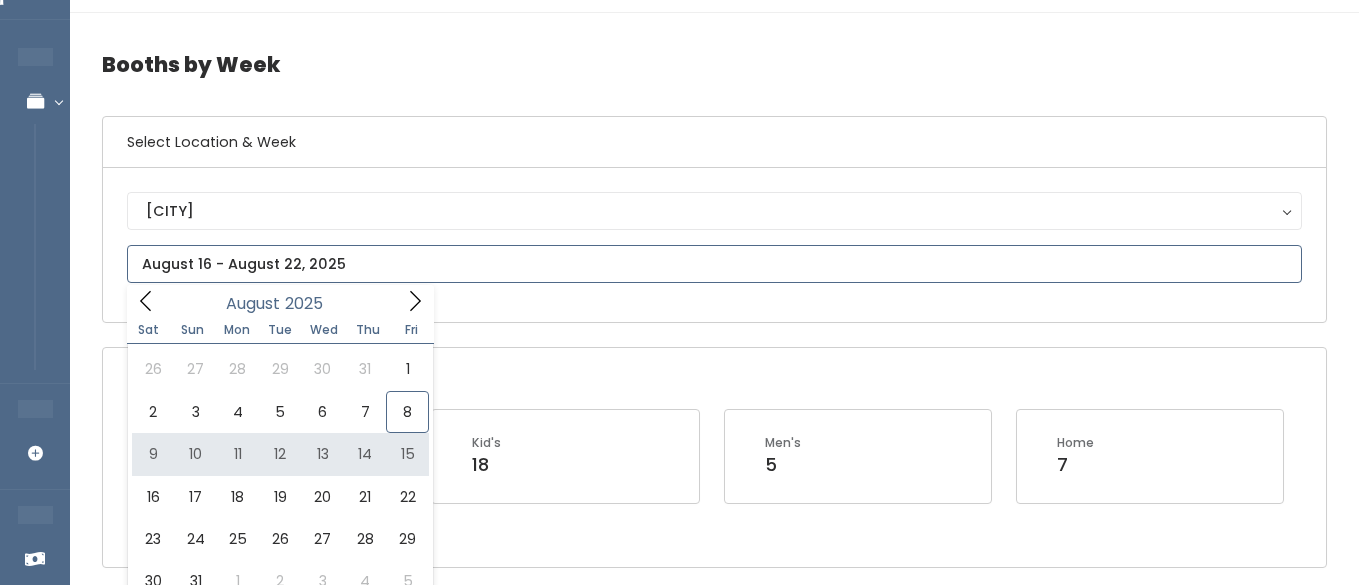type on "August 9 to August 15" 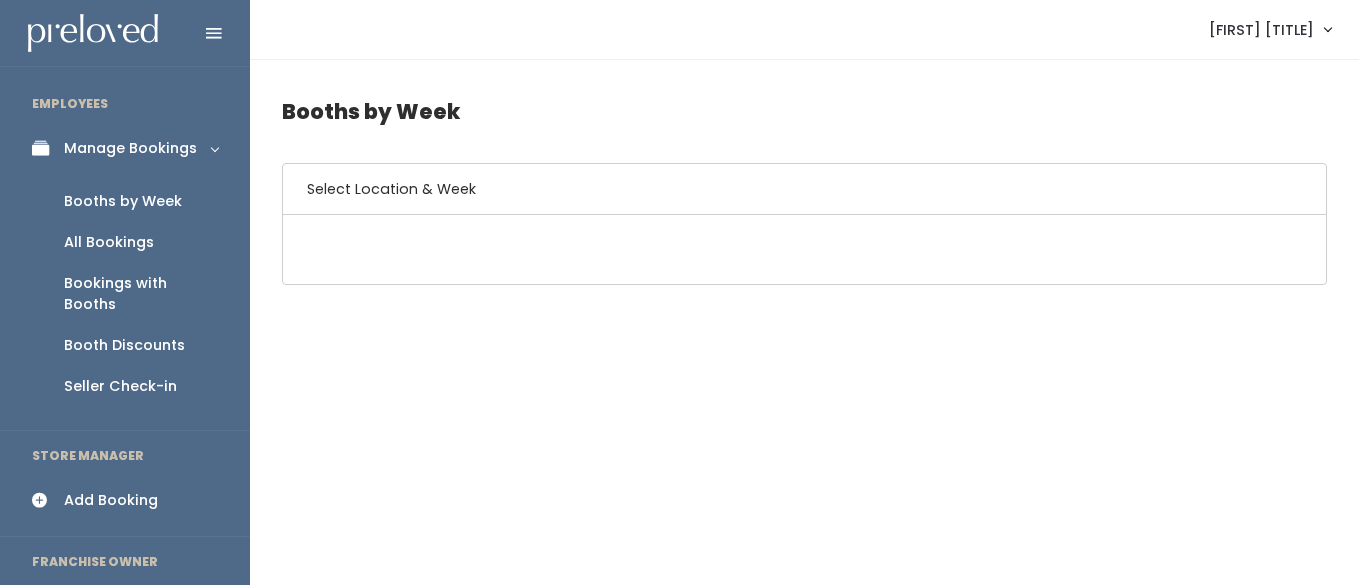 scroll, scrollTop: 0, scrollLeft: 0, axis: both 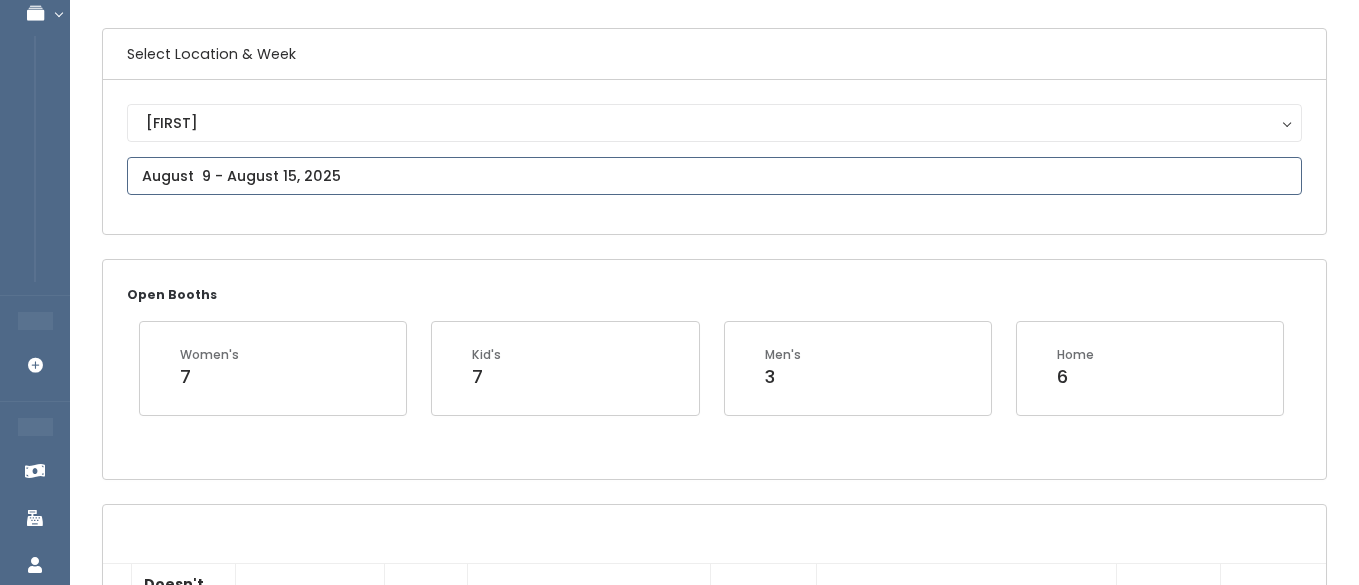 click at bounding box center [714, 176] 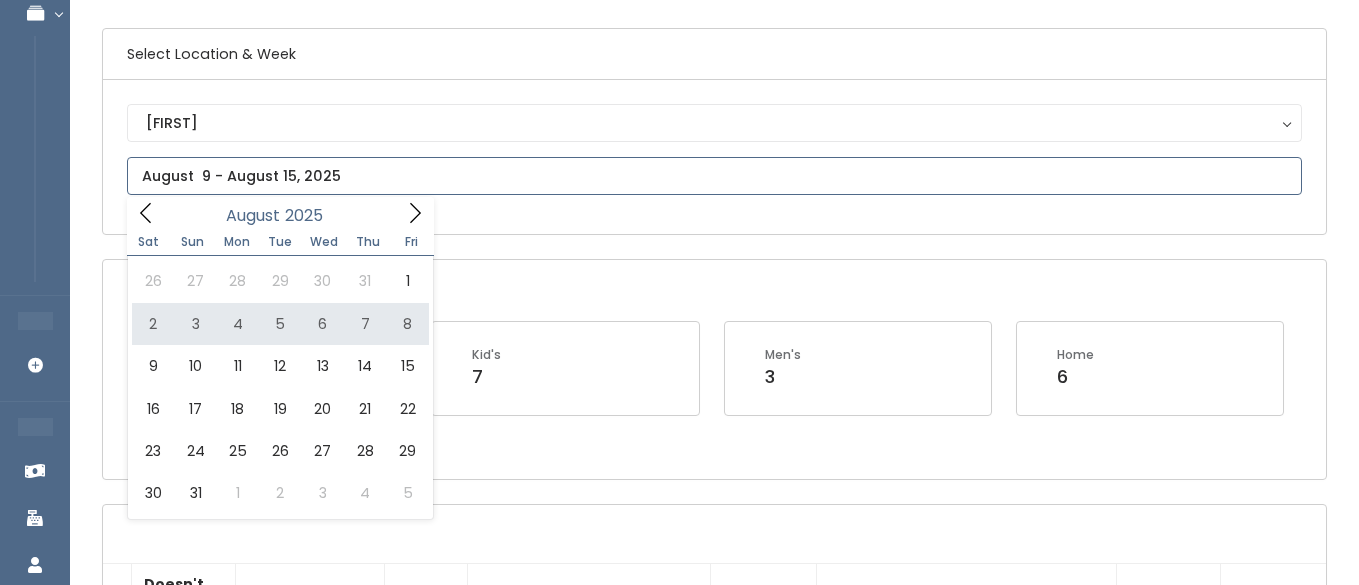 type on "August 2 to August 8" 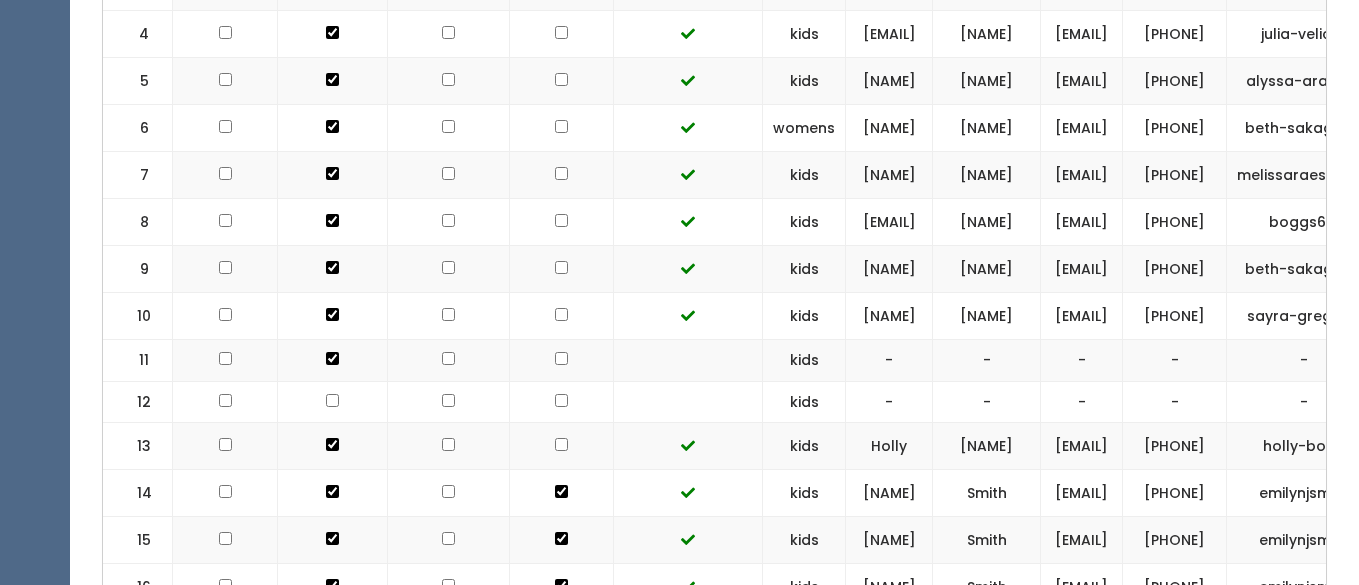scroll, scrollTop: 858, scrollLeft: 0, axis: vertical 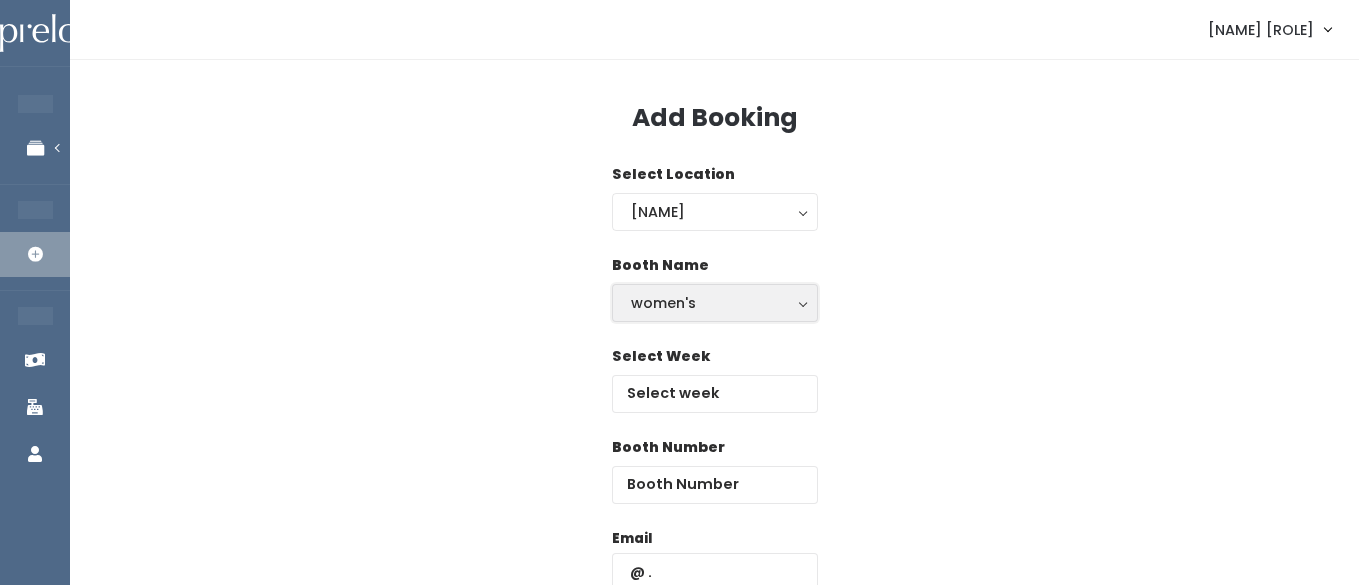 click on "women's" at bounding box center [715, 303] 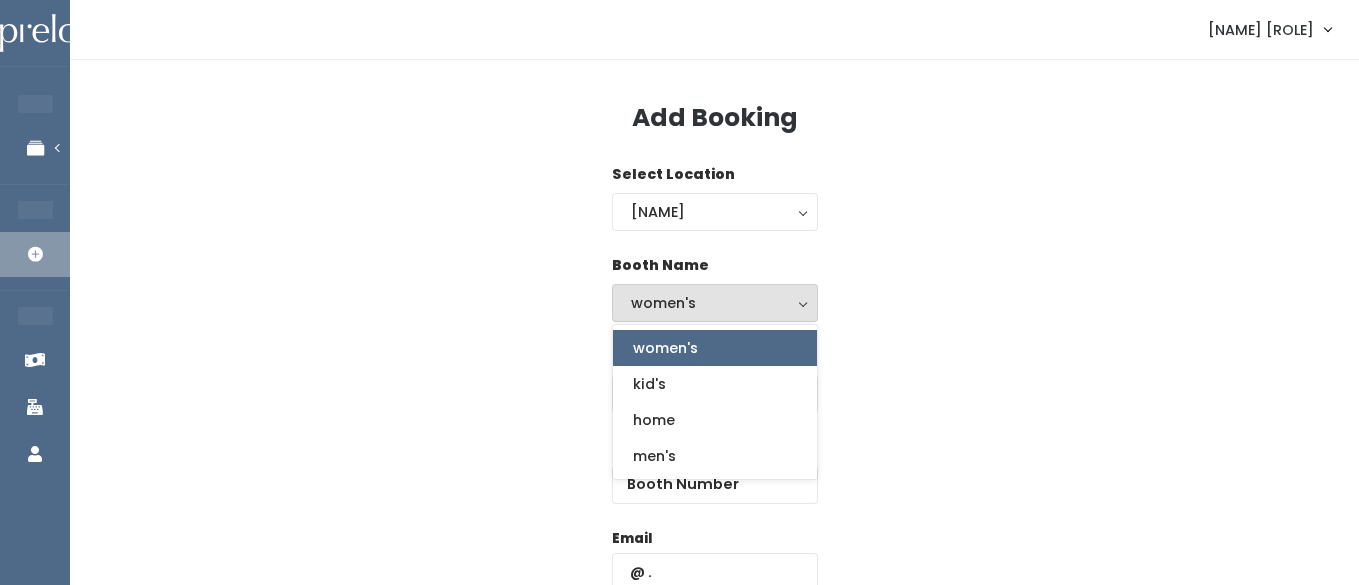 click on "Booth Name
women's
kid's
home
men's
women's    women's  kid's  home  men's" at bounding box center [714, 300] 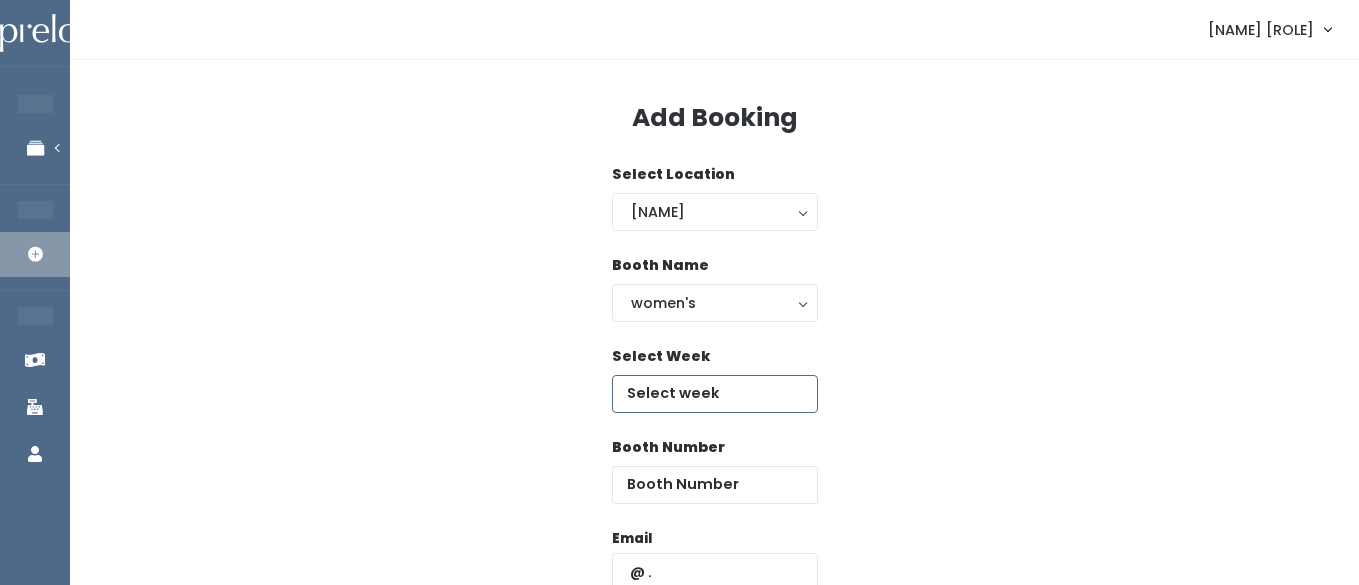 click at bounding box center [715, 394] 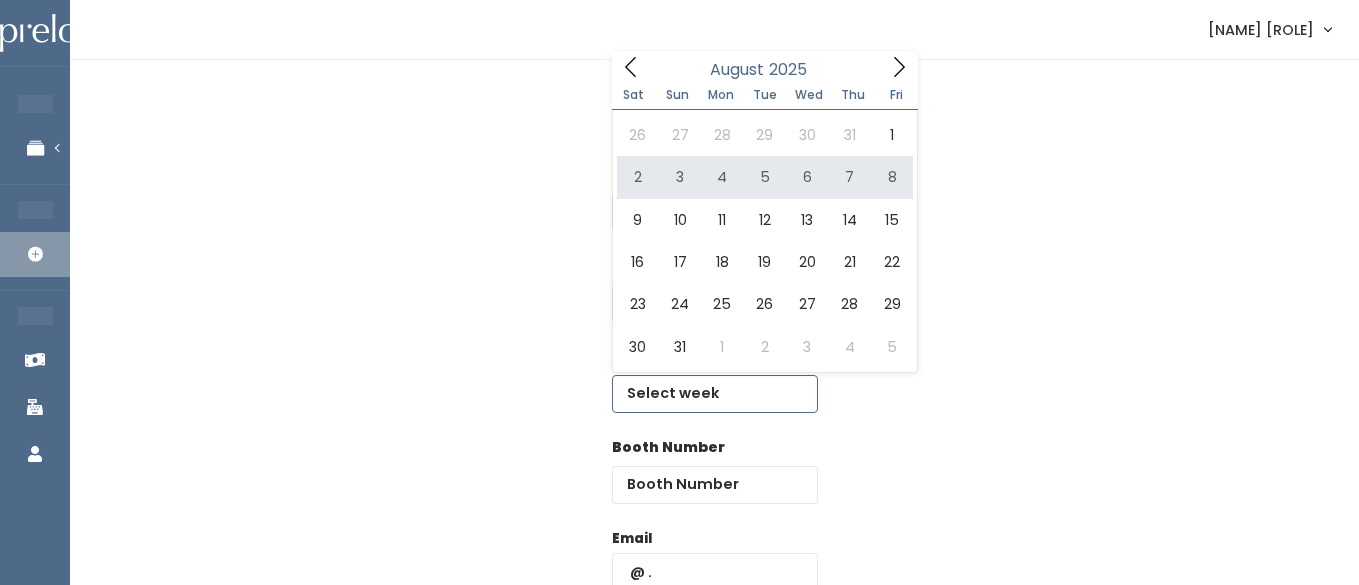 type on "August 2 to August 8" 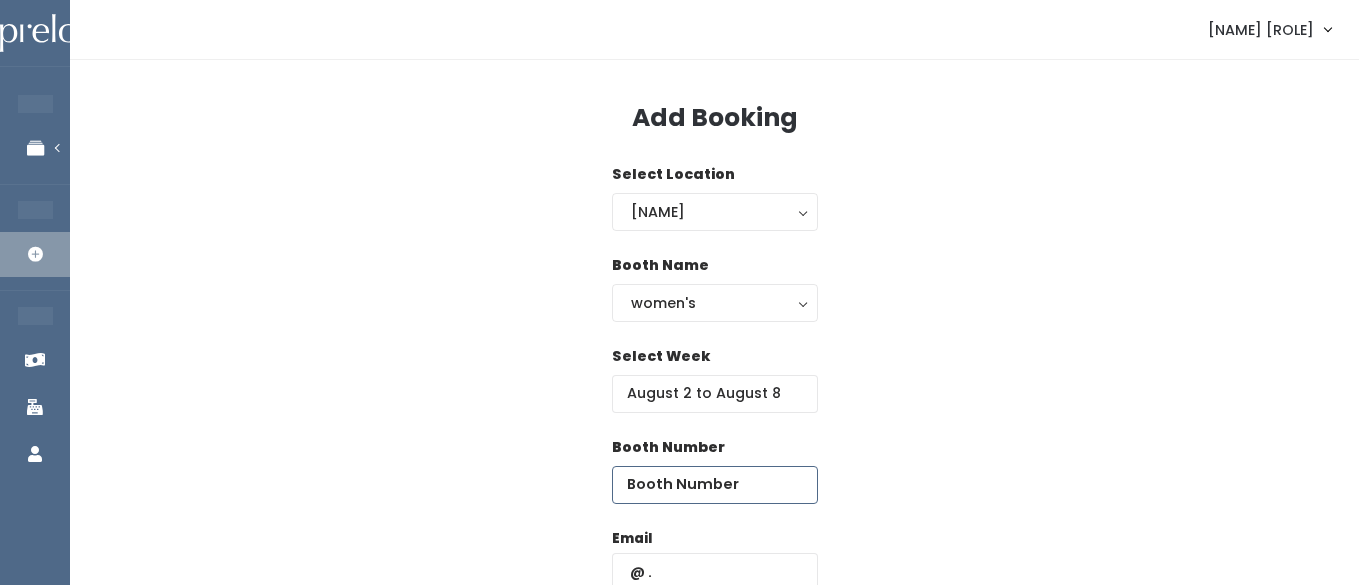 click at bounding box center (715, 485) 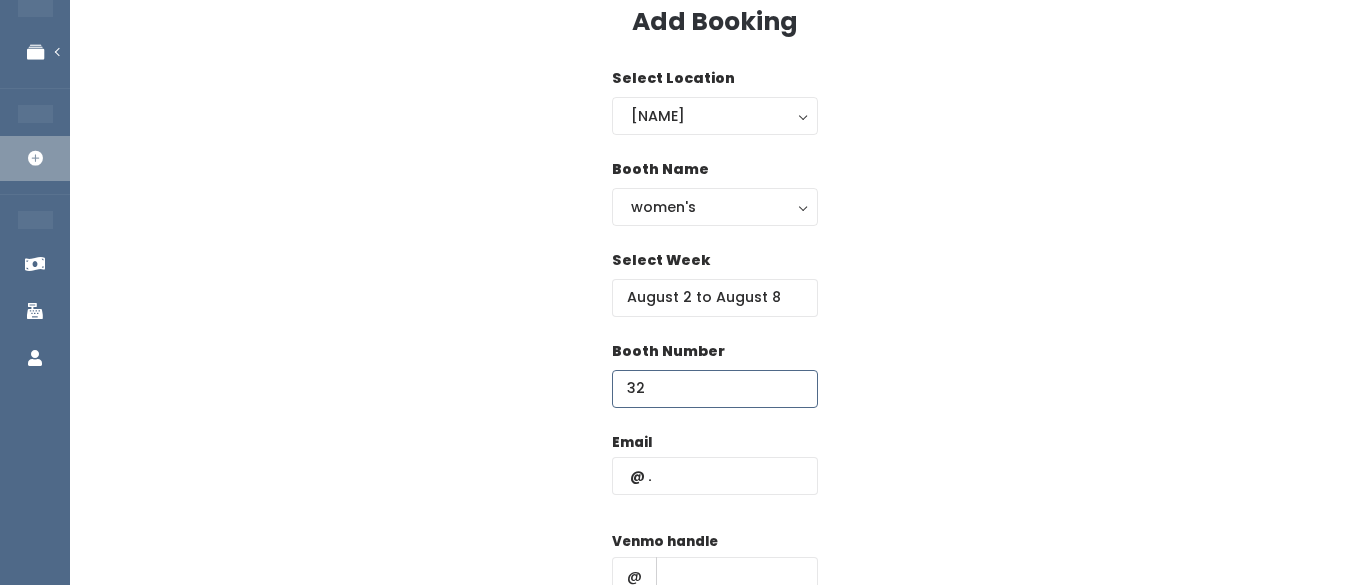 scroll, scrollTop: 113, scrollLeft: 0, axis: vertical 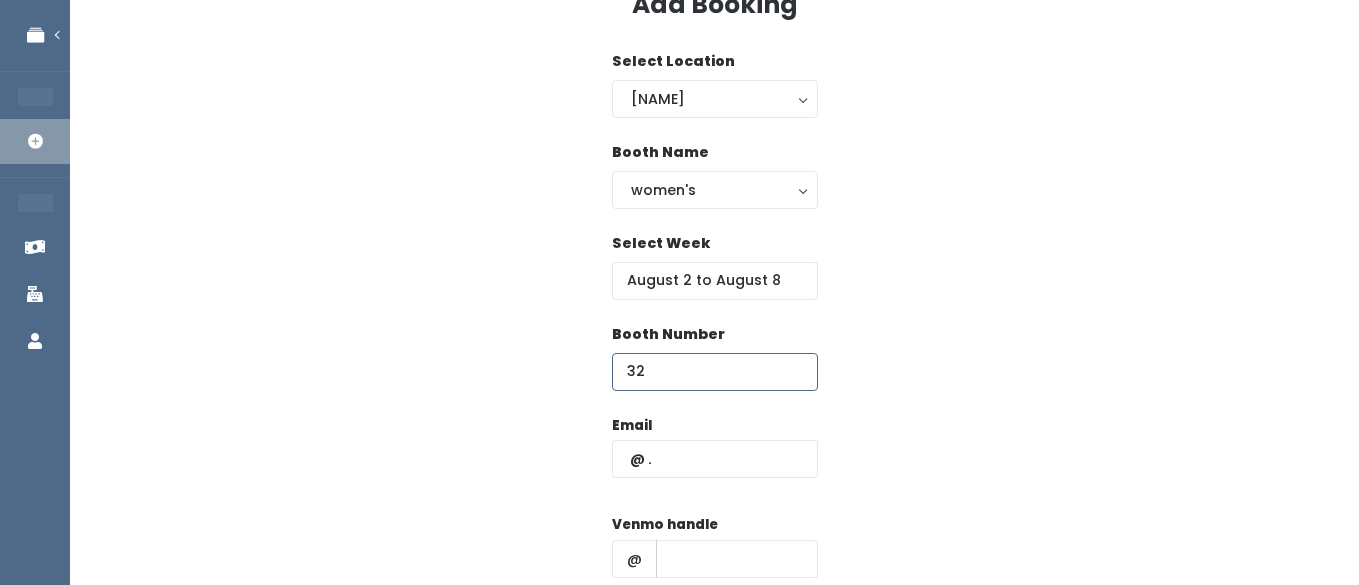 type on "32" 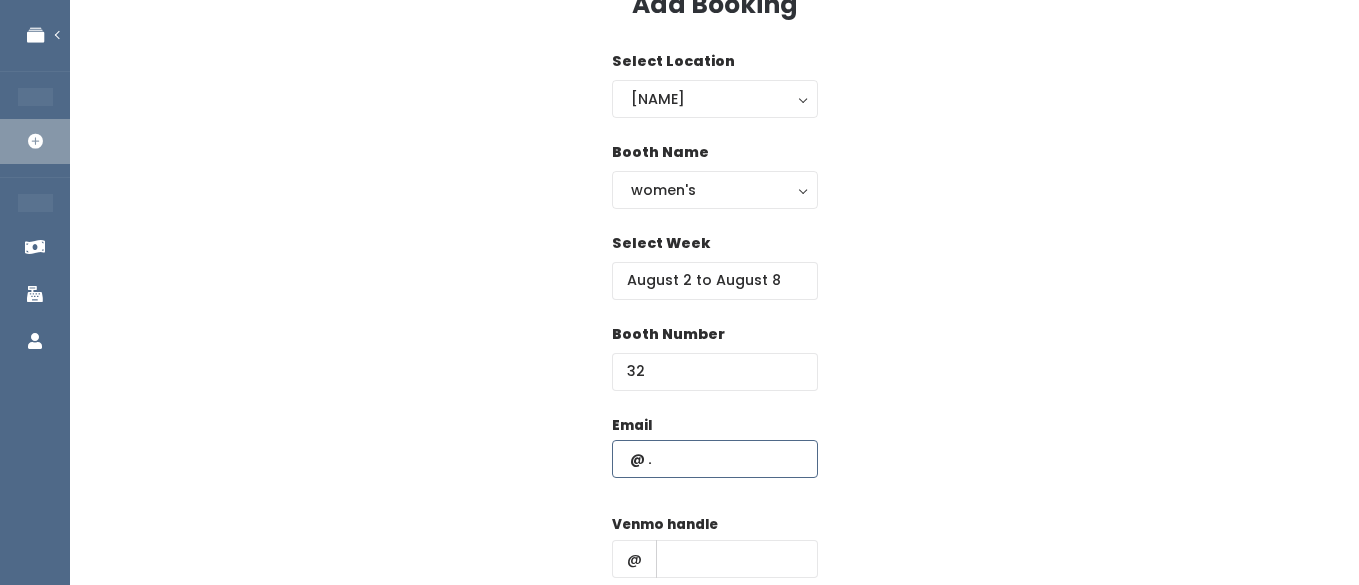 click at bounding box center (715, 459) 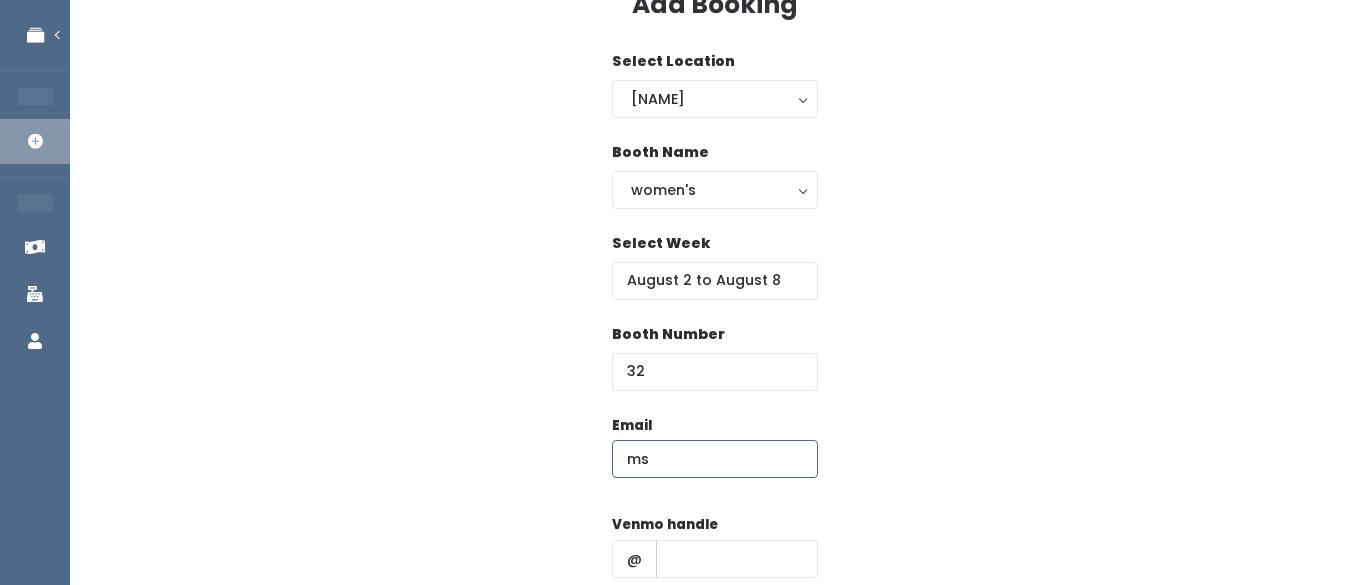 type on "m" 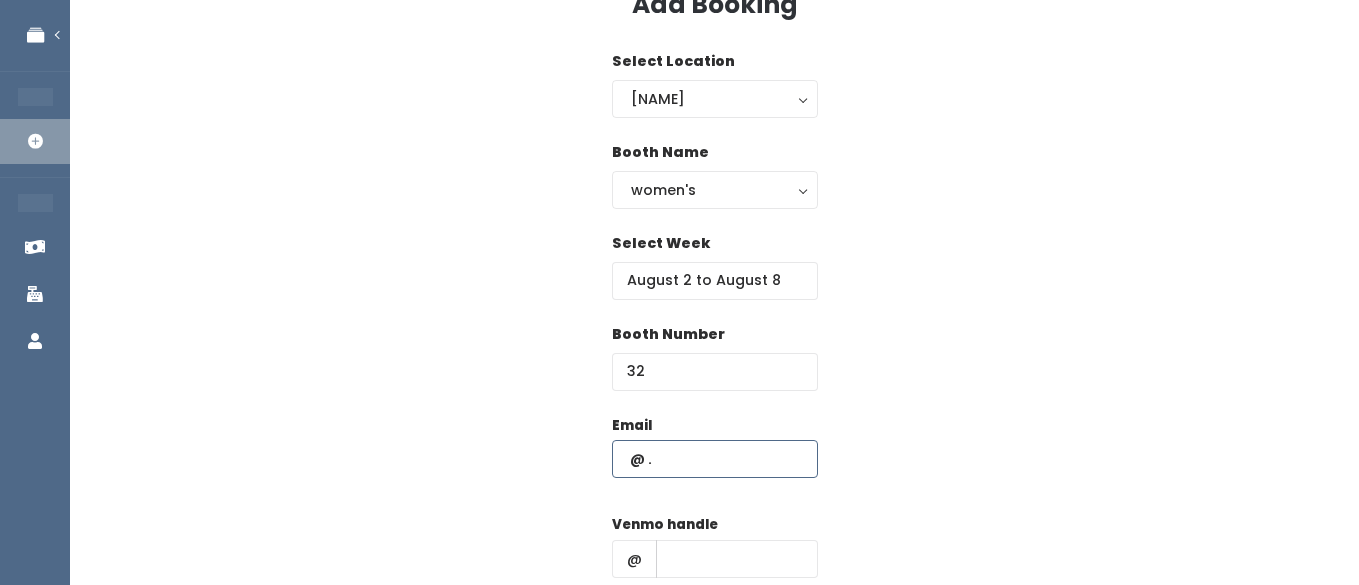 paste on "[EMAIL]" 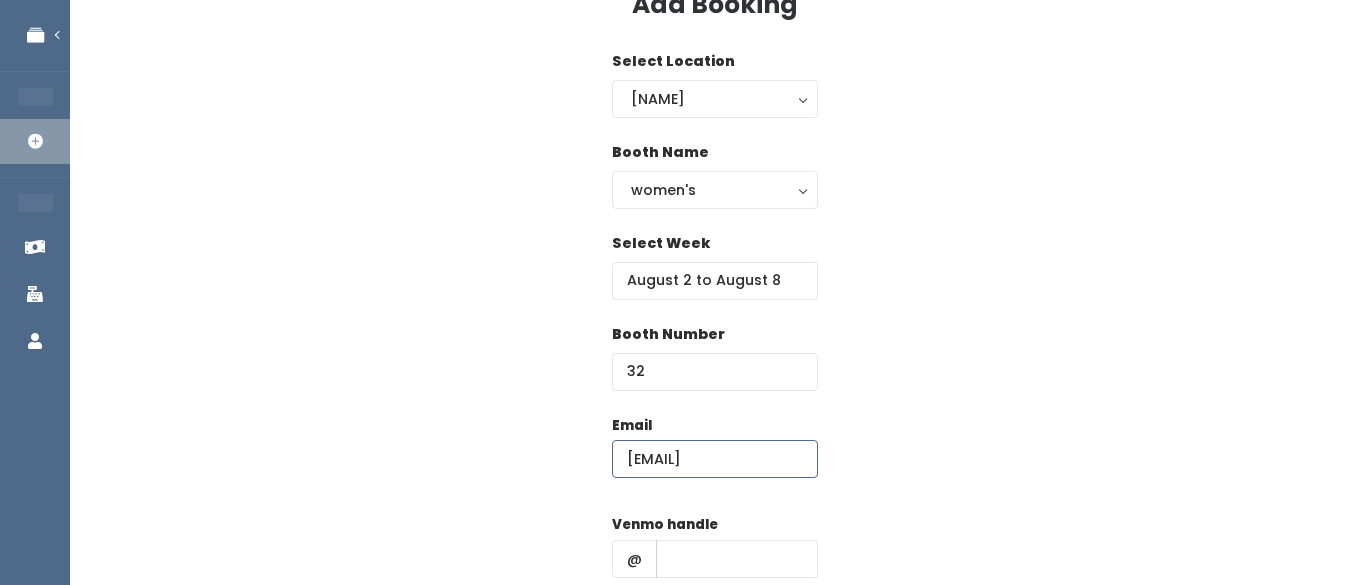 scroll, scrollTop: 0, scrollLeft: 26, axis: horizontal 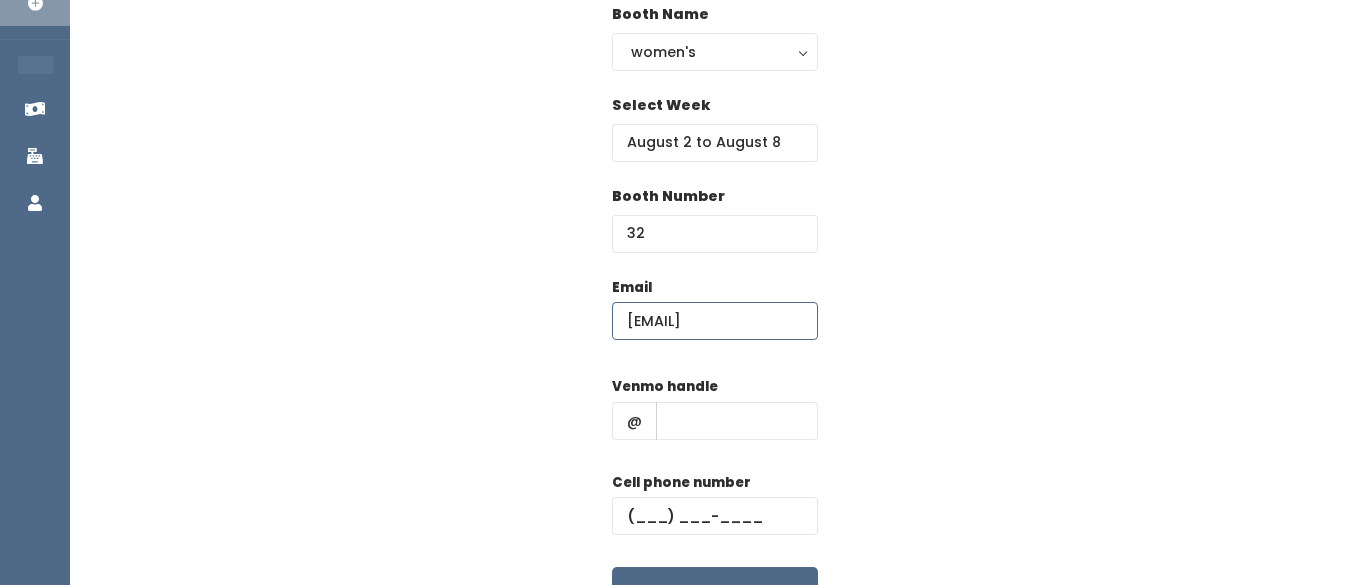 type on "[EMAIL]" 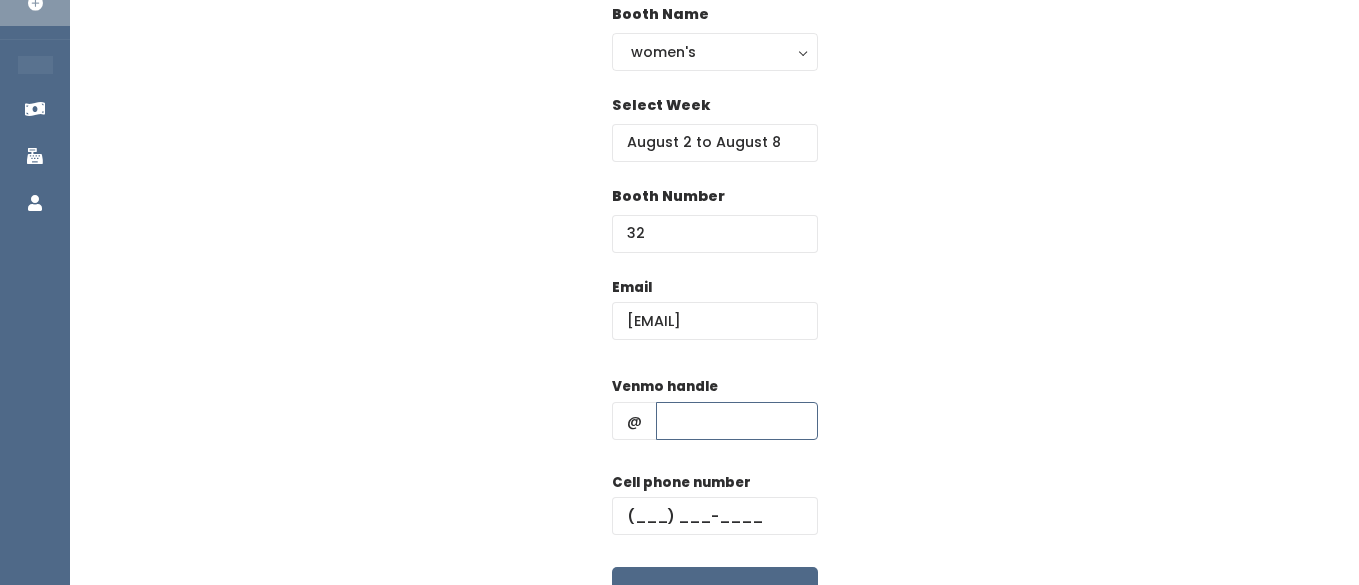 click at bounding box center (737, 421) 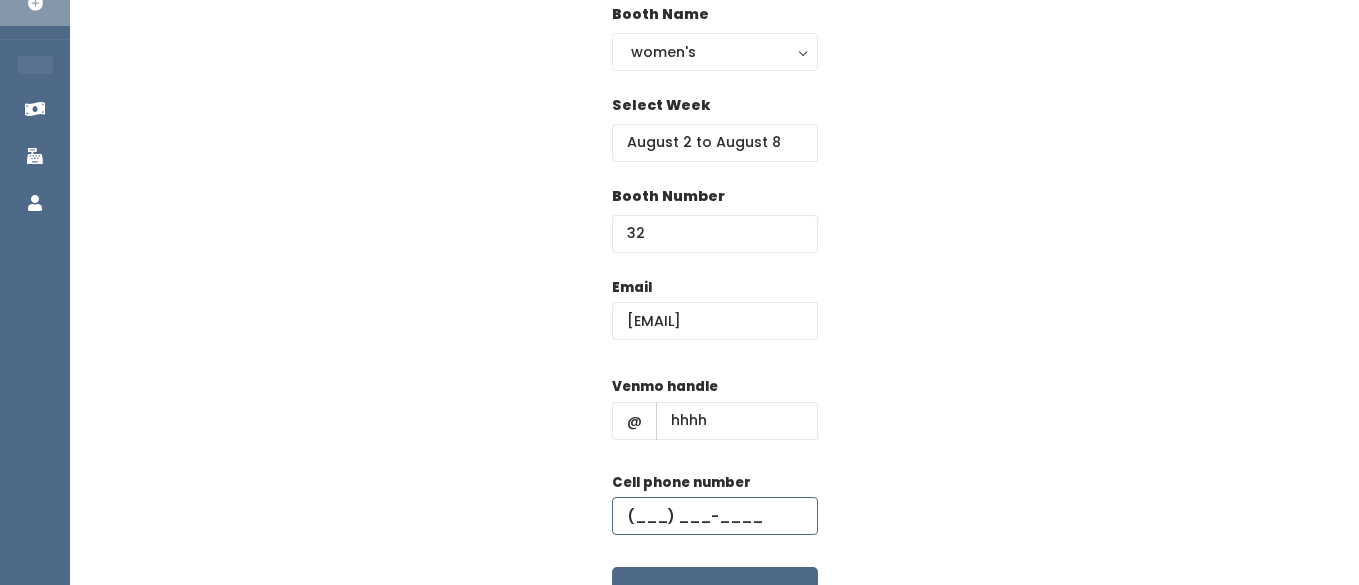 click at bounding box center [715, 516] 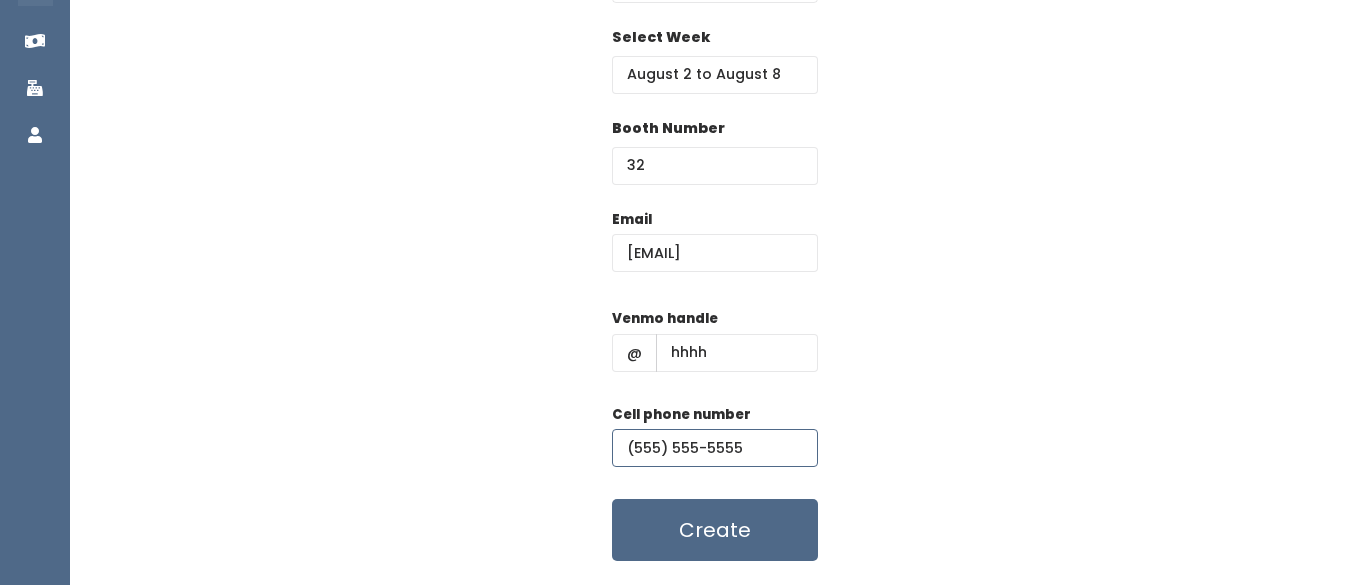scroll, scrollTop: 324, scrollLeft: 0, axis: vertical 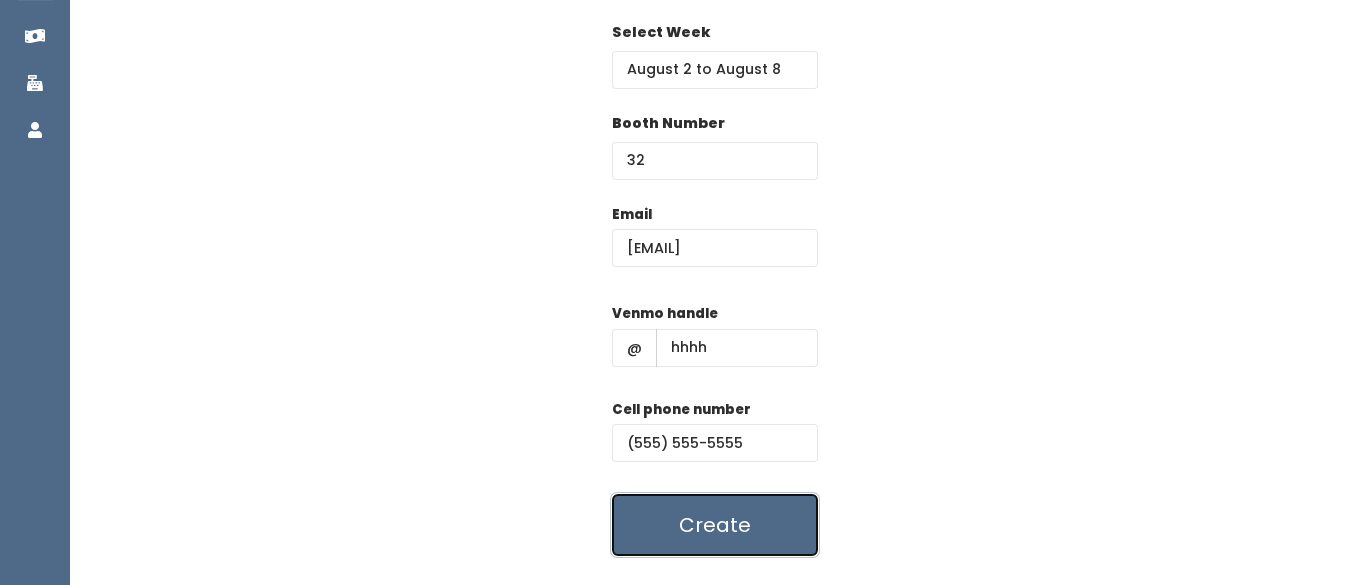 click on "Create" at bounding box center (715, 525) 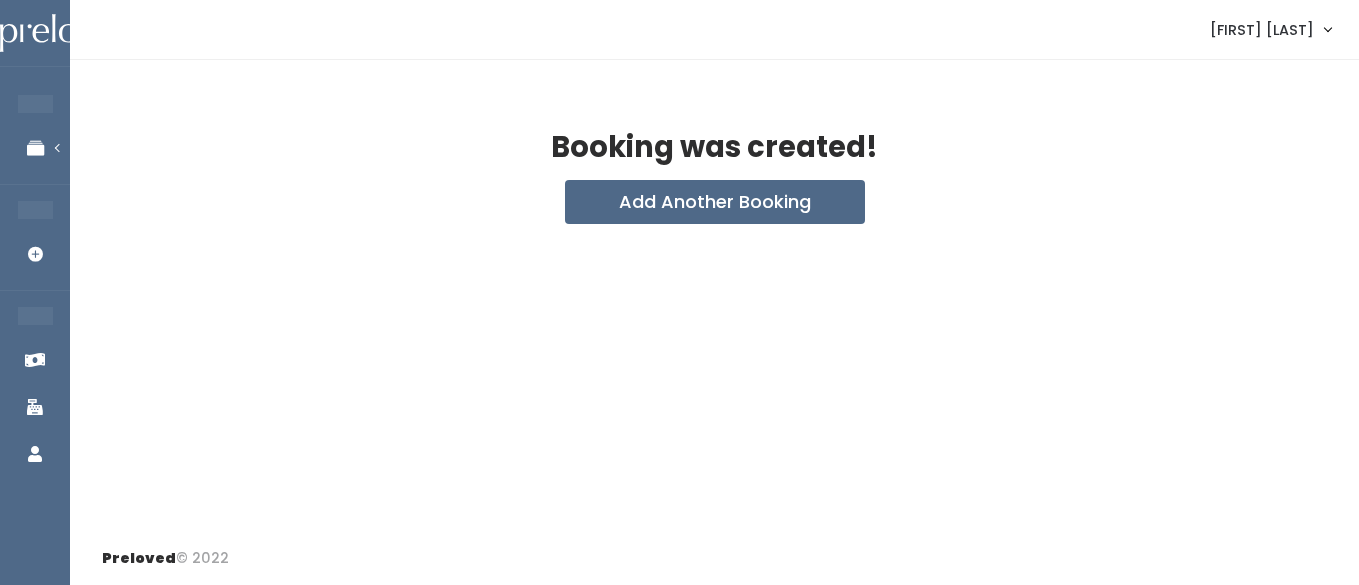scroll, scrollTop: 0, scrollLeft: 0, axis: both 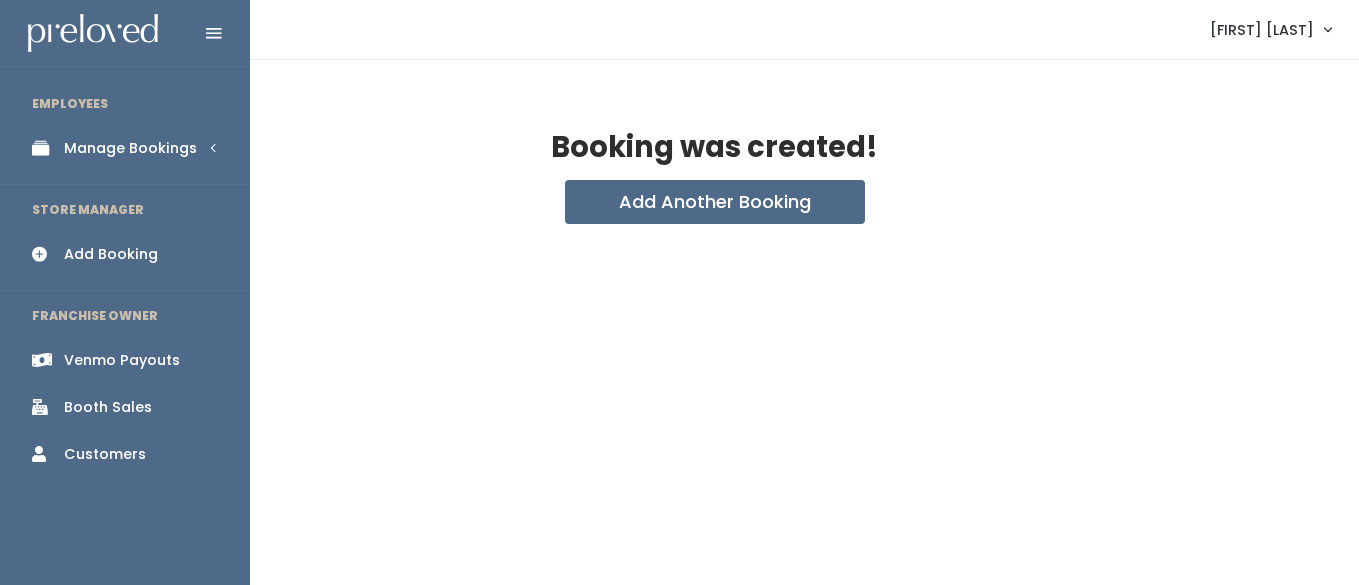 click on "Booth Sales" at bounding box center [108, 407] 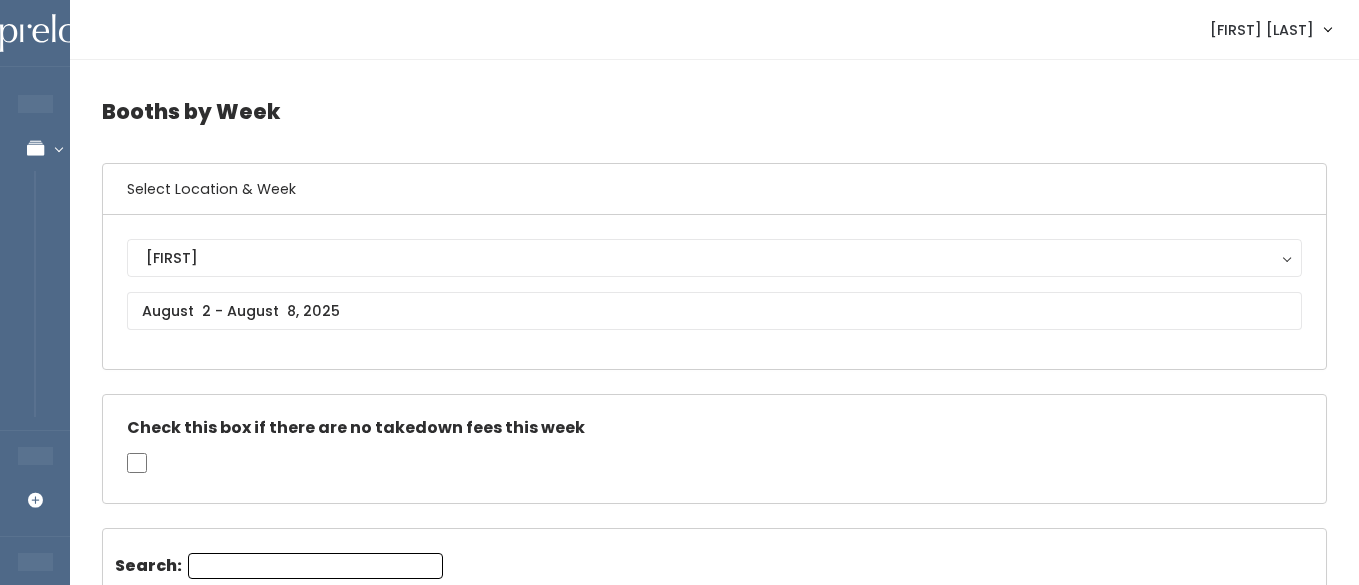 scroll, scrollTop: 2195, scrollLeft: 0, axis: vertical 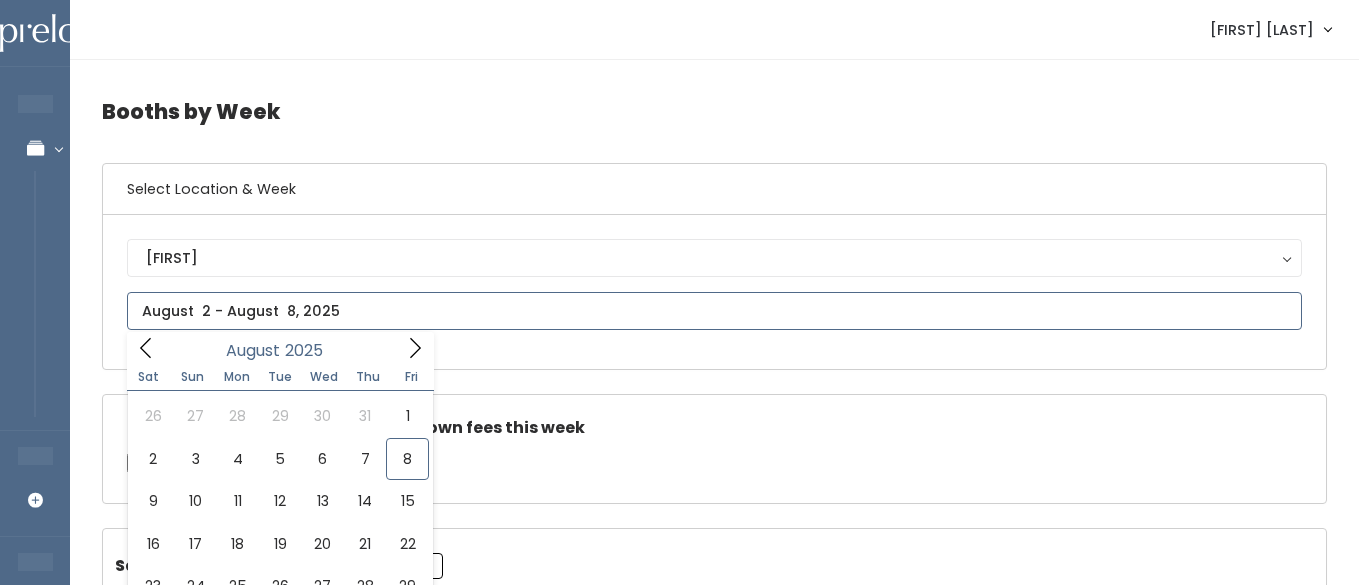 click on "EMPLOYEES
Manage Bookings
Booths by Week
All Bookings
Bookings with Booths
Booth Discounts
Seller Check-in
STORE MANAGER
Add Booking
FRANCHISE OWNER
Venmo Payouts
Booth Sales
Customers" at bounding box center [679, 2221] 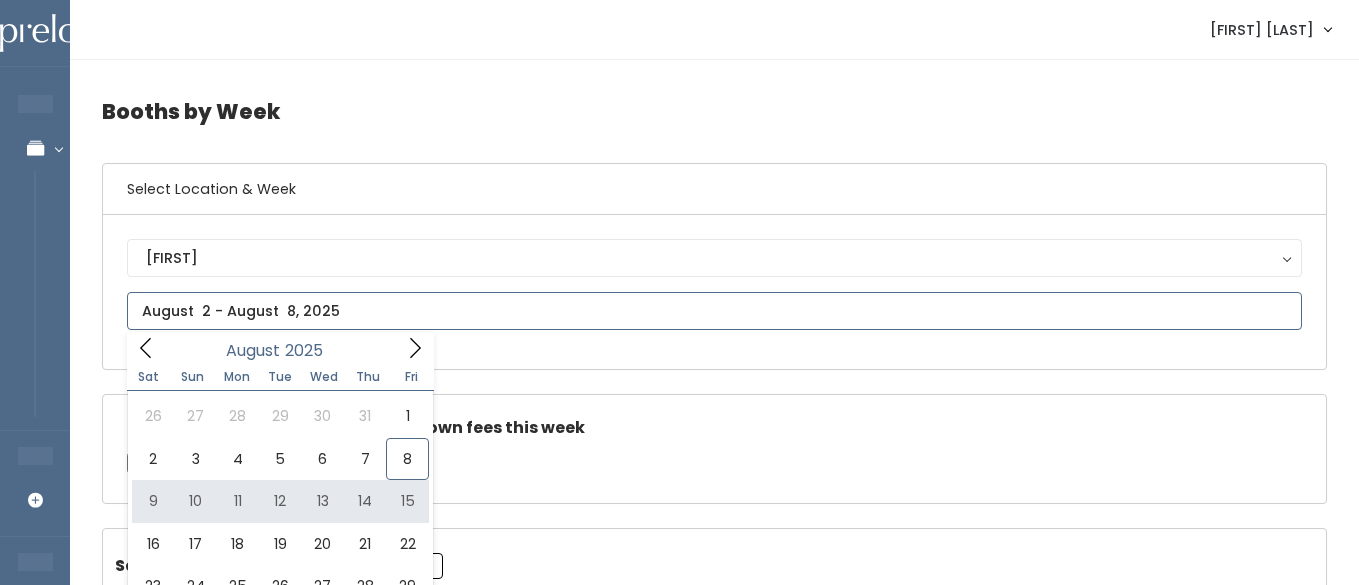 type on "August 9 to August 15" 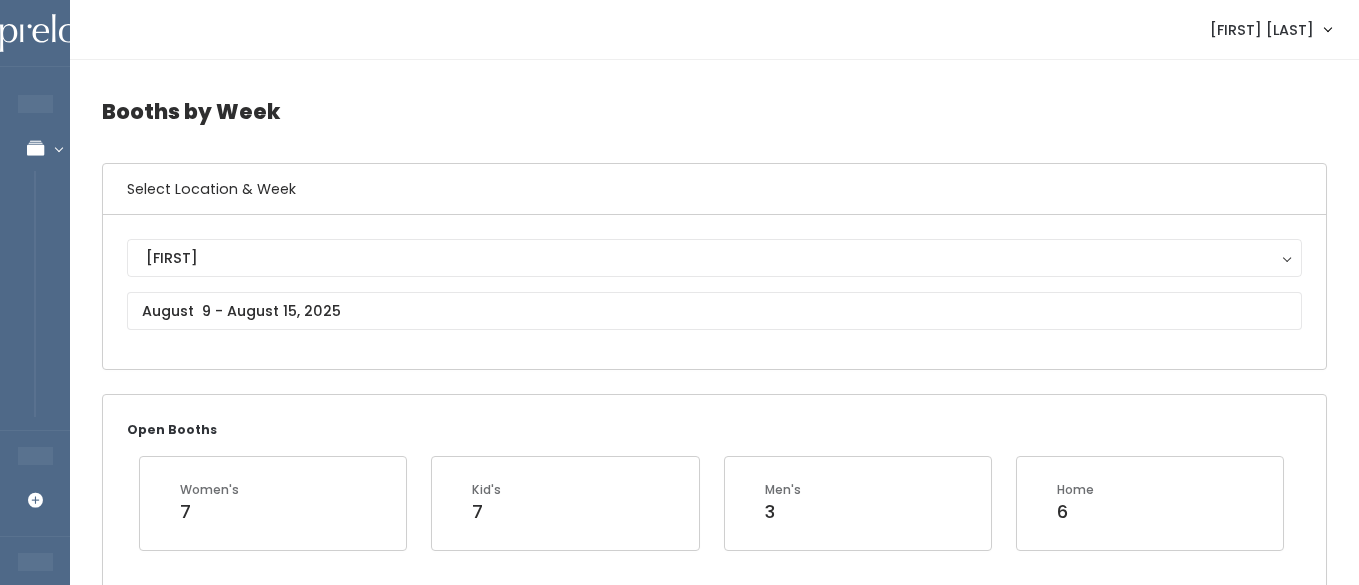 scroll, scrollTop: 0, scrollLeft: 0, axis: both 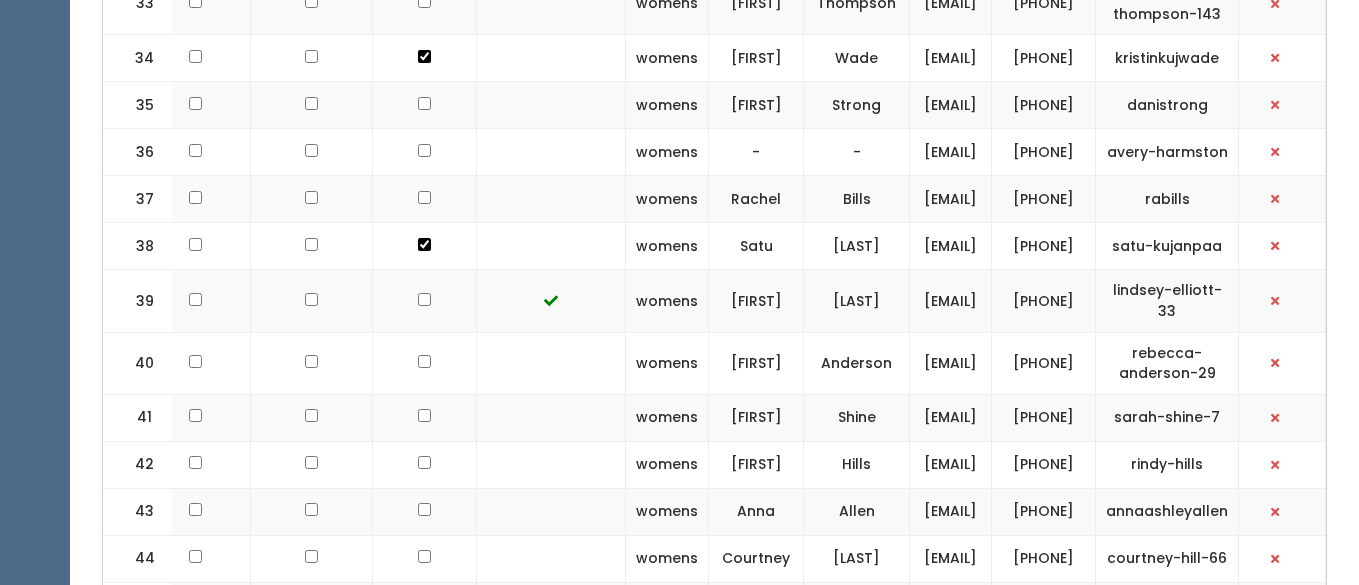 click at bounding box center [1275, -58] 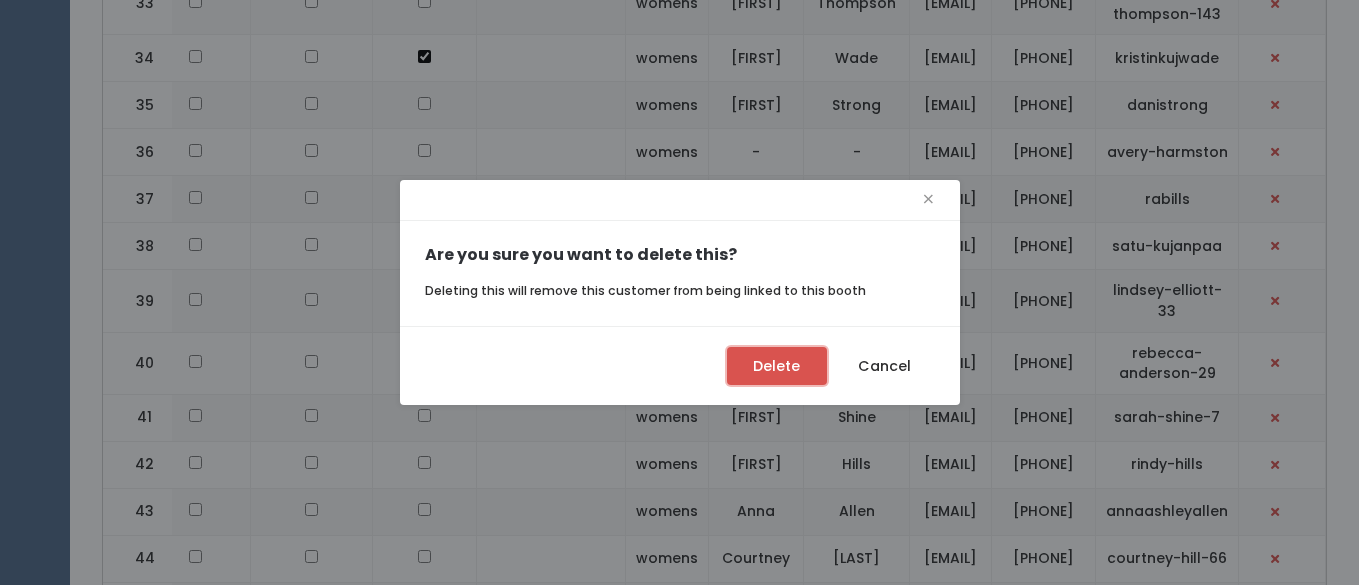 click on "Delete" at bounding box center [777, 366] 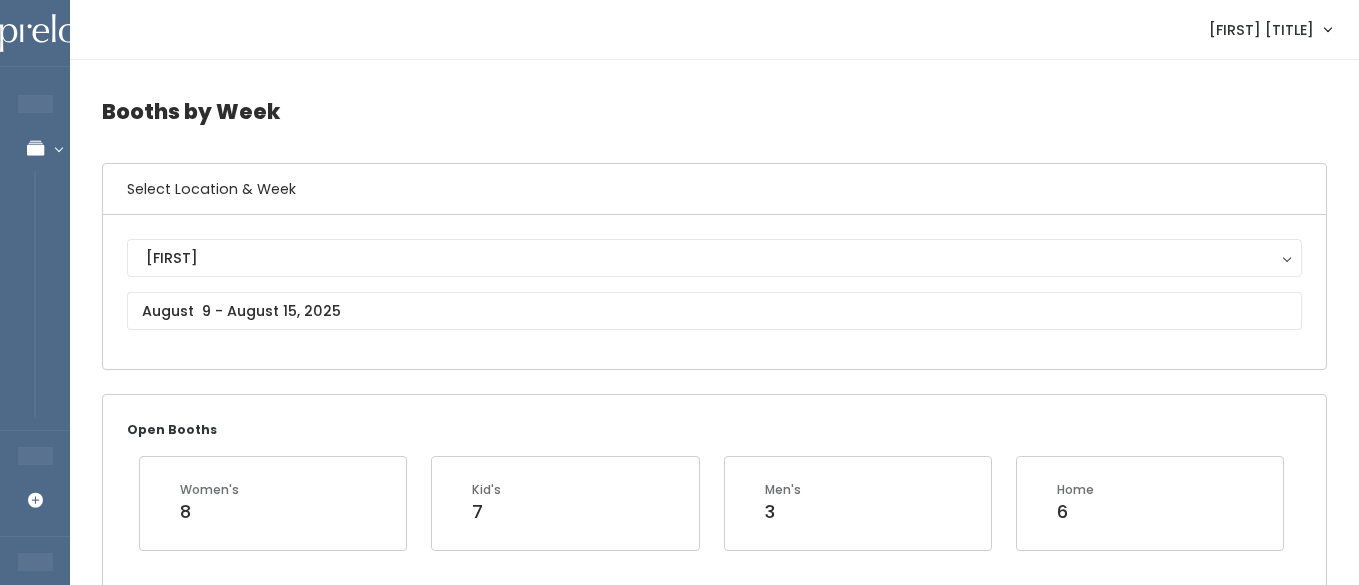 scroll, scrollTop: 2375, scrollLeft: 0, axis: vertical 